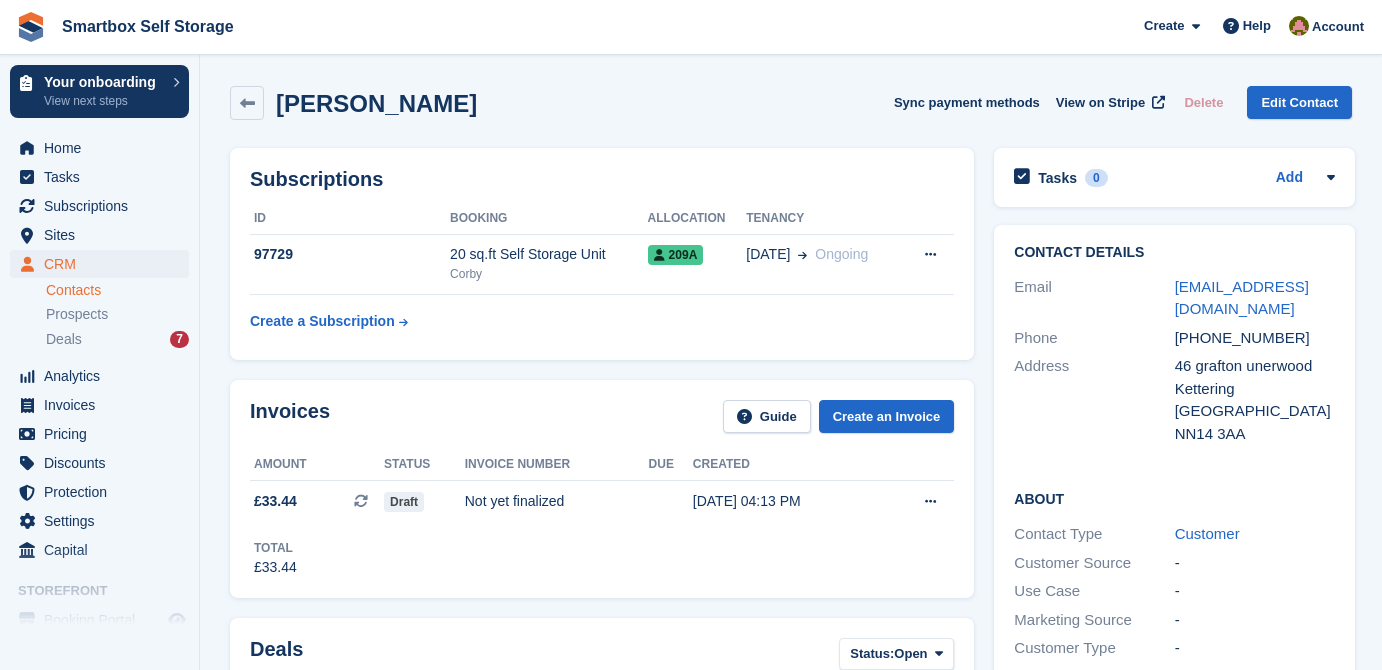 scroll, scrollTop: 0, scrollLeft: 0, axis: both 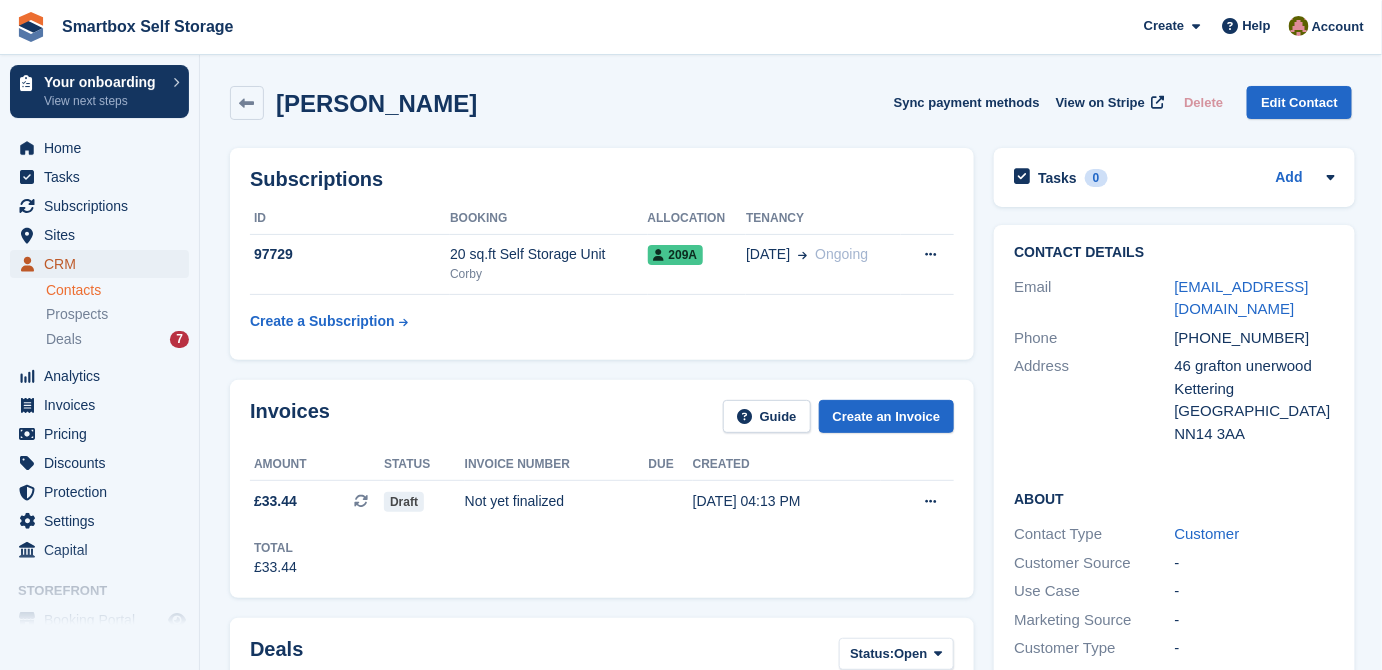 click on "CRM" at bounding box center (104, 264) 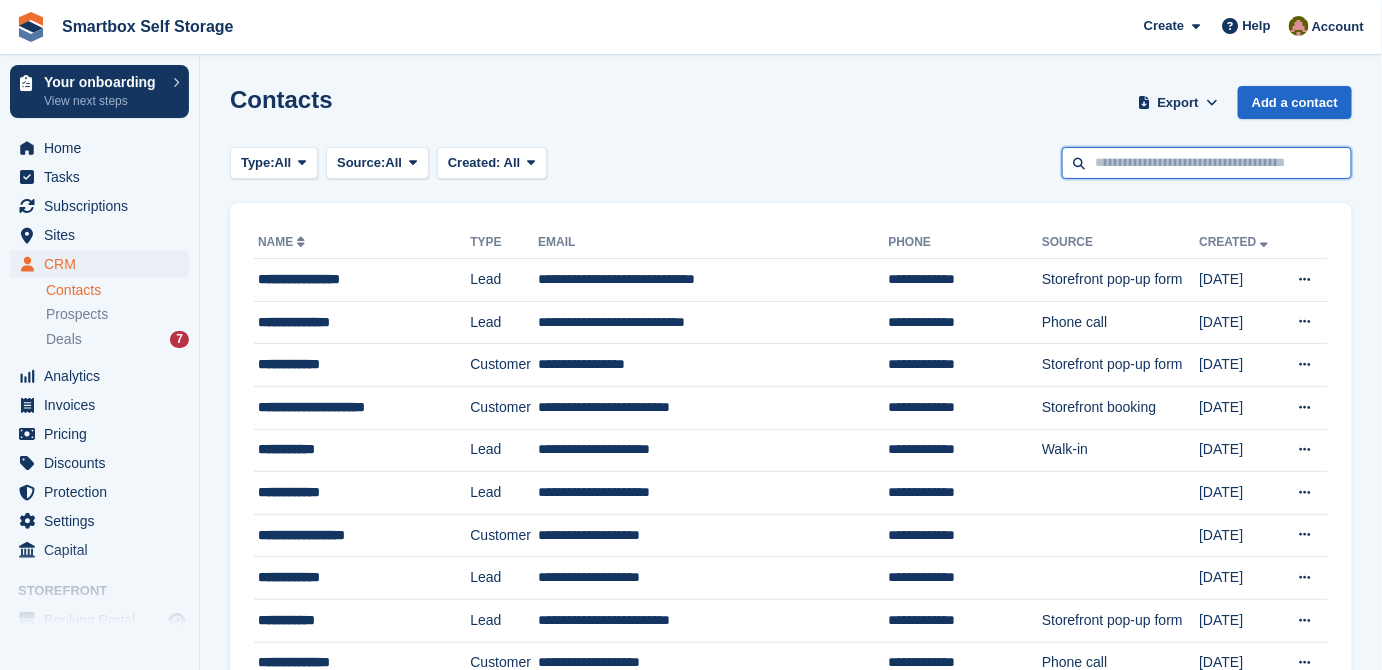 click at bounding box center (1207, 163) 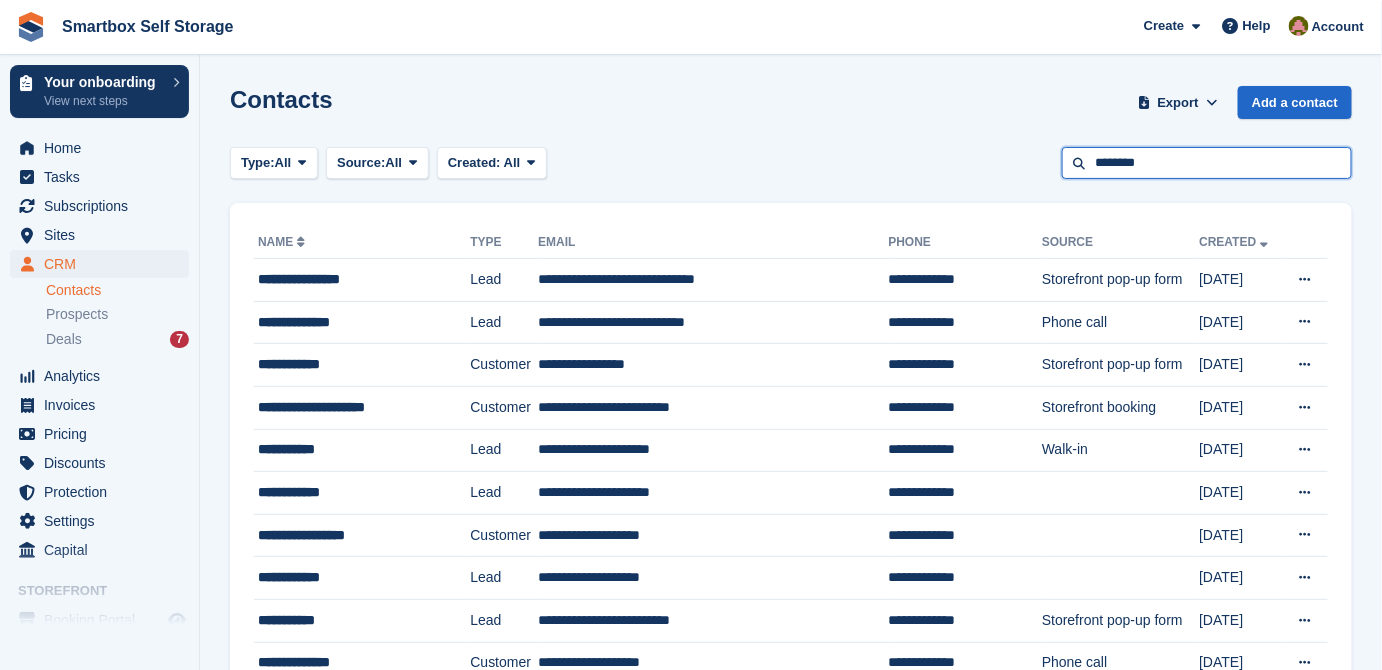 type on "********" 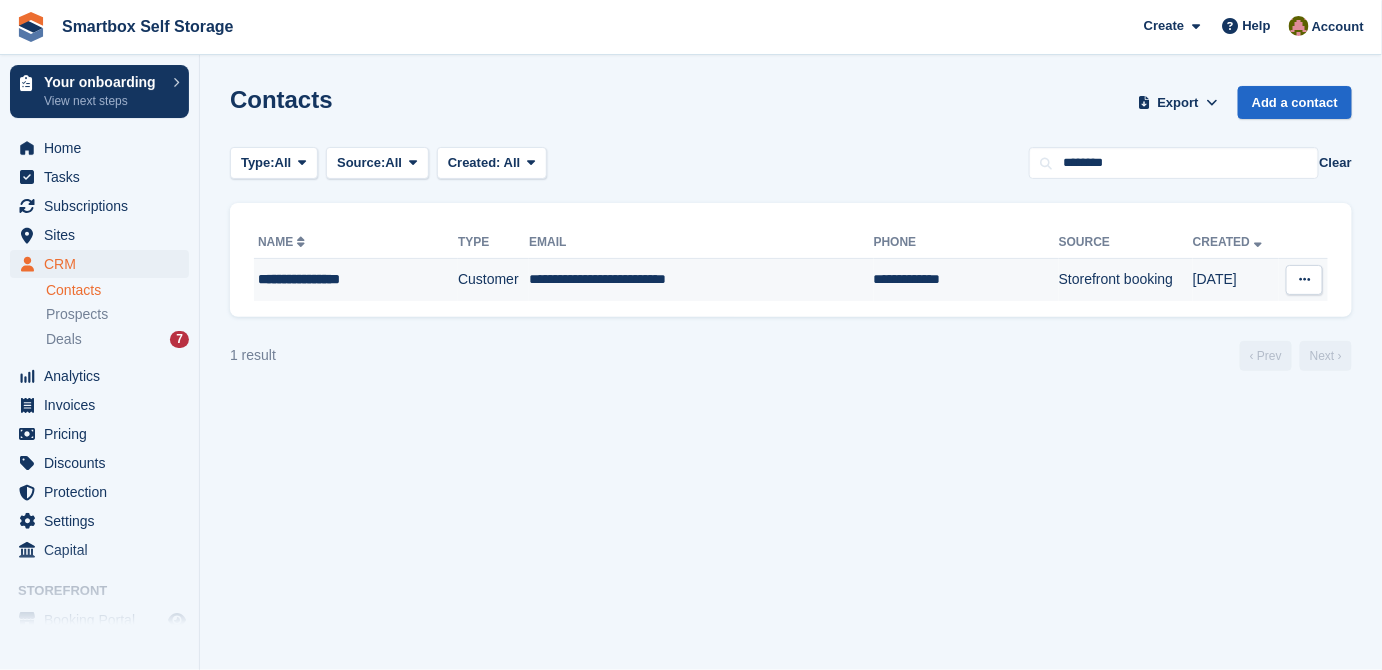 click on "**********" at bounding box center [701, 280] 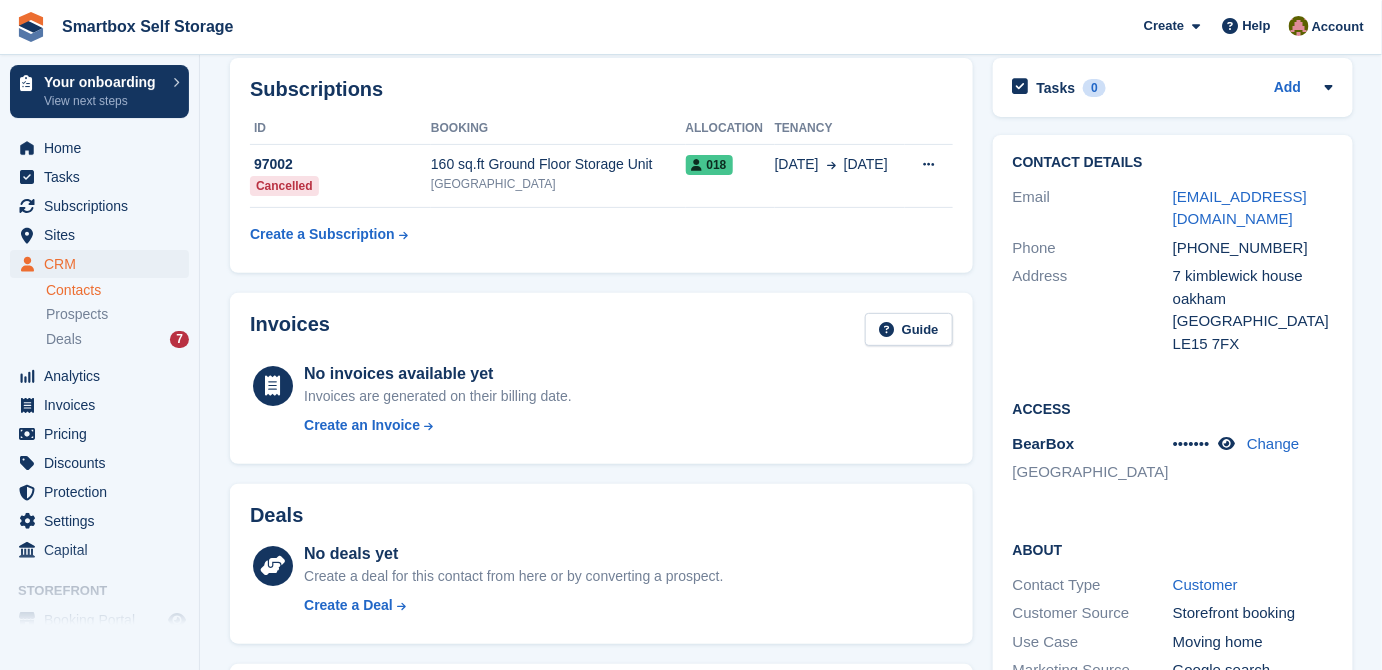 scroll, scrollTop: 0, scrollLeft: 0, axis: both 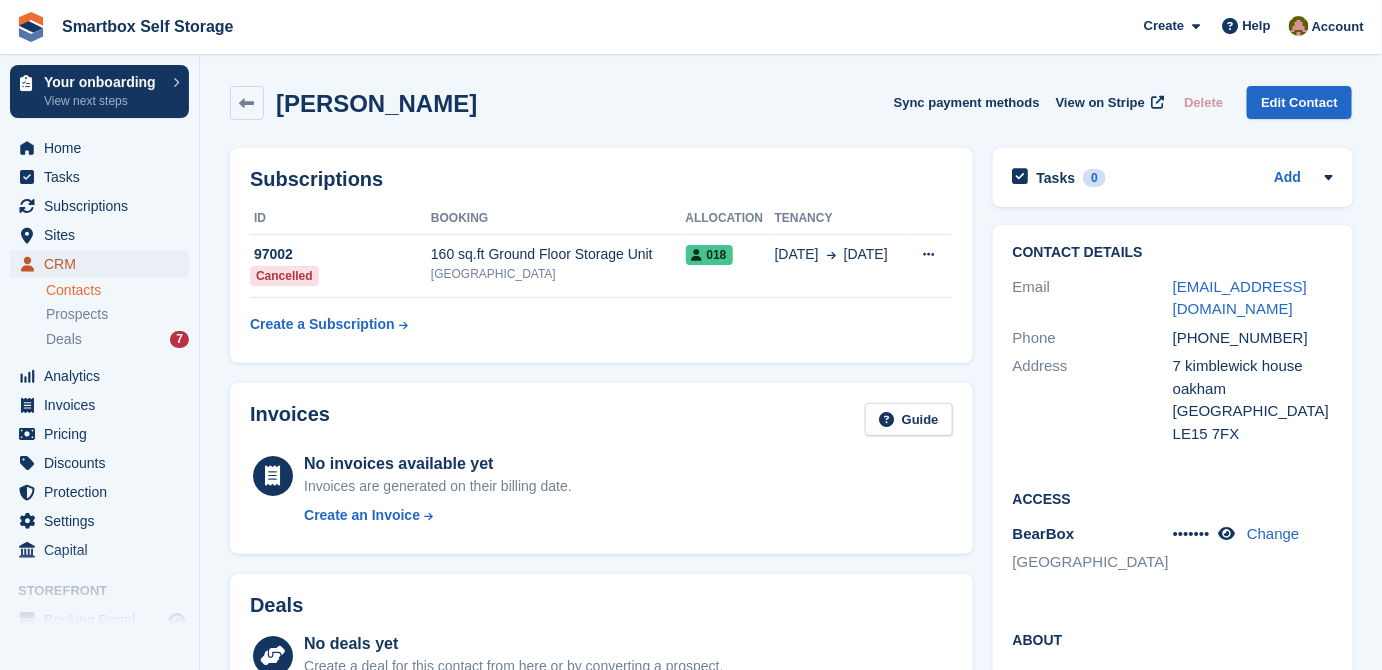 click on "CRM" at bounding box center (104, 264) 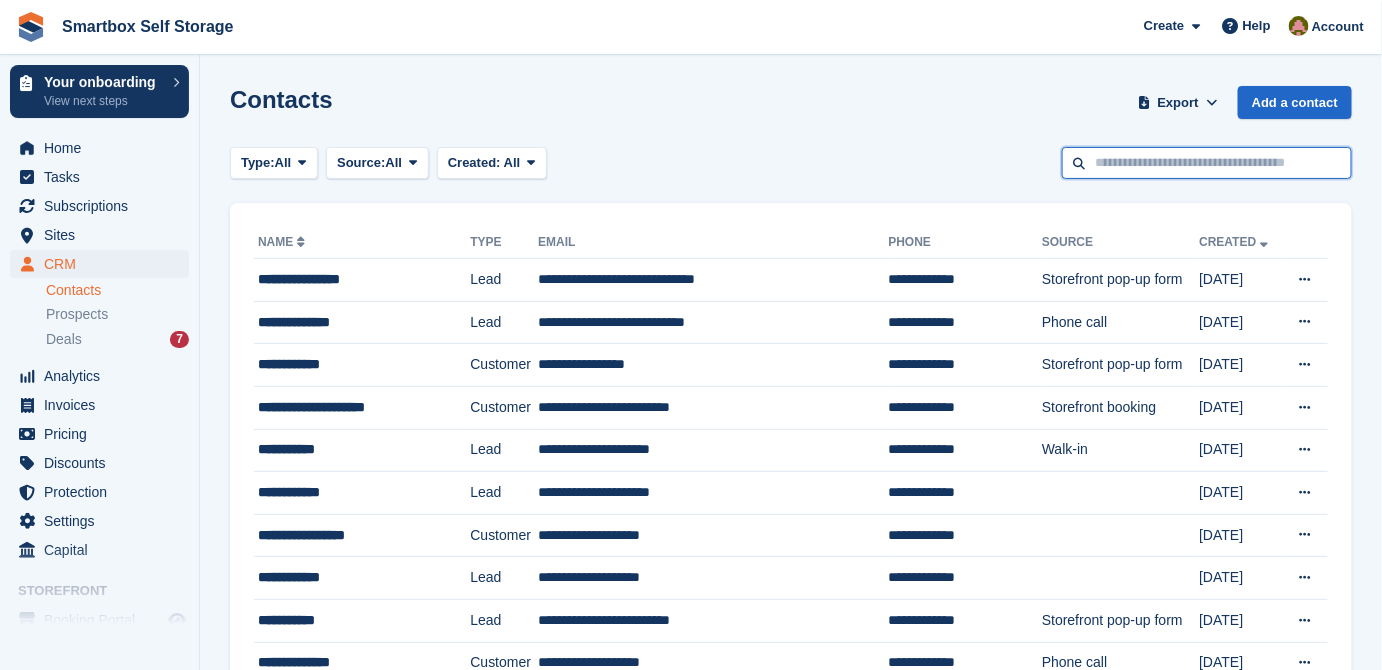click at bounding box center [1207, 163] 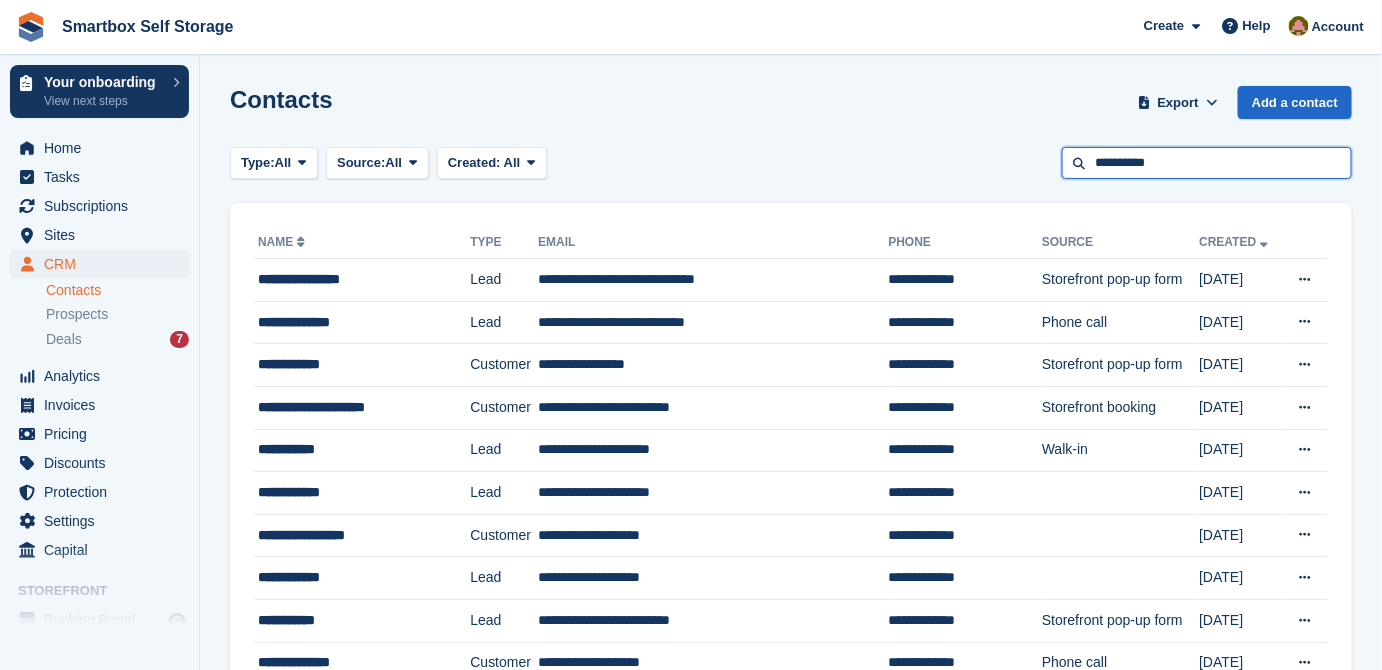 type on "**********" 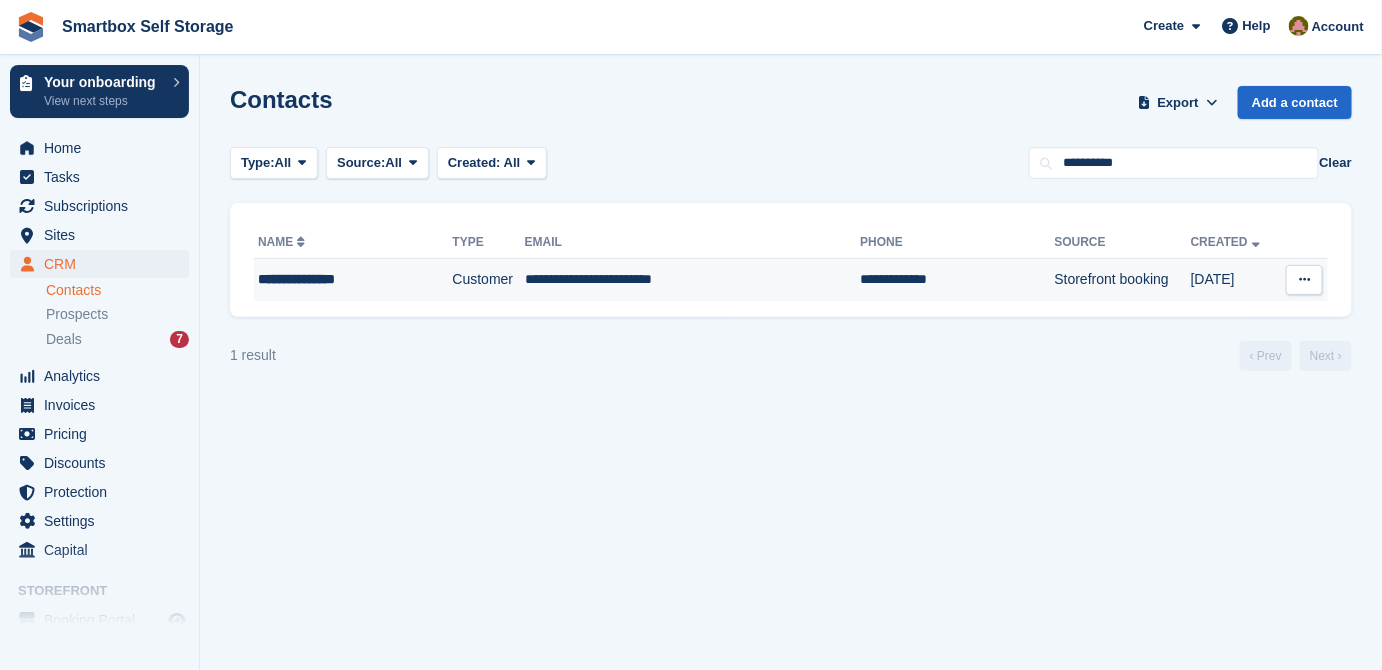 click on "**********" at bounding box center (693, 280) 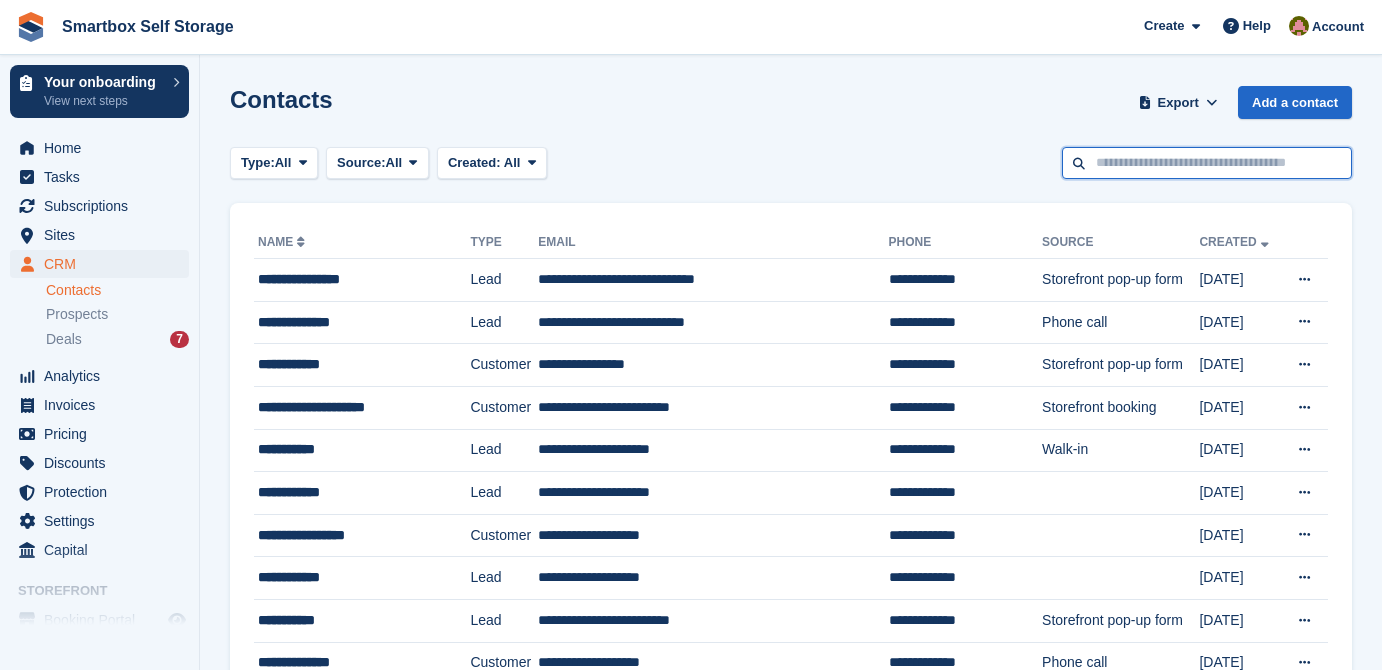scroll, scrollTop: 0, scrollLeft: 0, axis: both 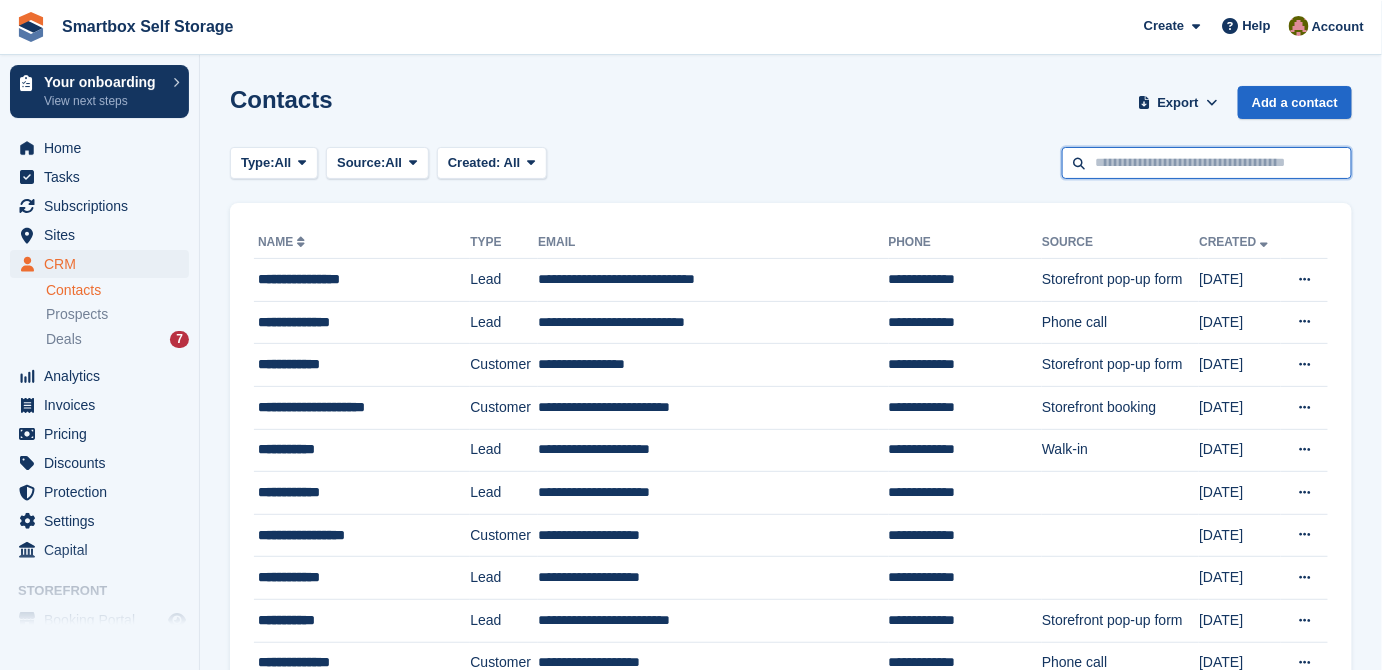 click at bounding box center (1207, 163) 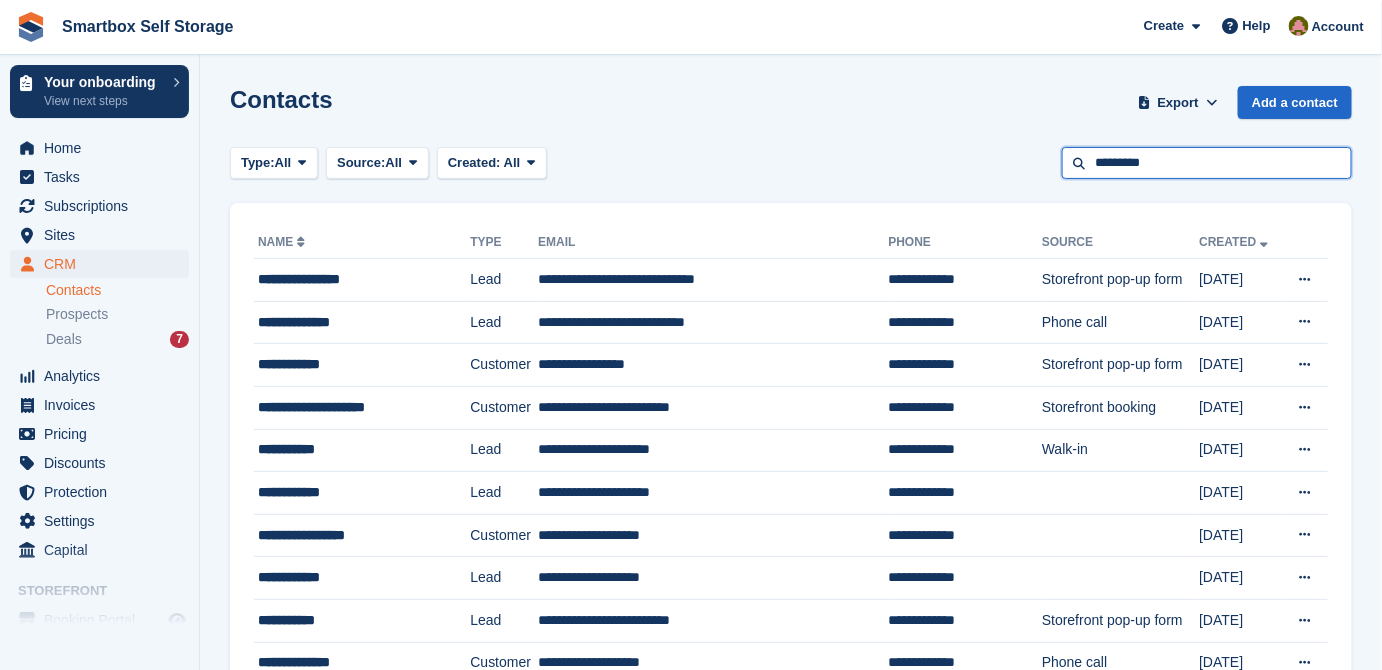 type on "*********" 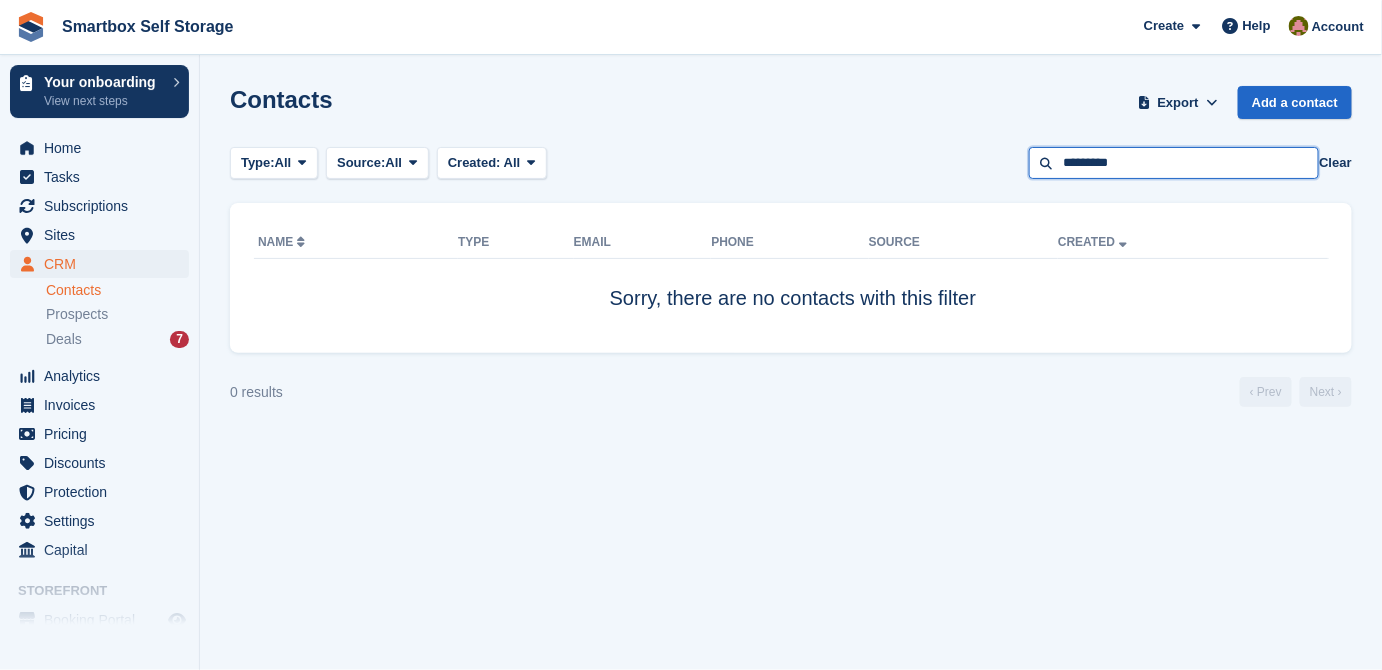 click on "*********" at bounding box center (1174, 163) 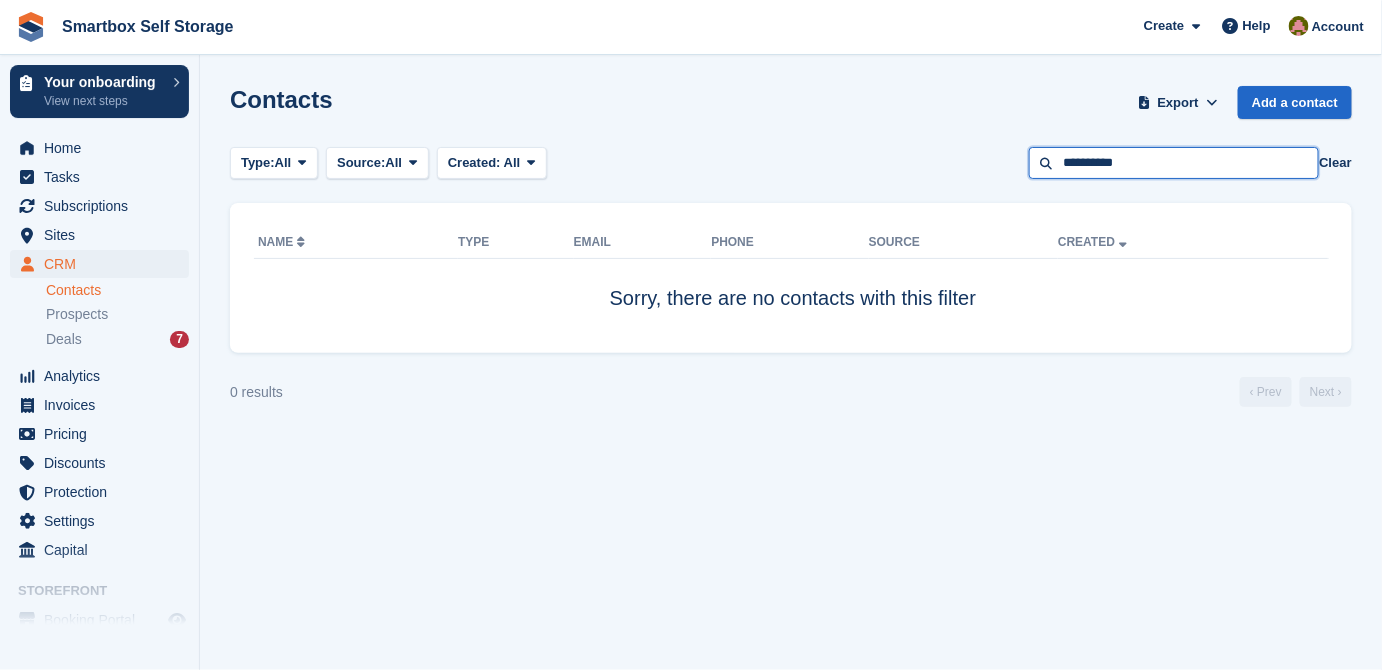 type on "**********" 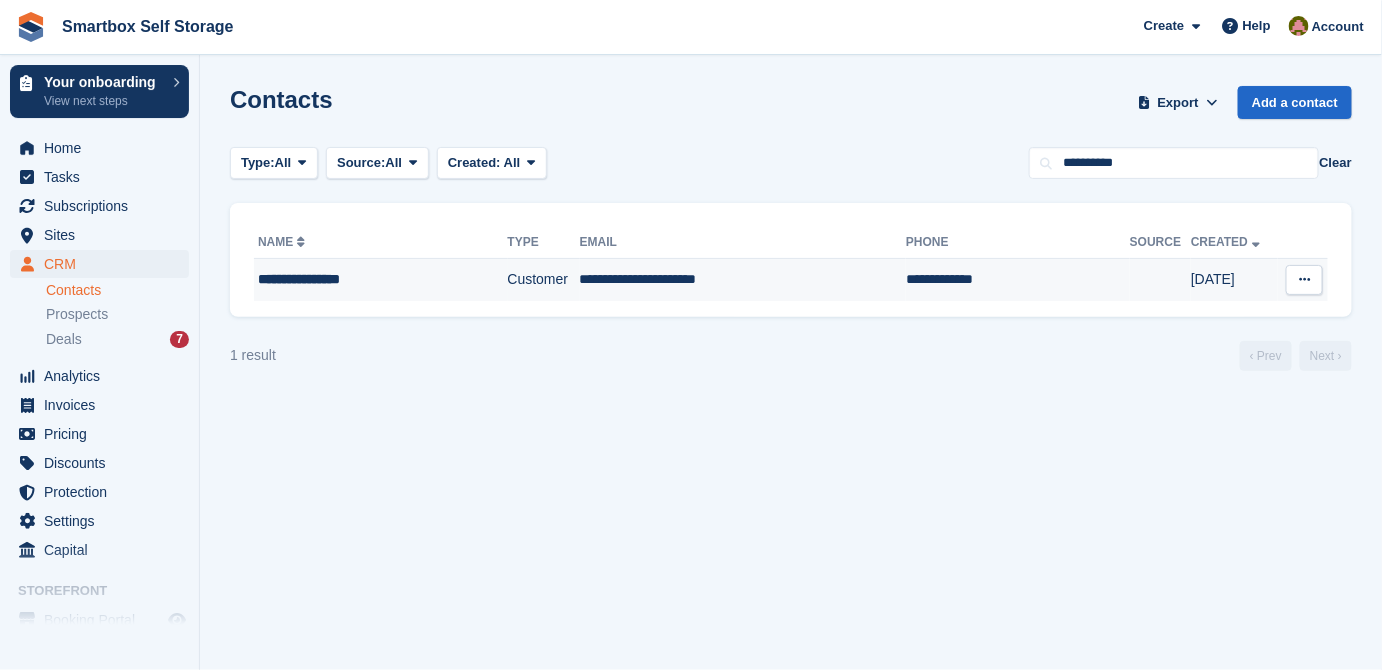 click on "**********" at bounding box center [362, 279] 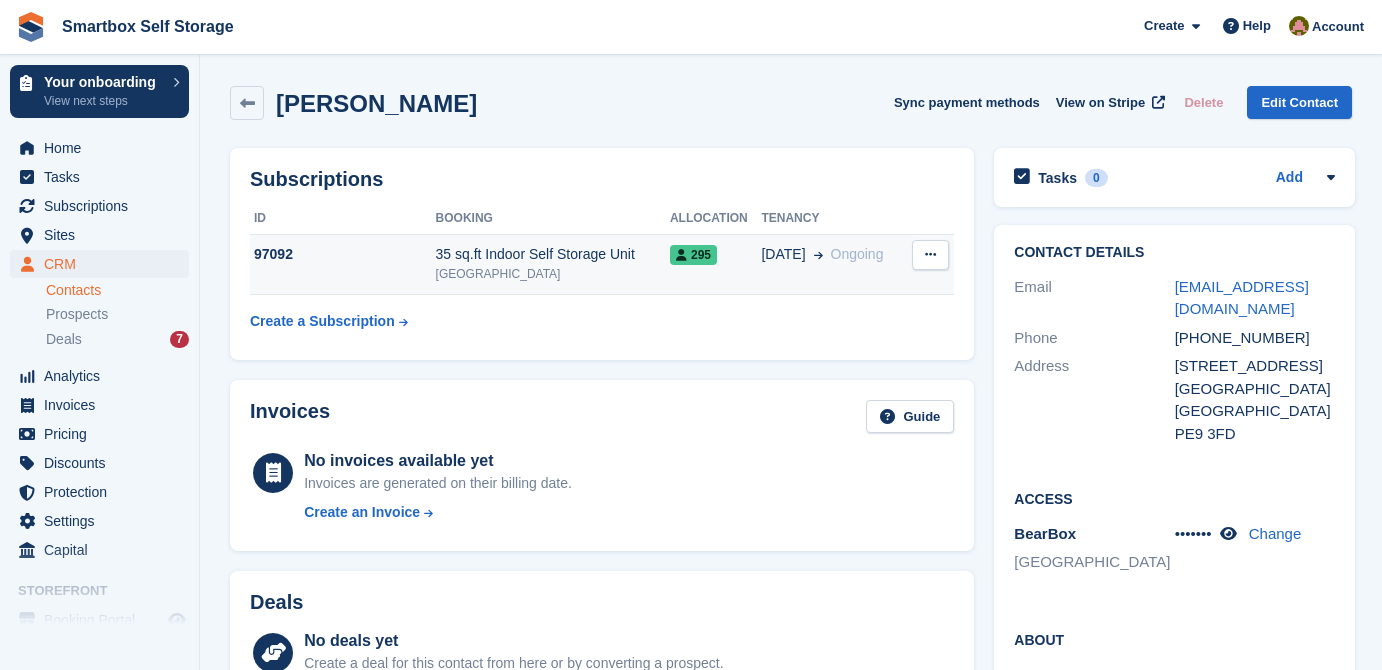 scroll, scrollTop: 0, scrollLeft: 0, axis: both 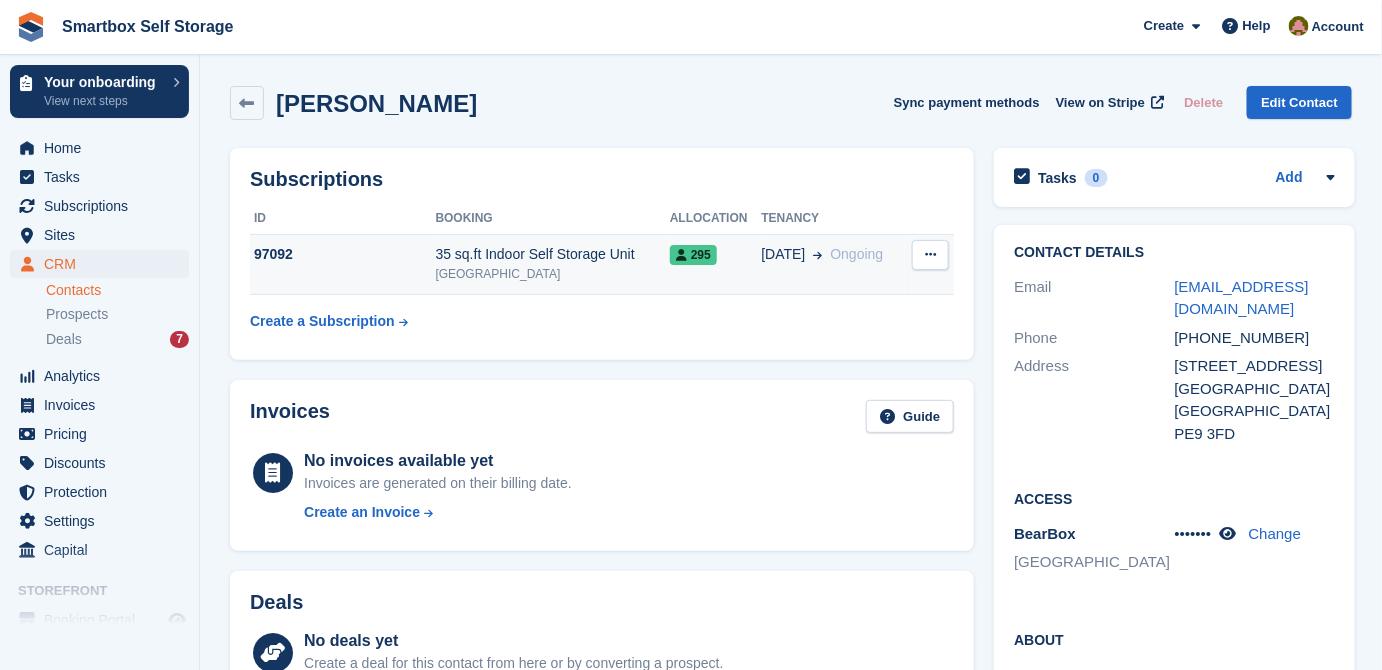 click on "[GEOGRAPHIC_DATA]" at bounding box center [553, 274] 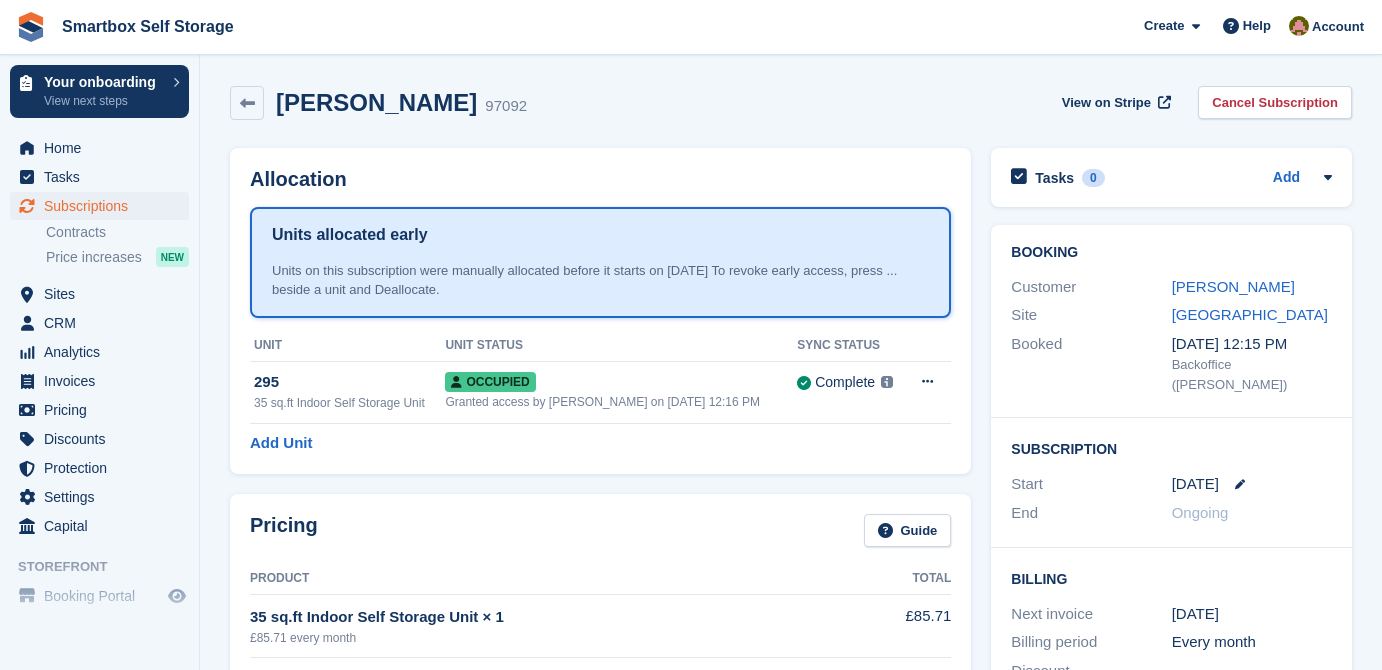 scroll, scrollTop: 0, scrollLeft: 0, axis: both 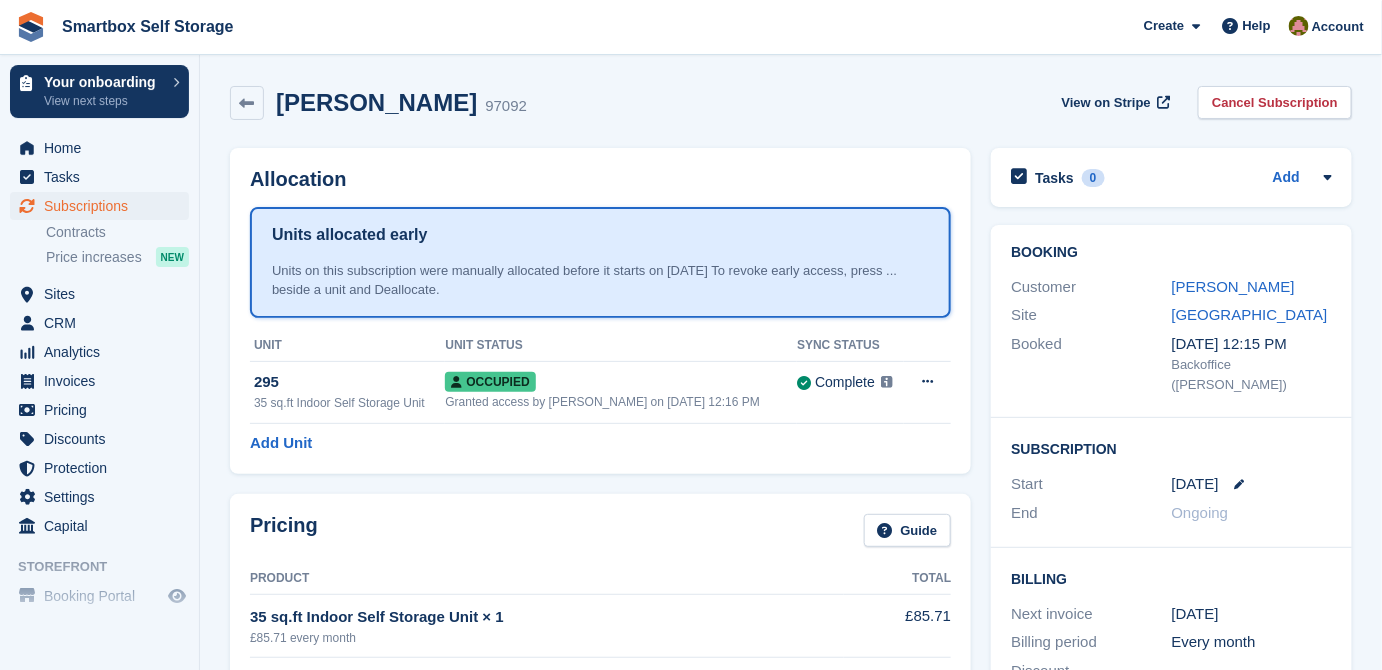 click on "Units allocated early" at bounding box center [600, 236] 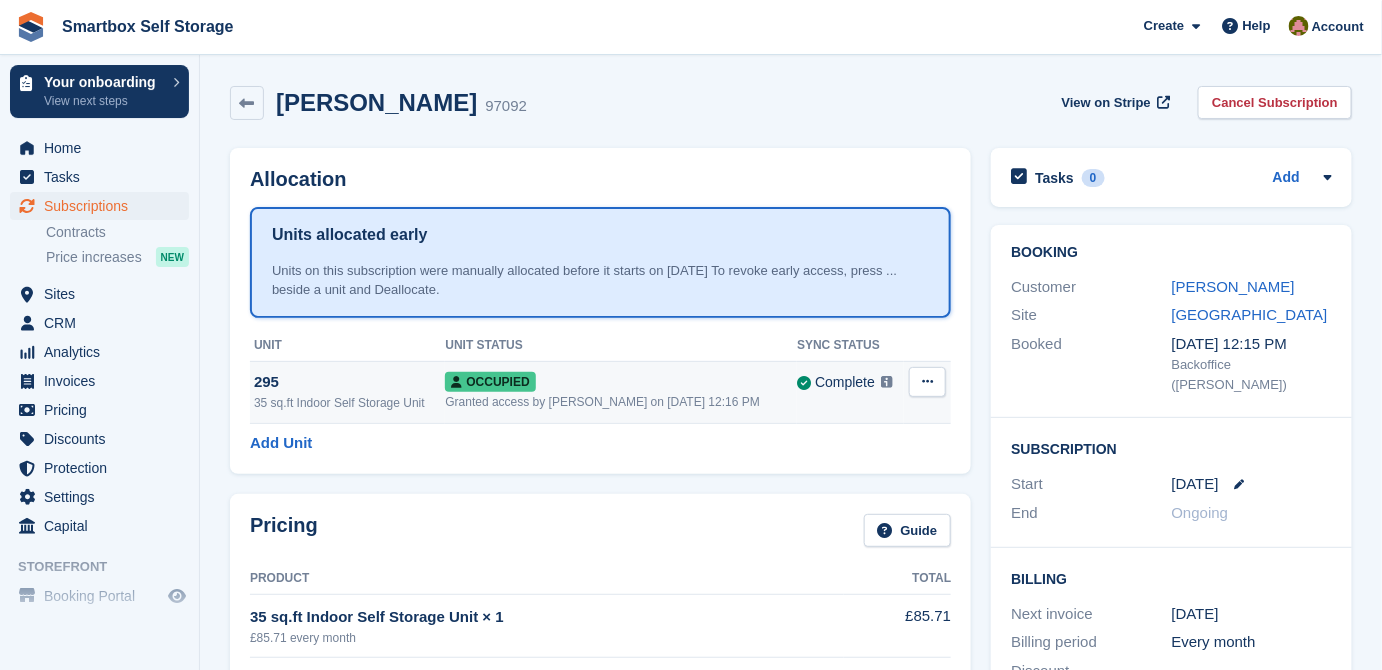 click on "Occupied" at bounding box center [621, 381] 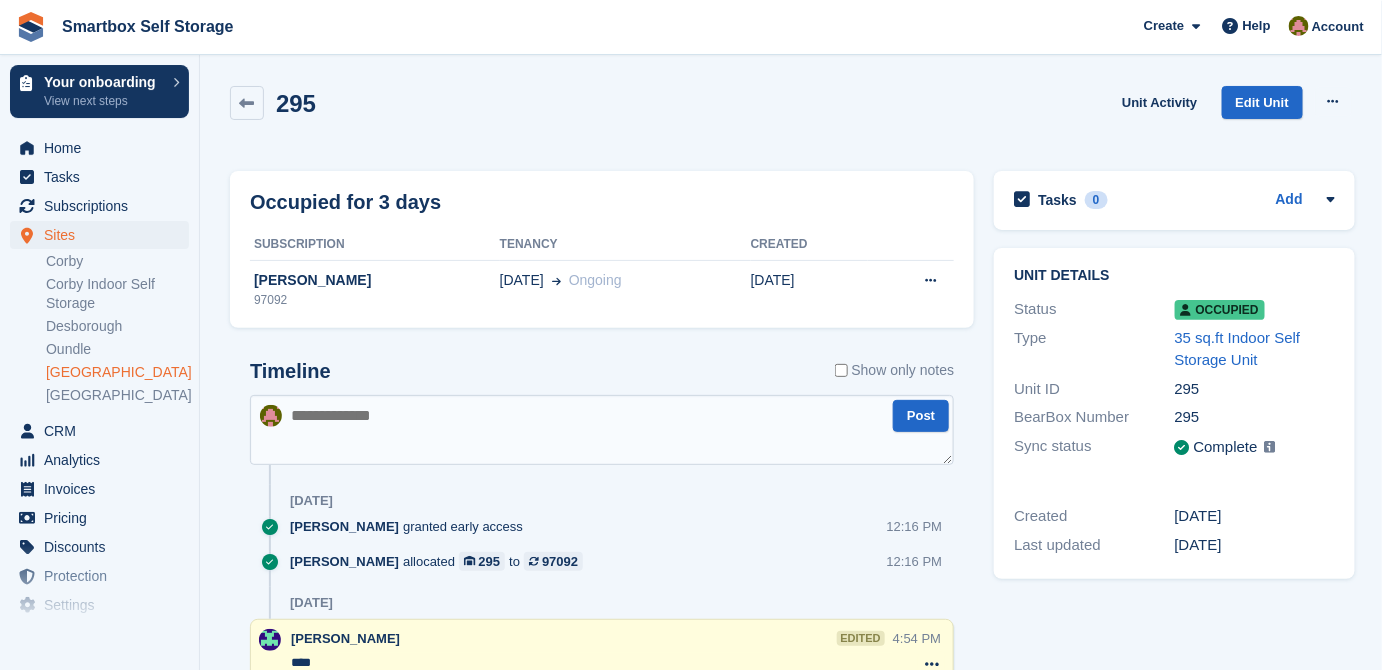 scroll, scrollTop: 85, scrollLeft: 0, axis: vertical 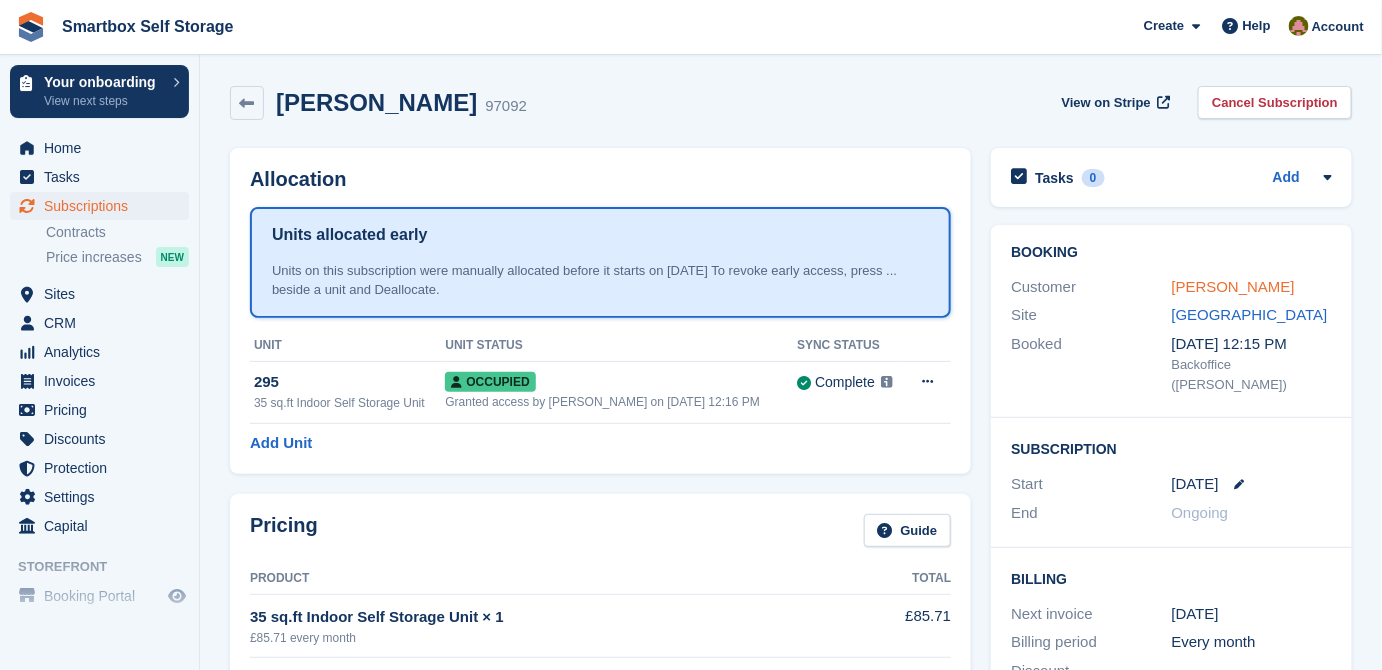 click on "[PERSON_NAME]" at bounding box center (1233, 286) 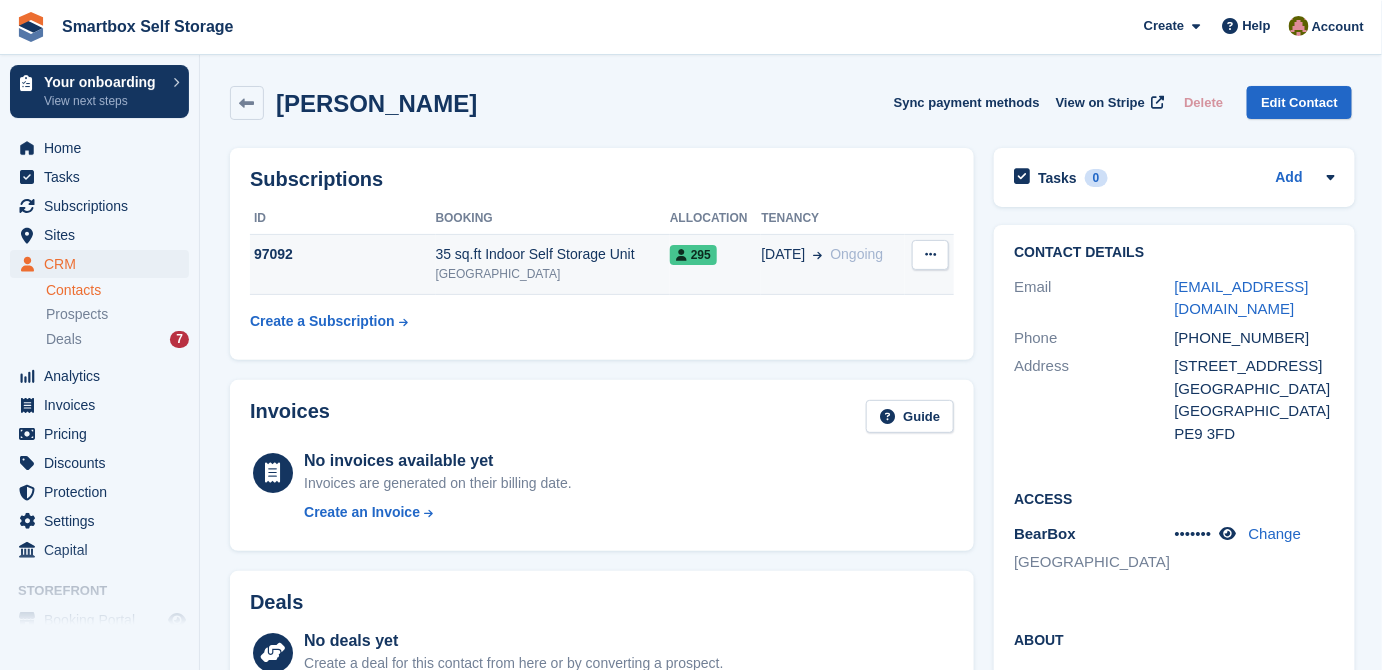 click on "[GEOGRAPHIC_DATA]" at bounding box center [553, 274] 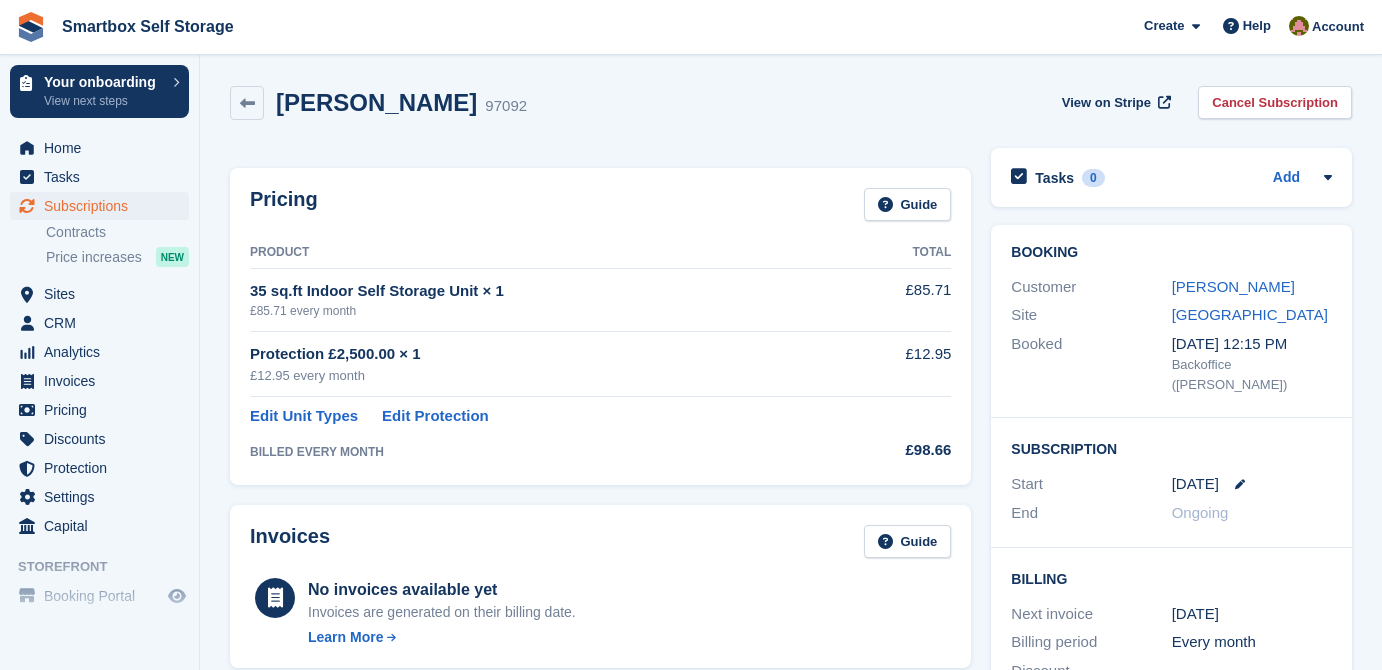 scroll, scrollTop: 0, scrollLeft: 0, axis: both 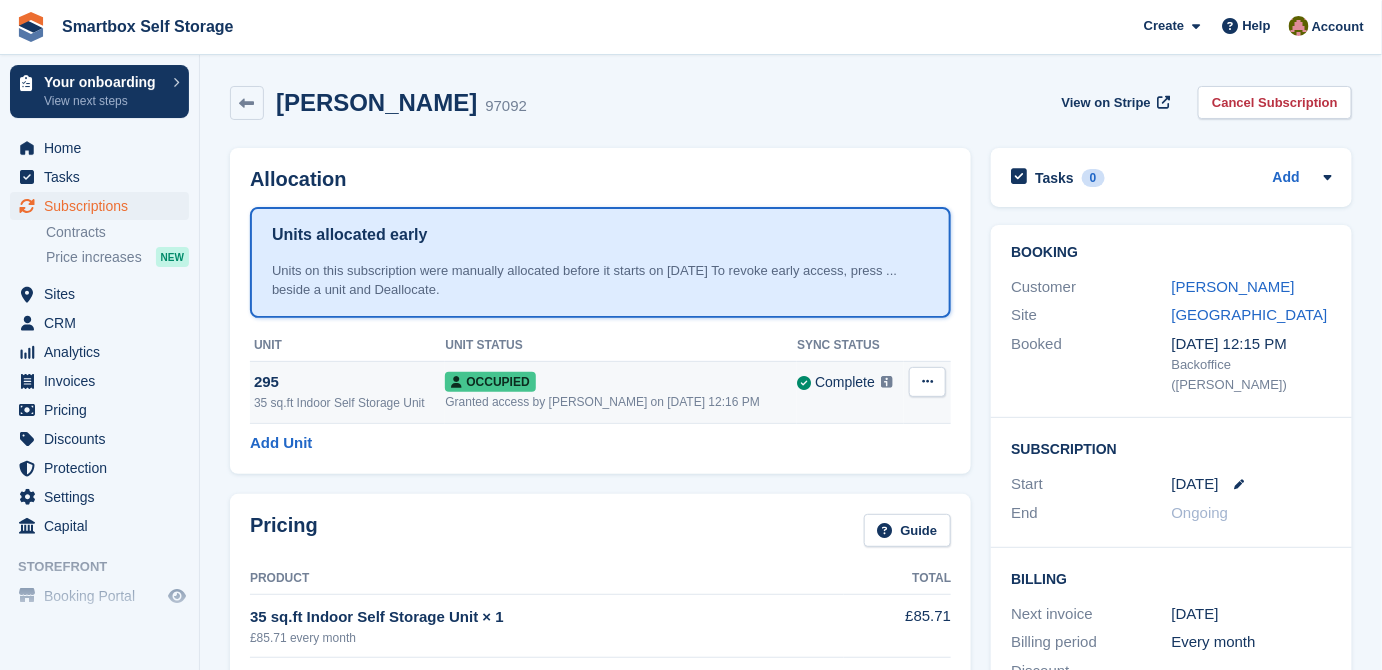 click on "Granted access by [PERSON_NAME] on [DATE]  12:16 PM" at bounding box center [621, 402] 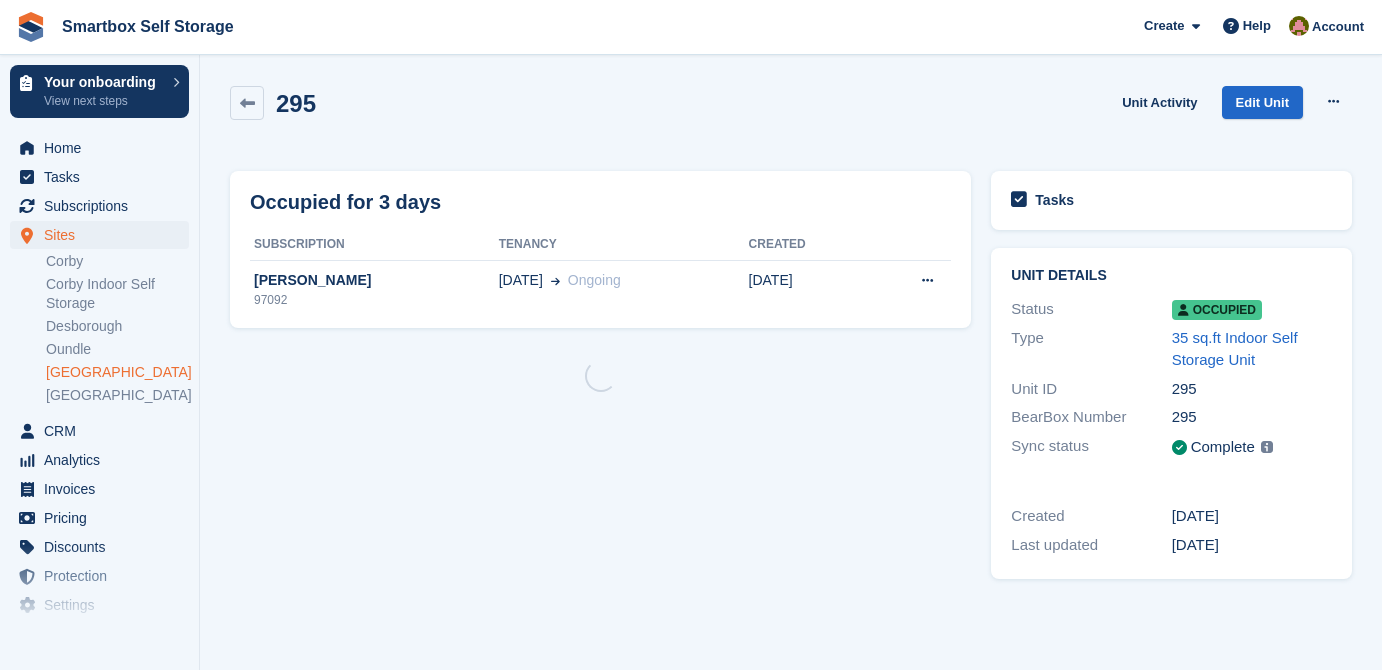 scroll, scrollTop: 0, scrollLeft: 0, axis: both 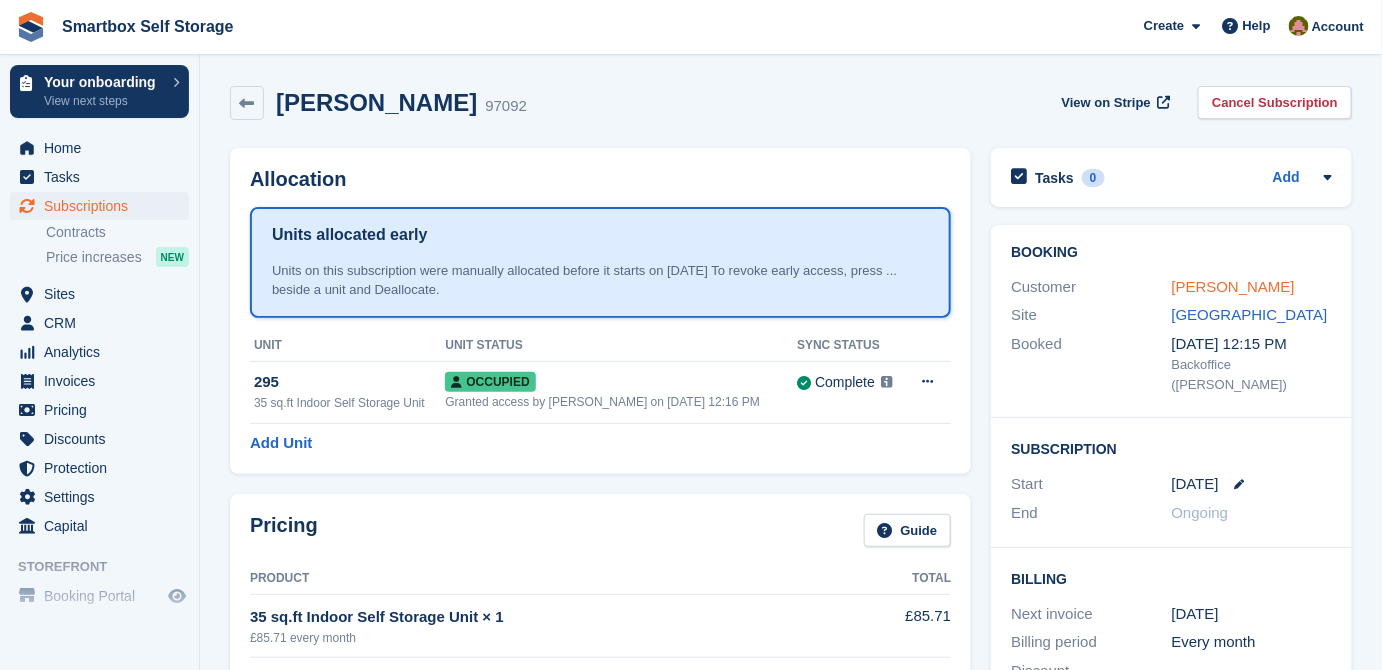 click on "[PERSON_NAME]" at bounding box center (1233, 286) 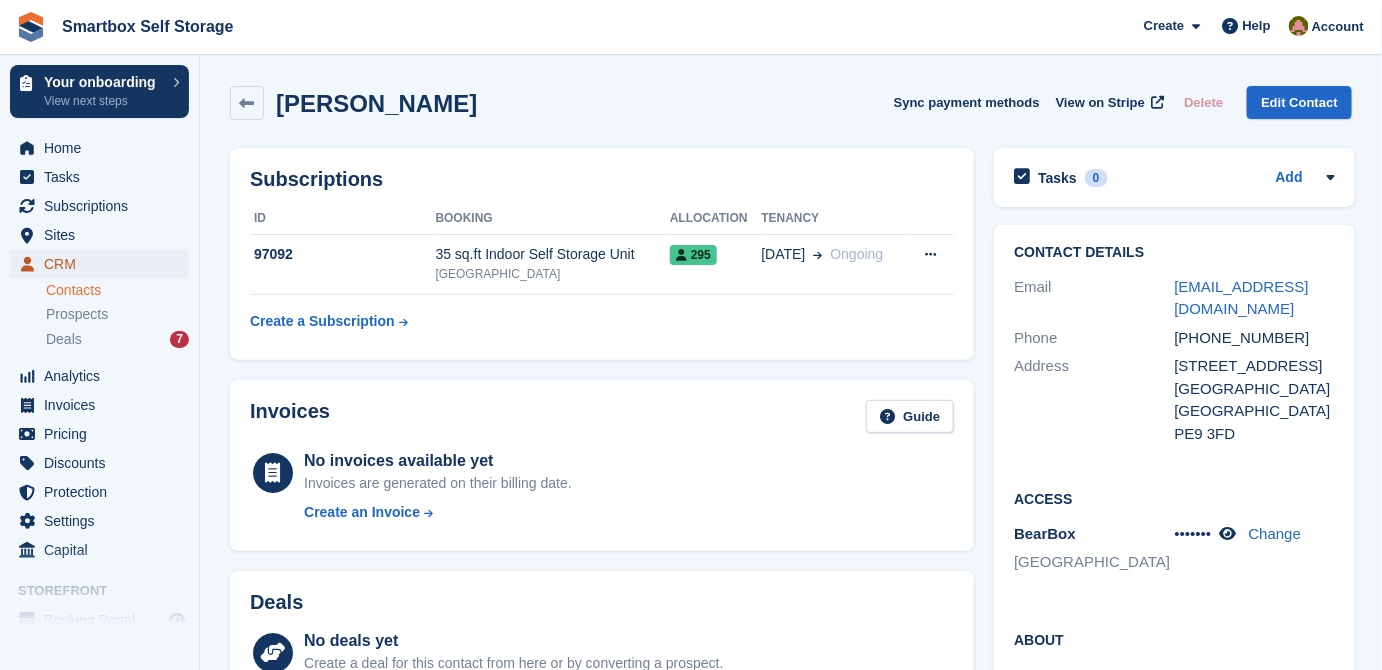 click on "CRM" at bounding box center (104, 264) 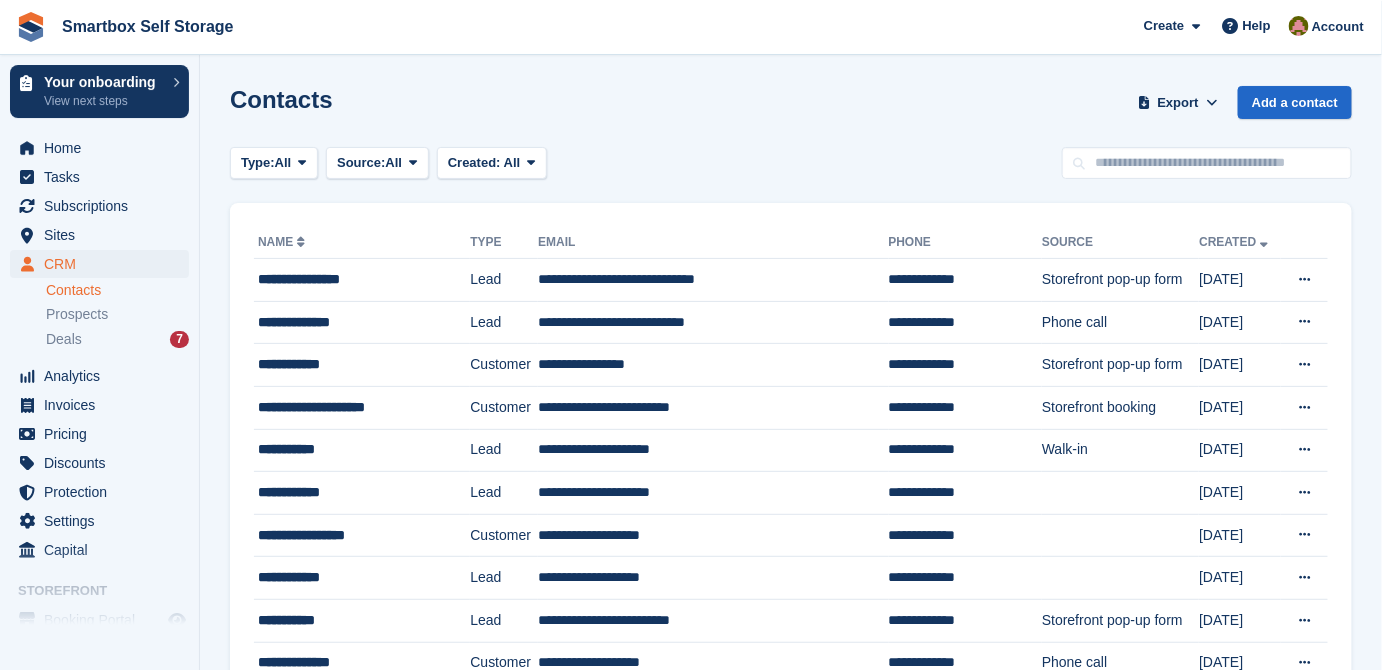 drag, startPoint x: 1114, startPoint y: 188, endPoint x: 1130, endPoint y: 181, distance: 17.464249 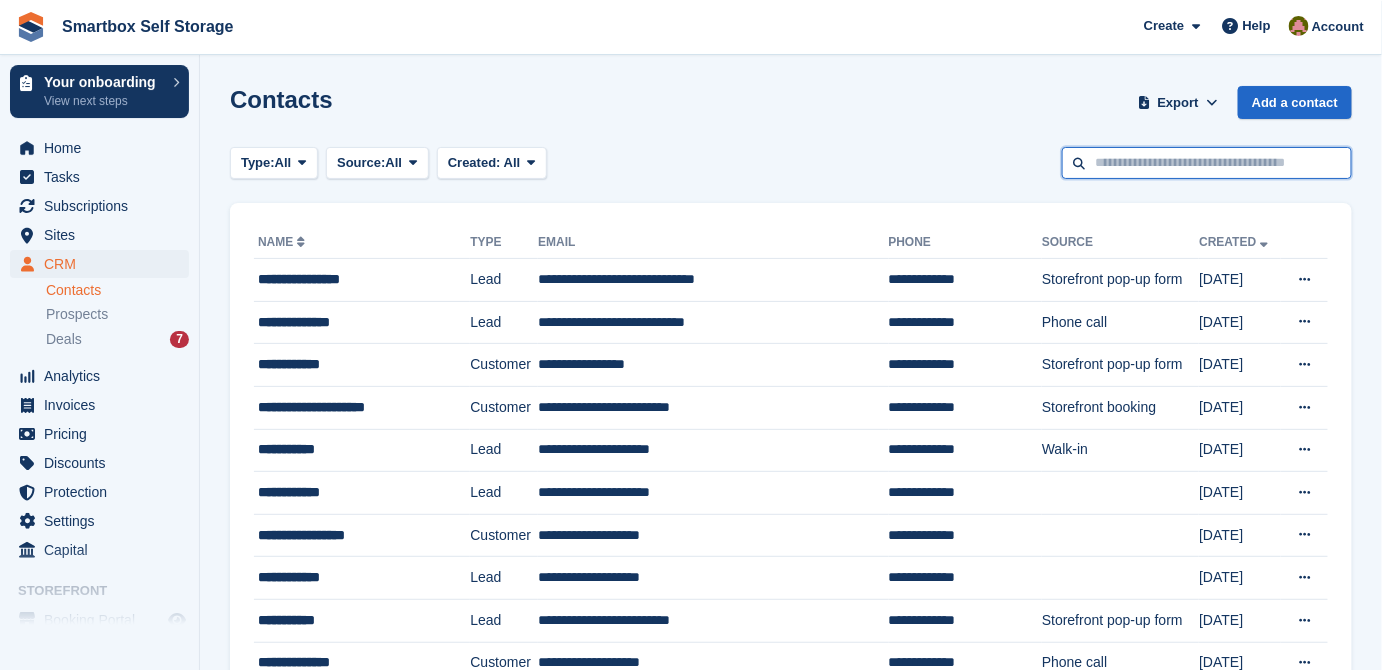 click at bounding box center (1207, 163) 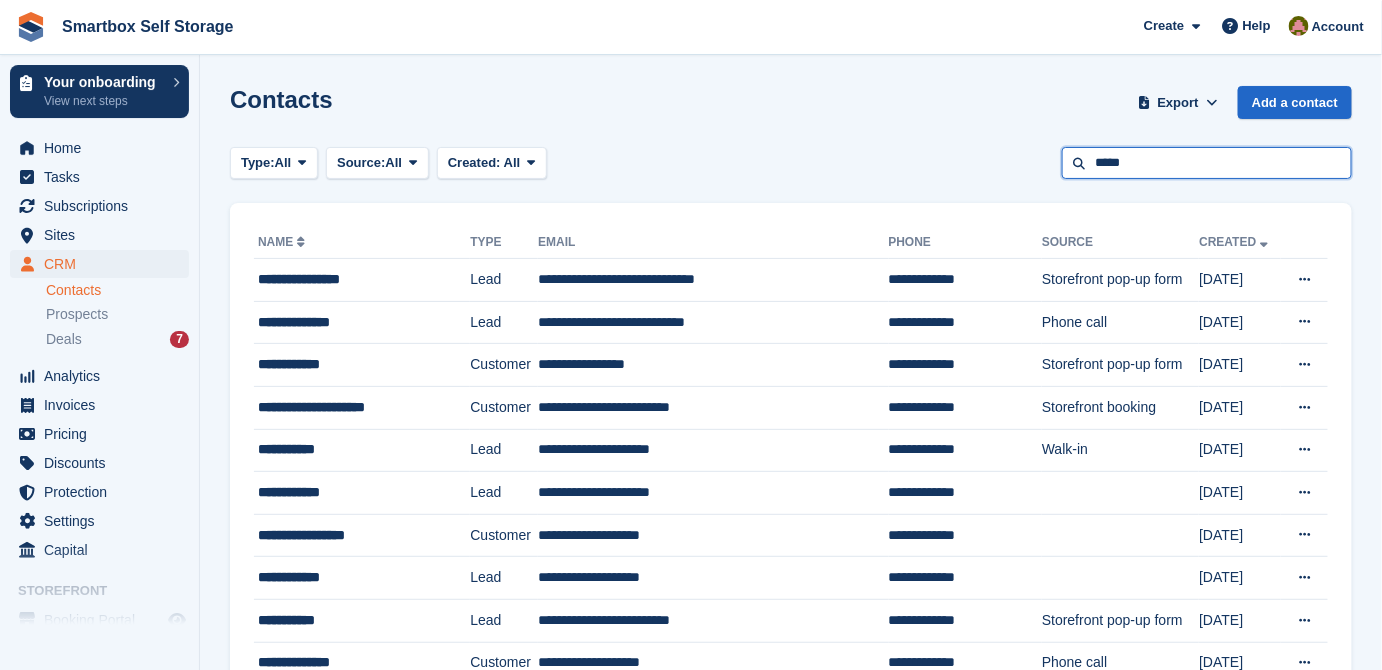 type on "*****" 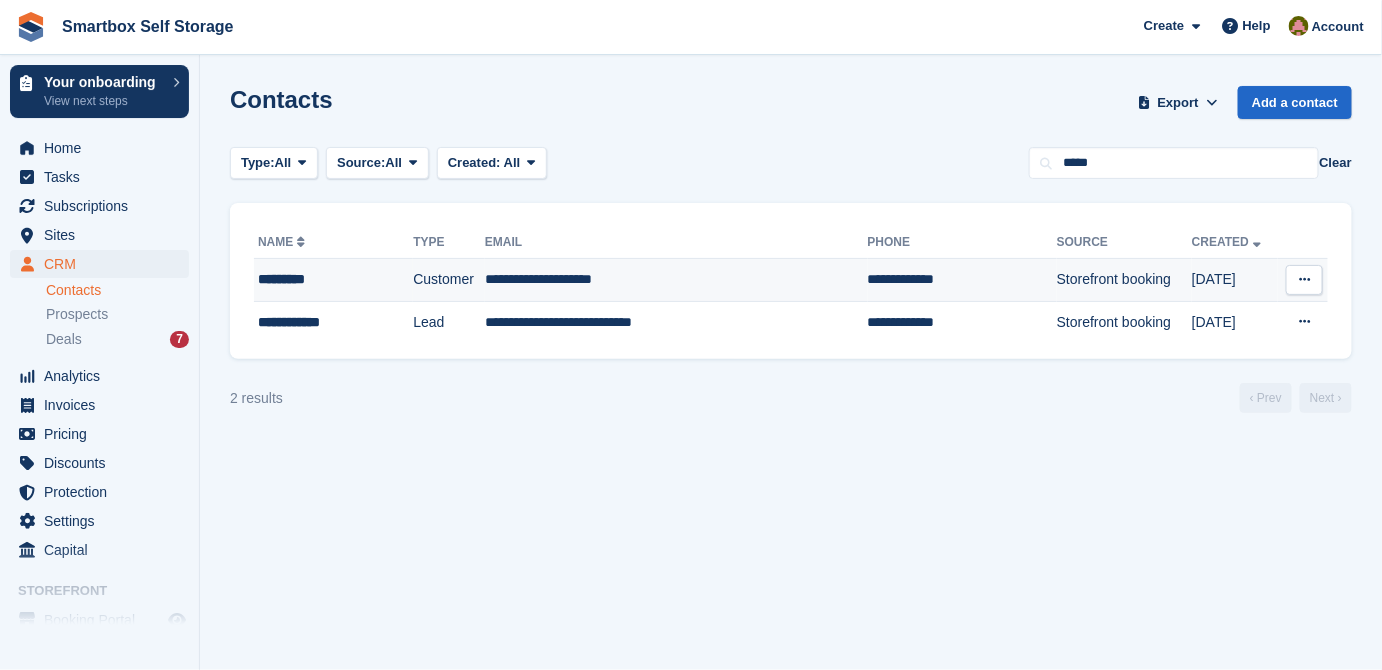click on "*********" at bounding box center (323, 279) 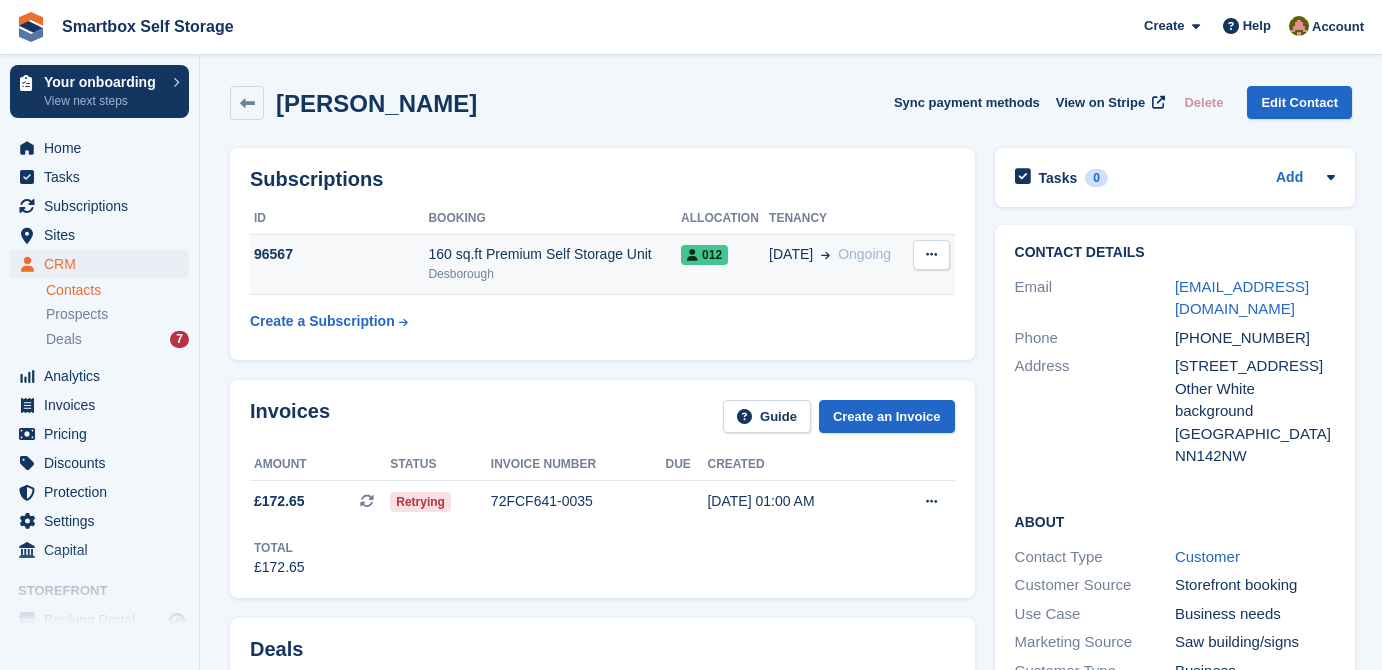 scroll, scrollTop: 0, scrollLeft: 0, axis: both 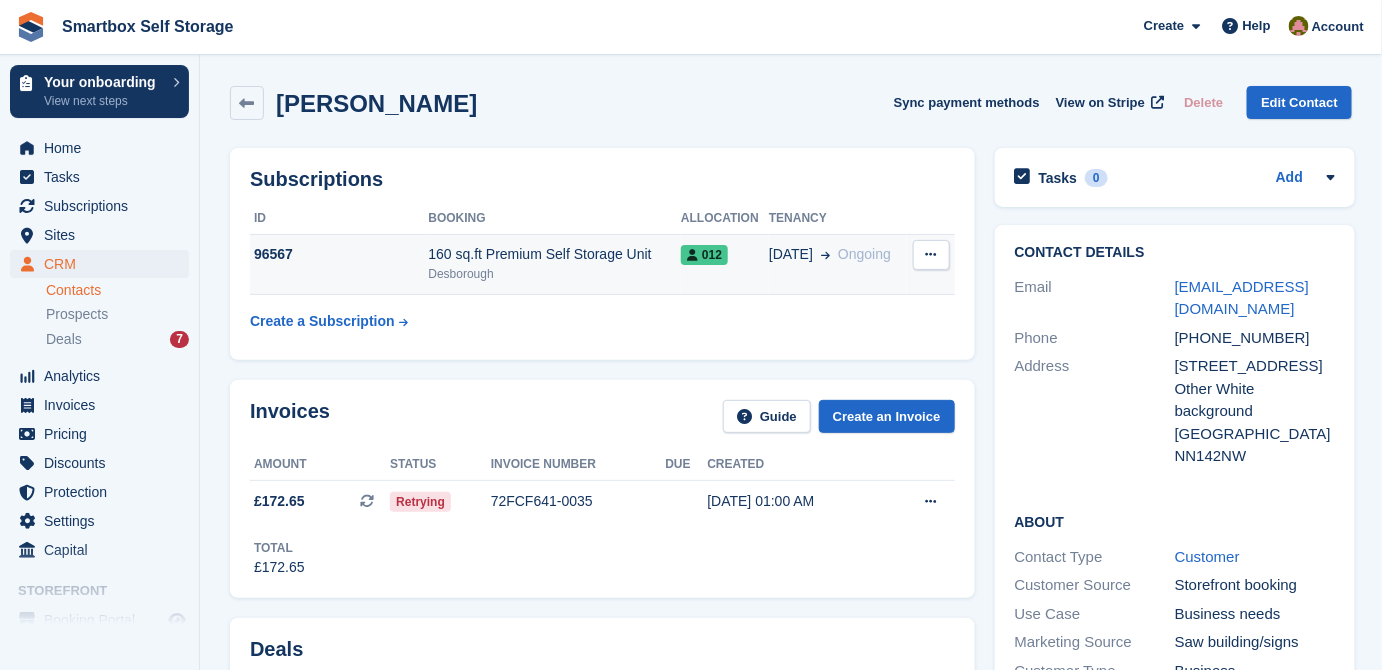 click at bounding box center [931, 255] 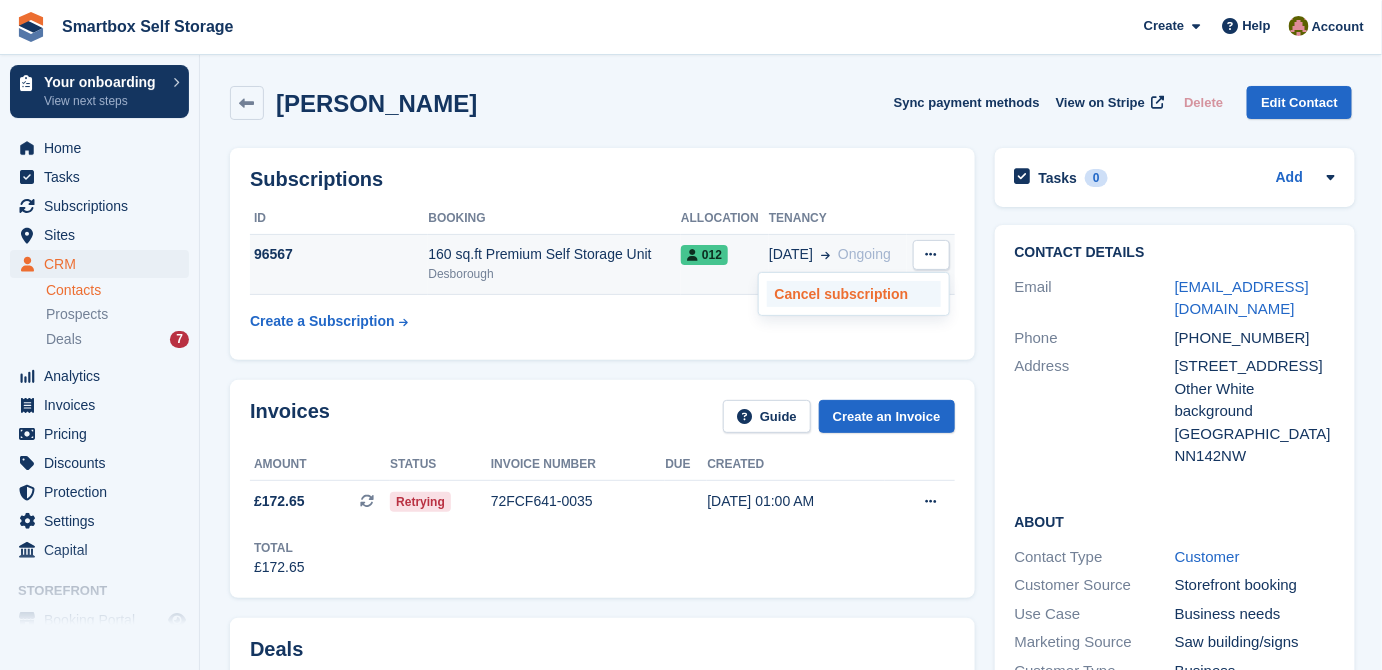 click on "Cancel subscription" at bounding box center [854, 294] 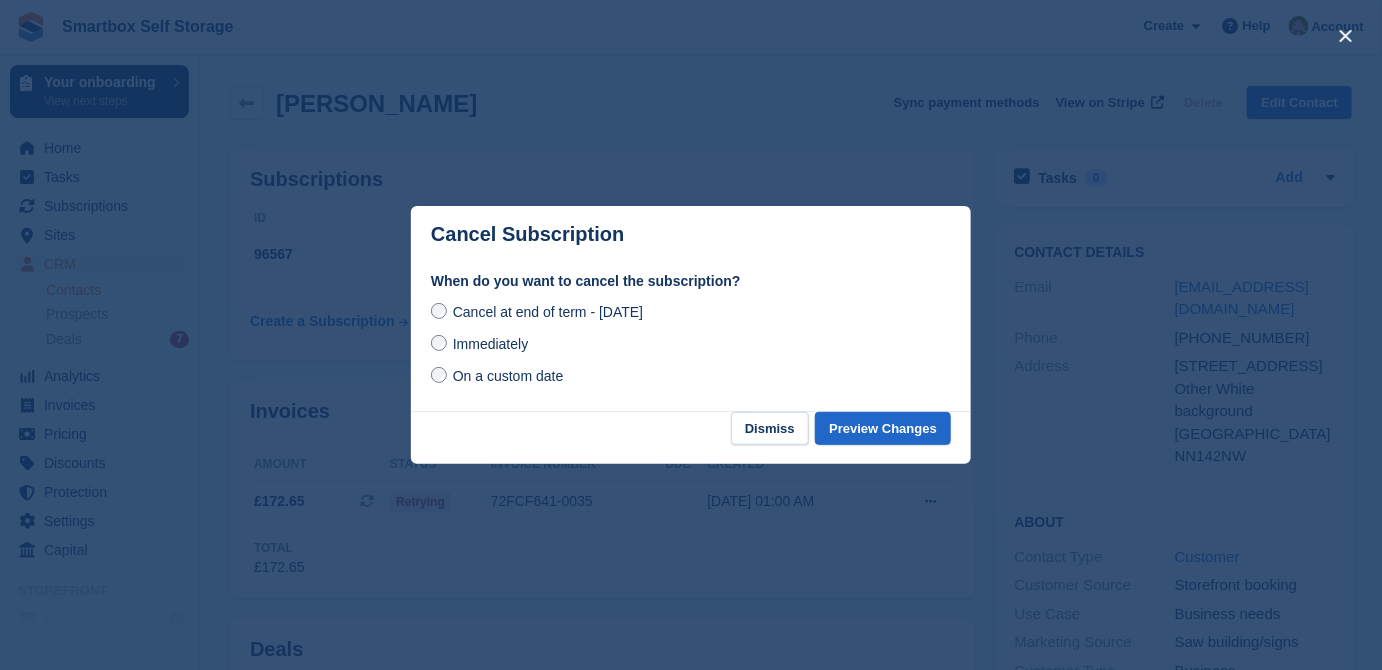 click on "Immediately" at bounding box center [490, 344] 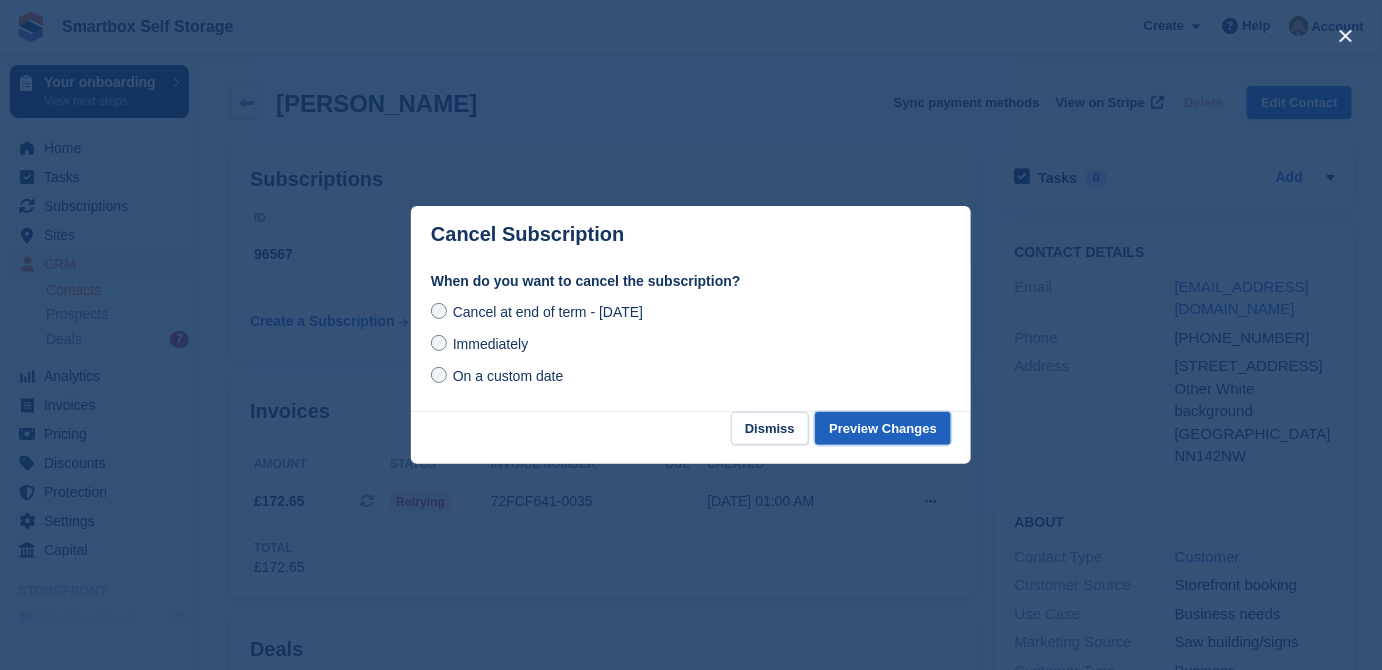 click on "Preview Changes" at bounding box center [883, 428] 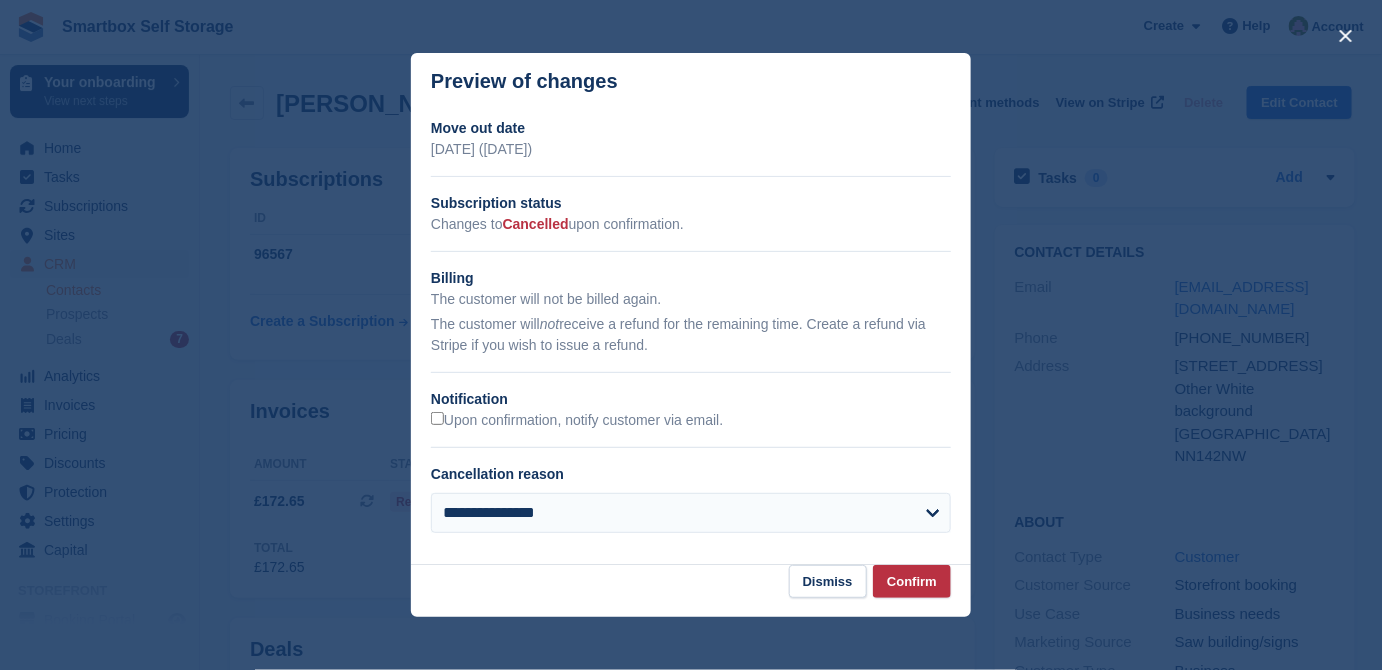 click on "**********" at bounding box center (691, 506) 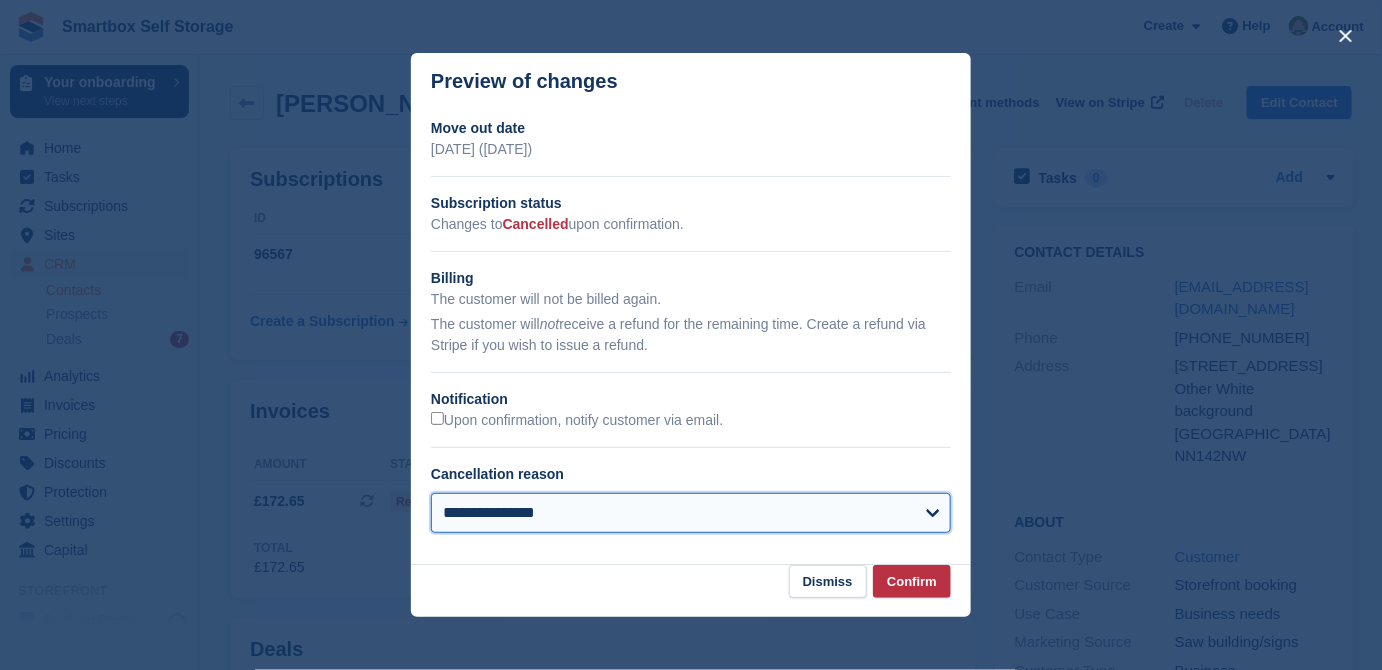 click on "**********" at bounding box center [691, 513] 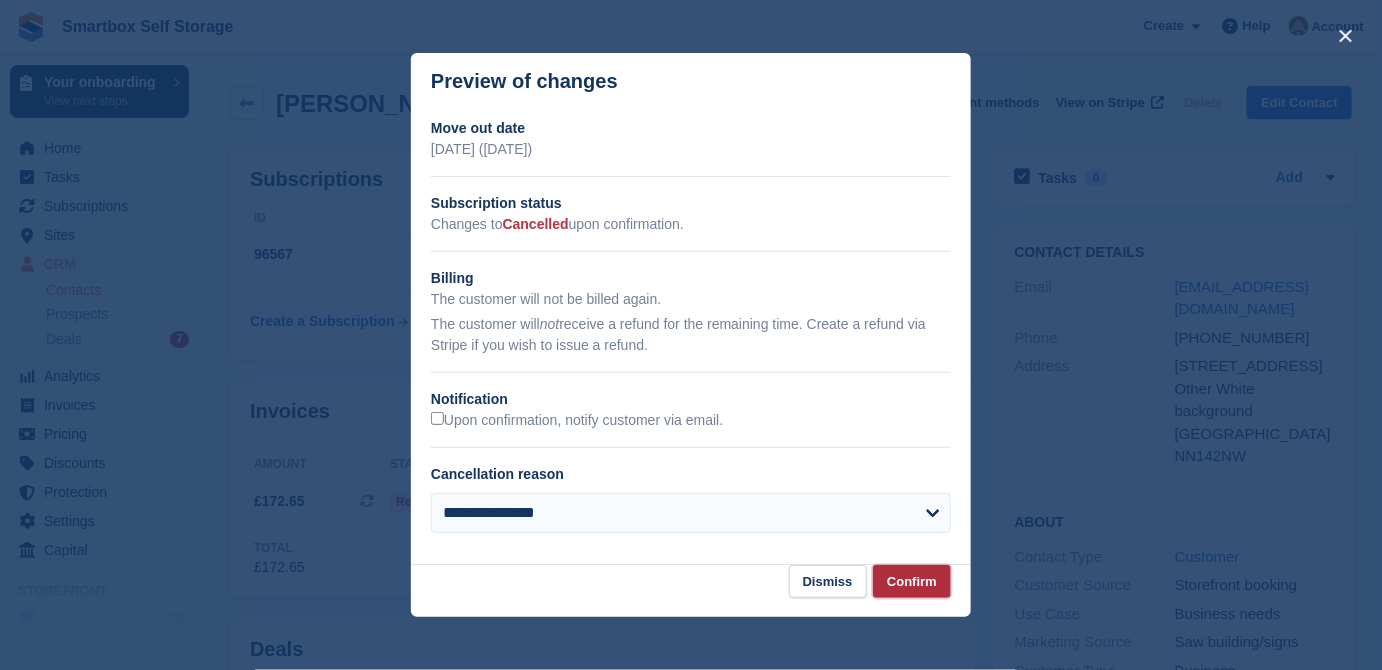 click on "Confirm" at bounding box center (912, 581) 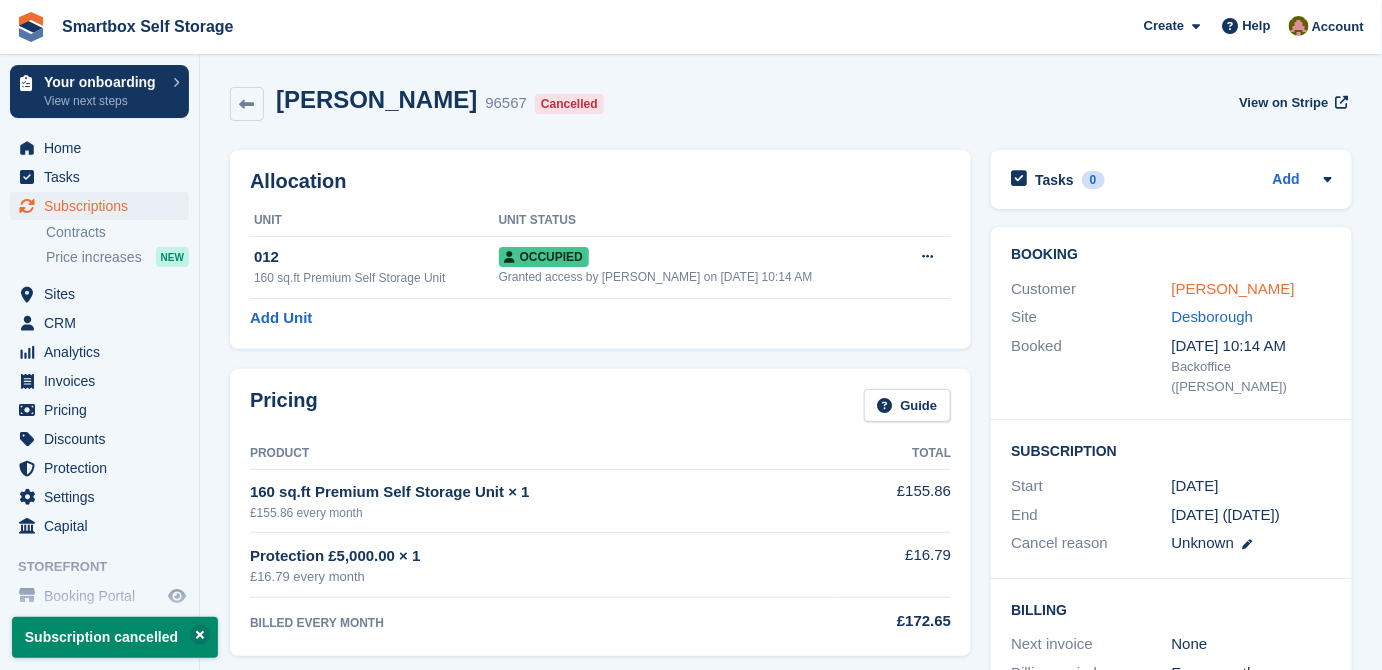click on "Ian Watts" at bounding box center [1233, 288] 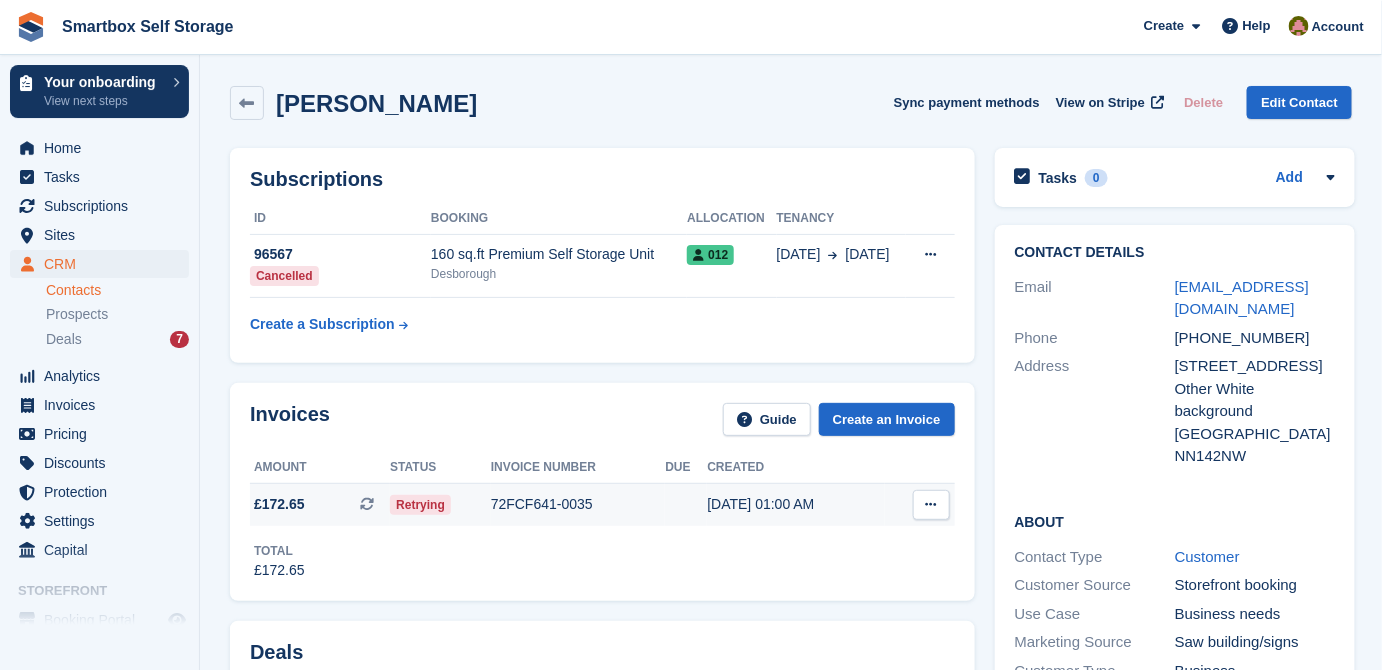 click at bounding box center [931, 504] 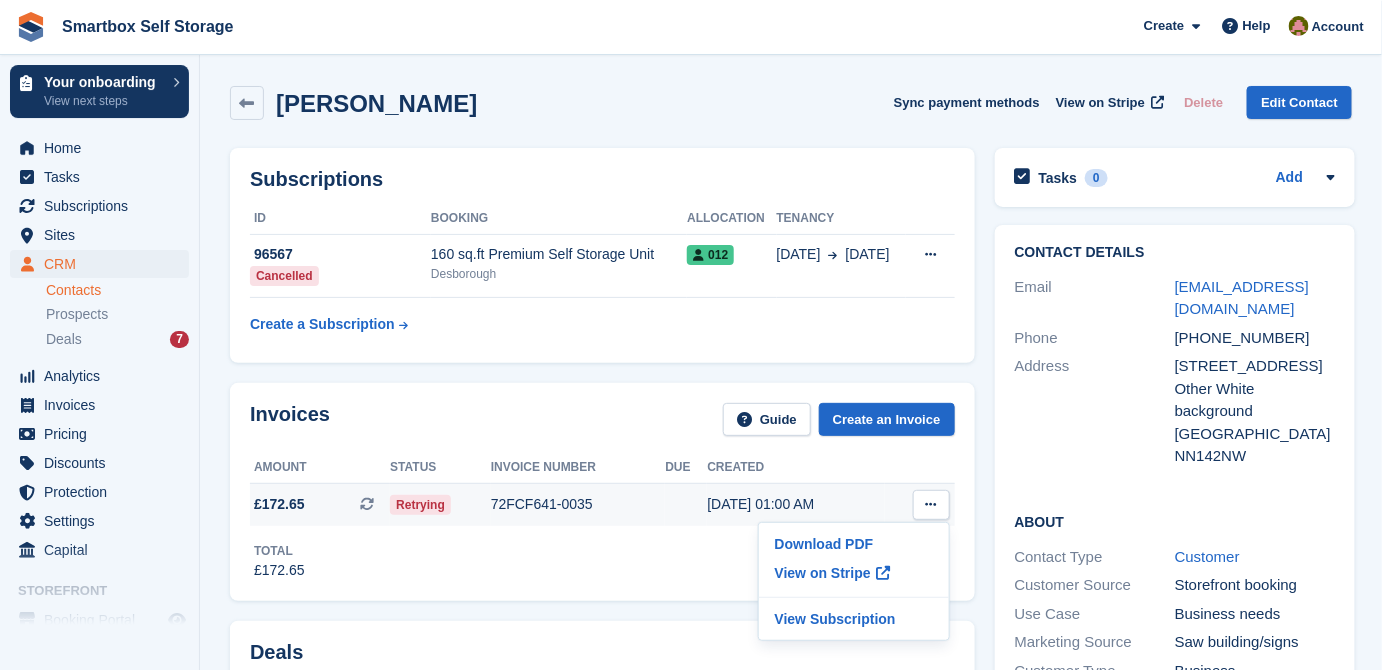 click on "72FCF641-0035" at bounding box center [578, 504] 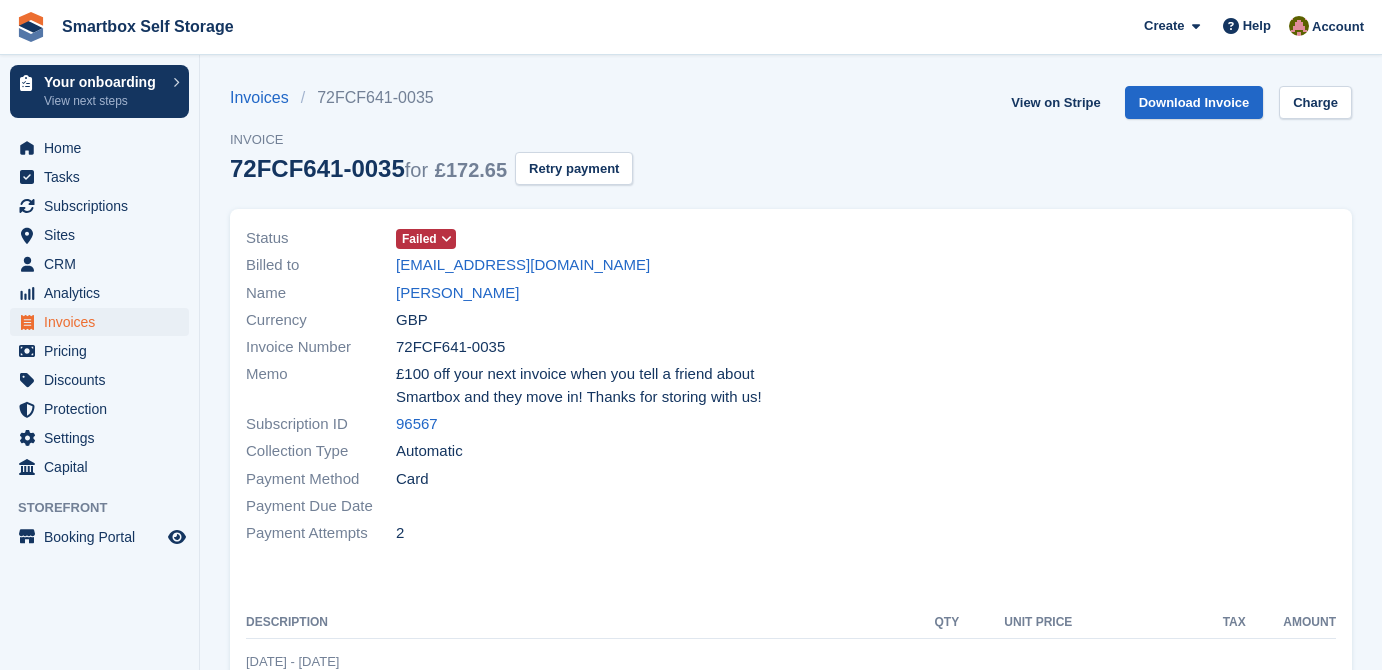 scroll, scrollTop: 0, scrollLeft: 0, axis: both 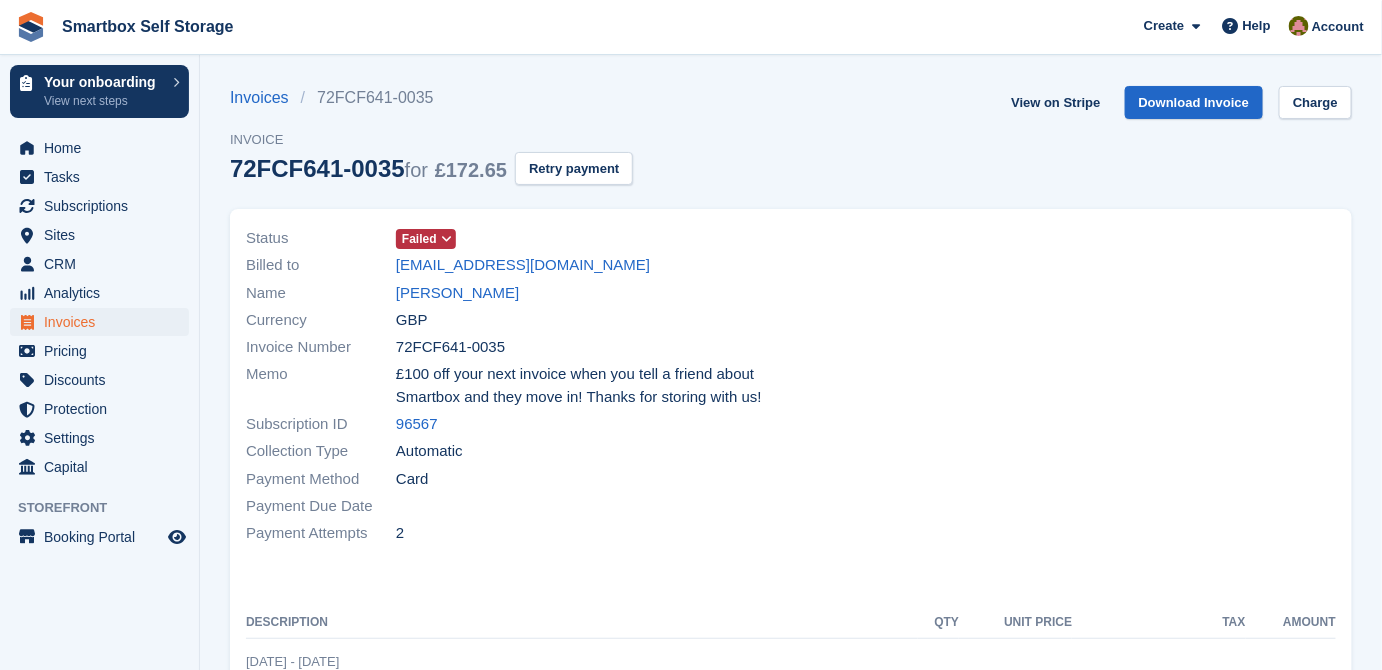 click on "Failed" at bounding box center (419, 239) 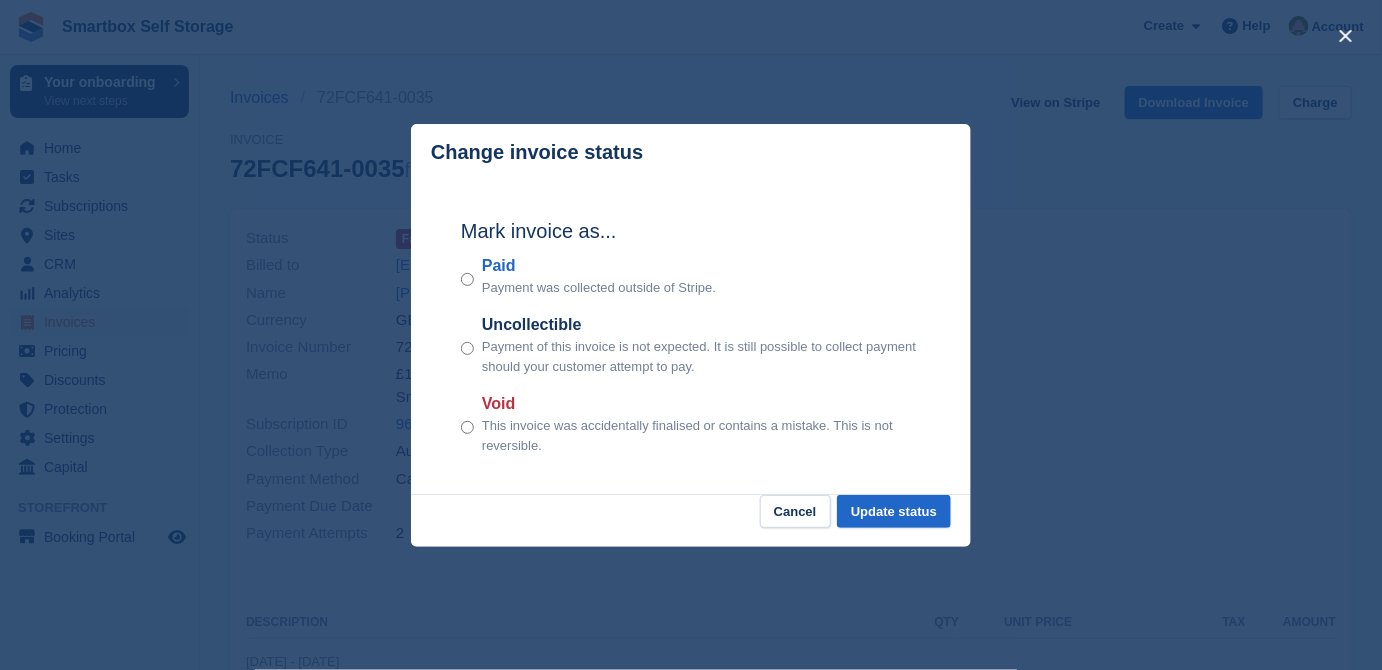 click on "Void" at bounding box center (701, 404) 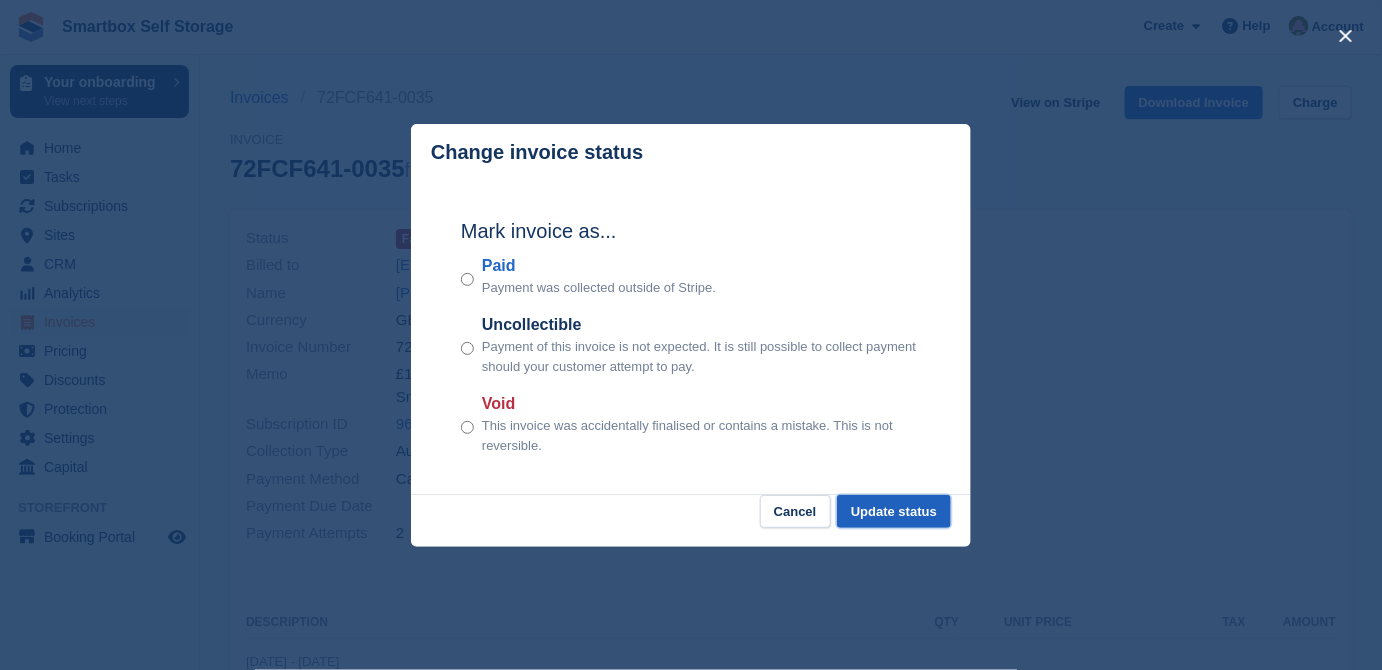 click on "Update status" at bounding box center (894, 511) 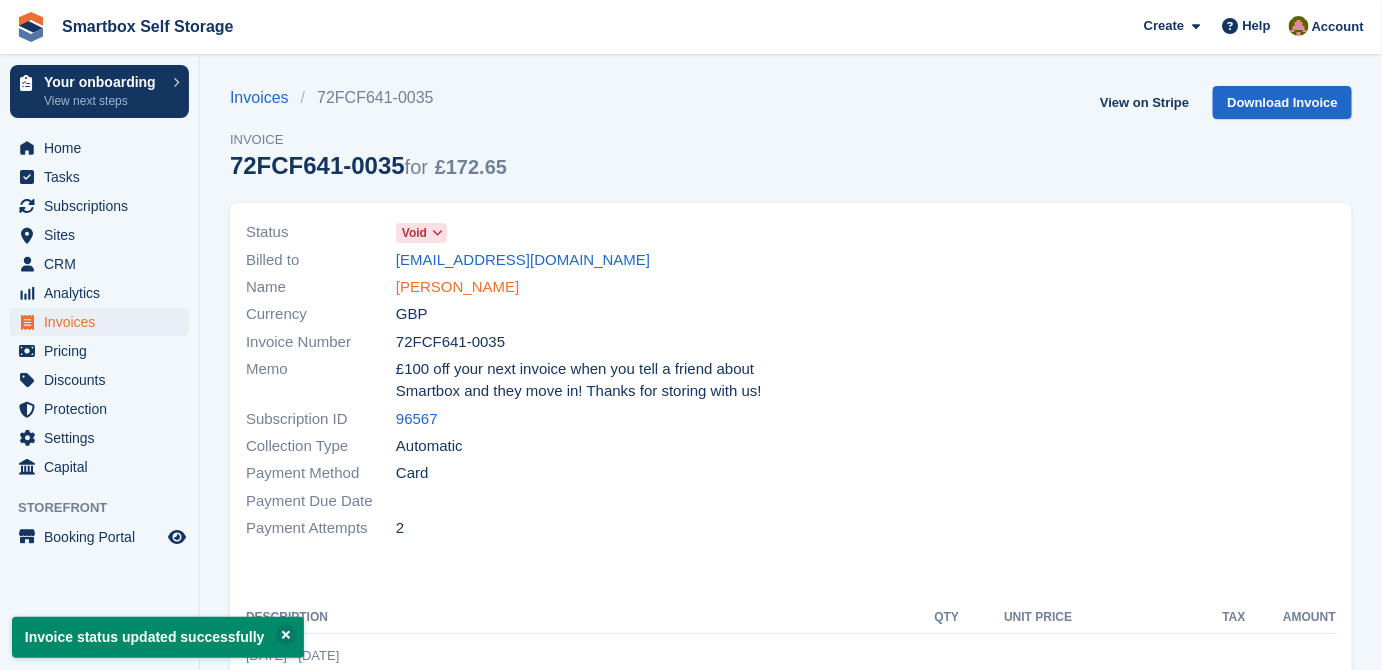 click on "Ian Watts" at bounding box center (457, 287) 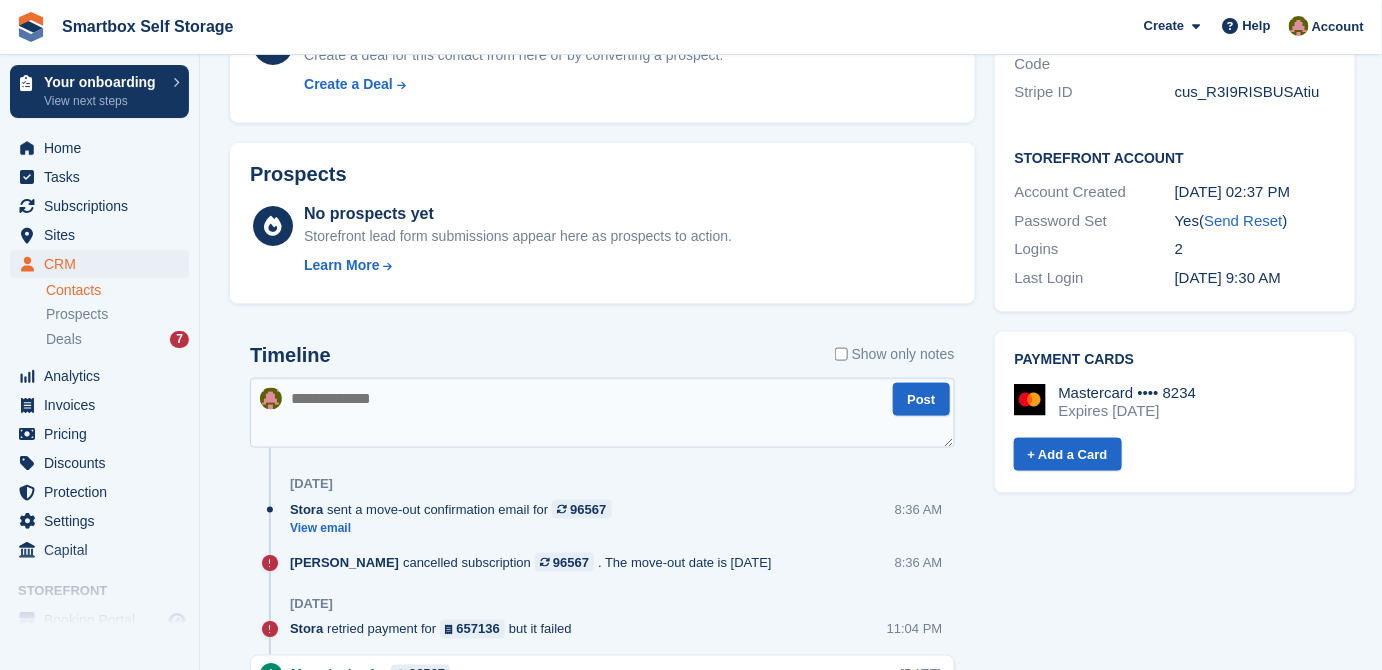 scroll, scrollTop: 818, scrollLeft: 0, axis: vertical 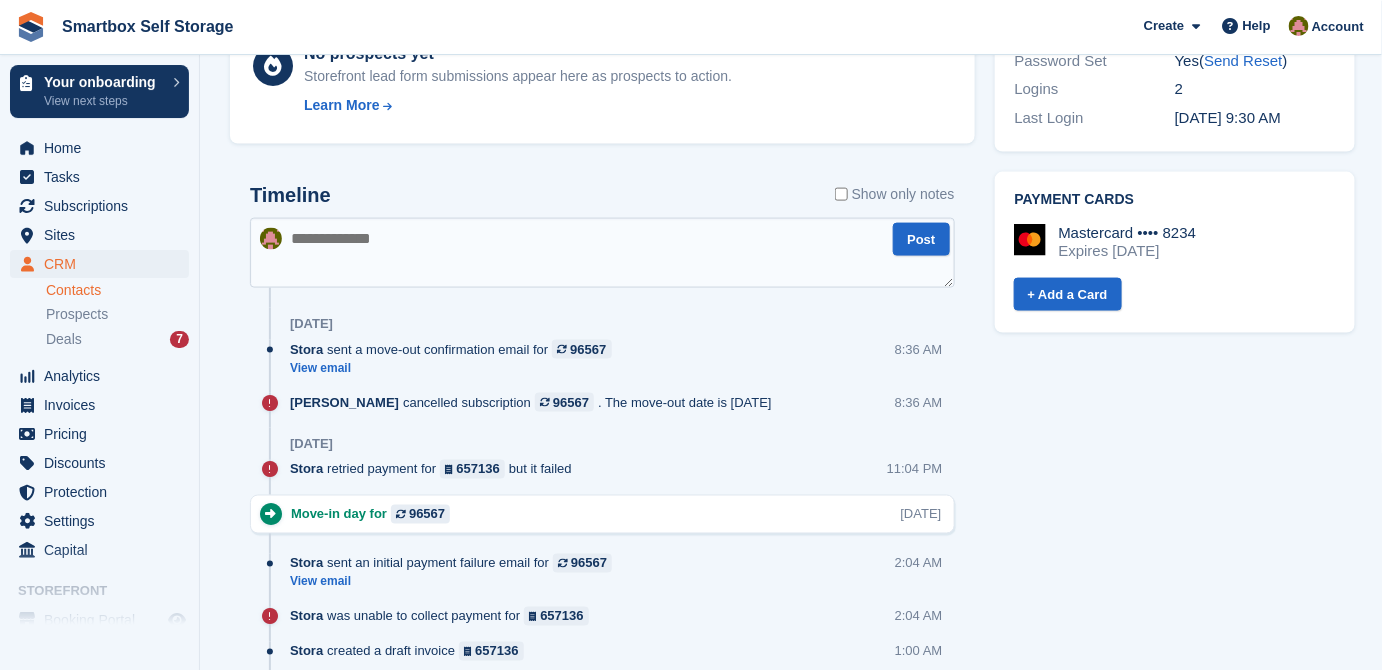 click at bounding box center (602, 253) 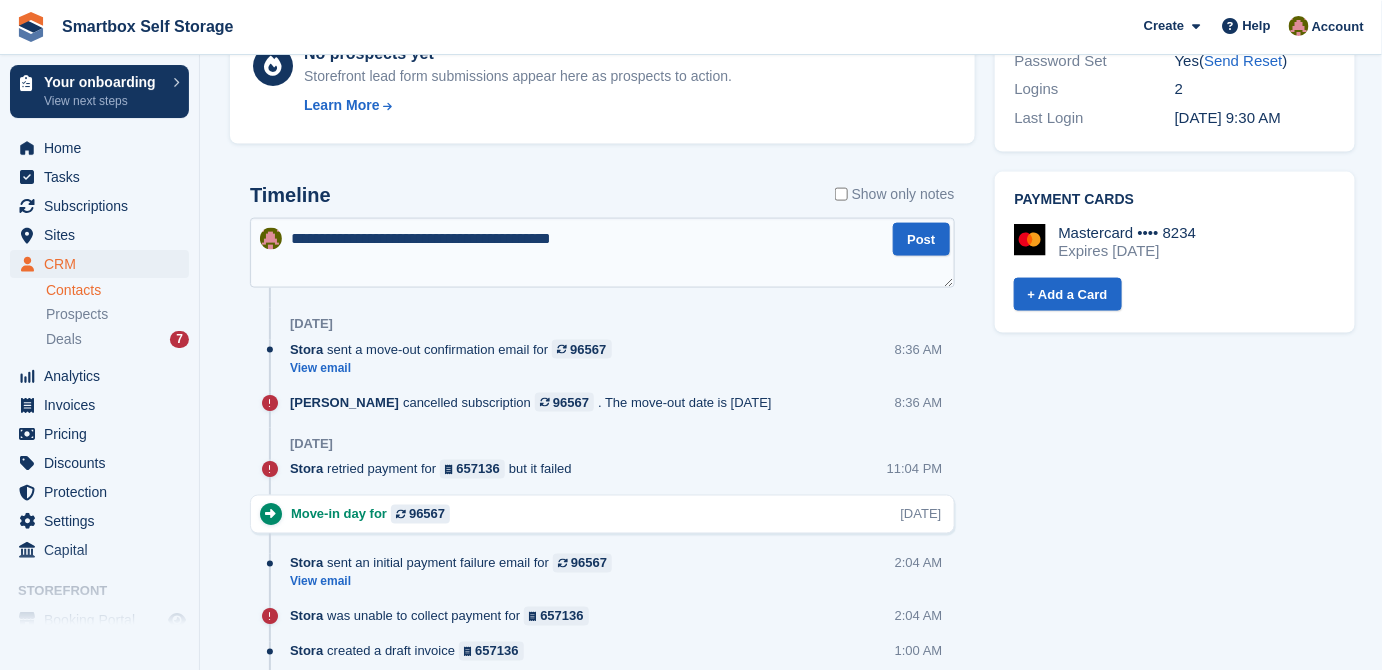 type on "**********" 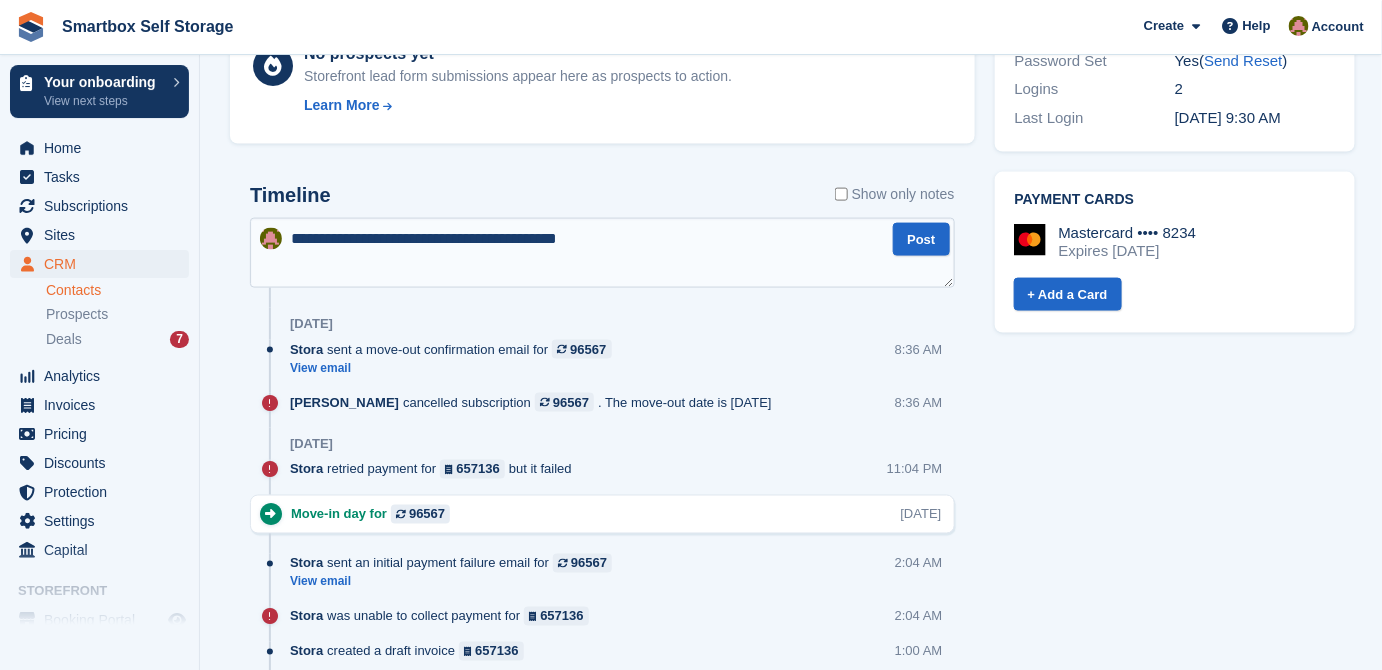 type 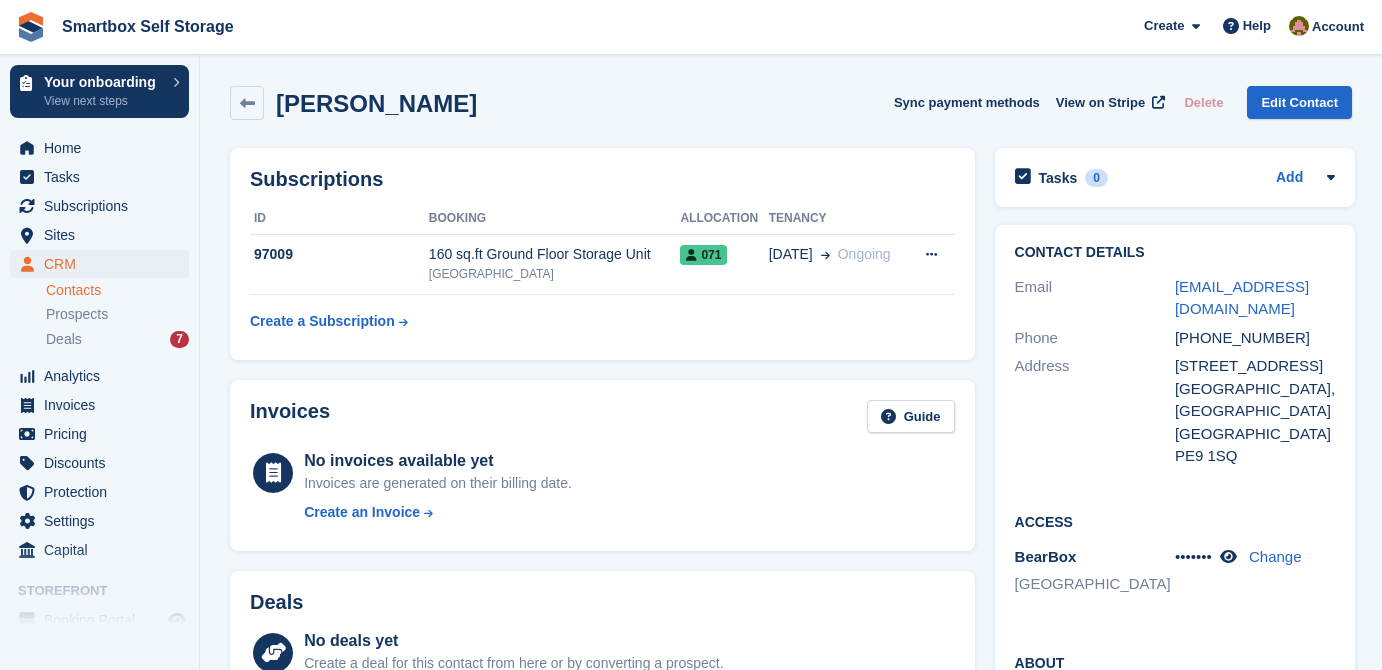 scroll, scrollTop: 0, scrollLeft: 0, axis: both 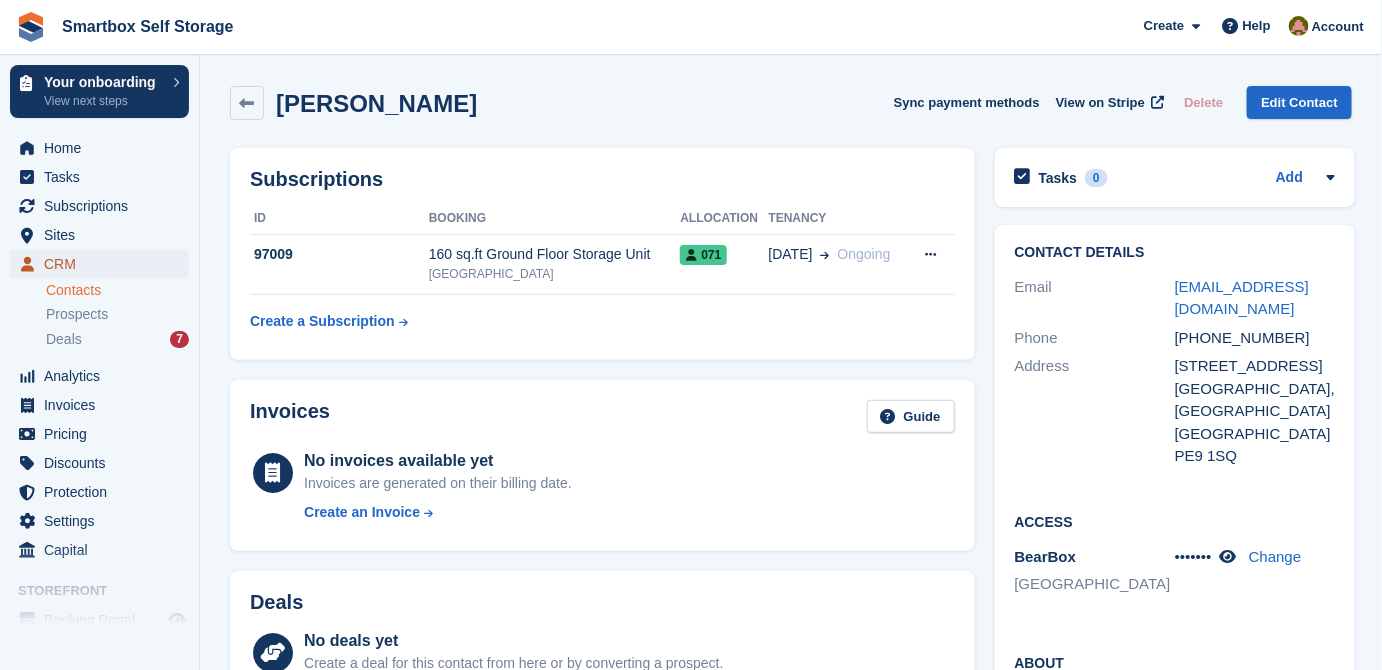 click on "CRM" at bounding box center (104, 264) 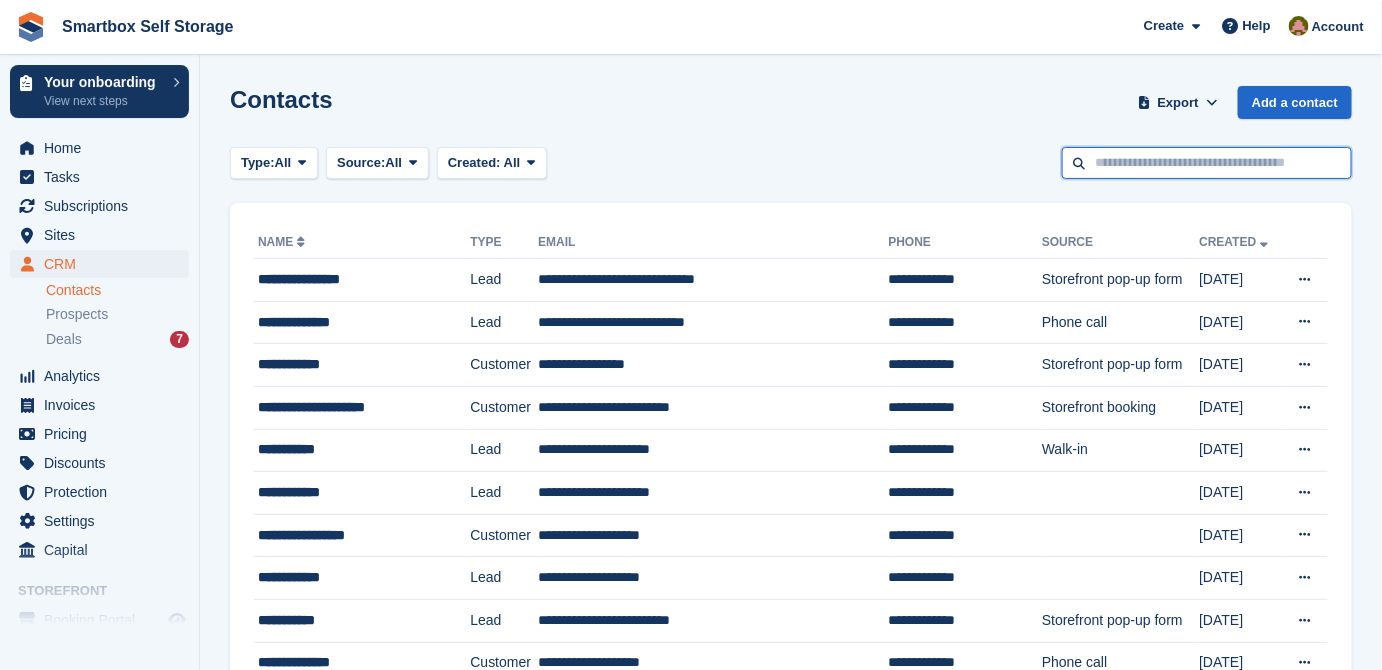 click at bounding box center (1207, 163) 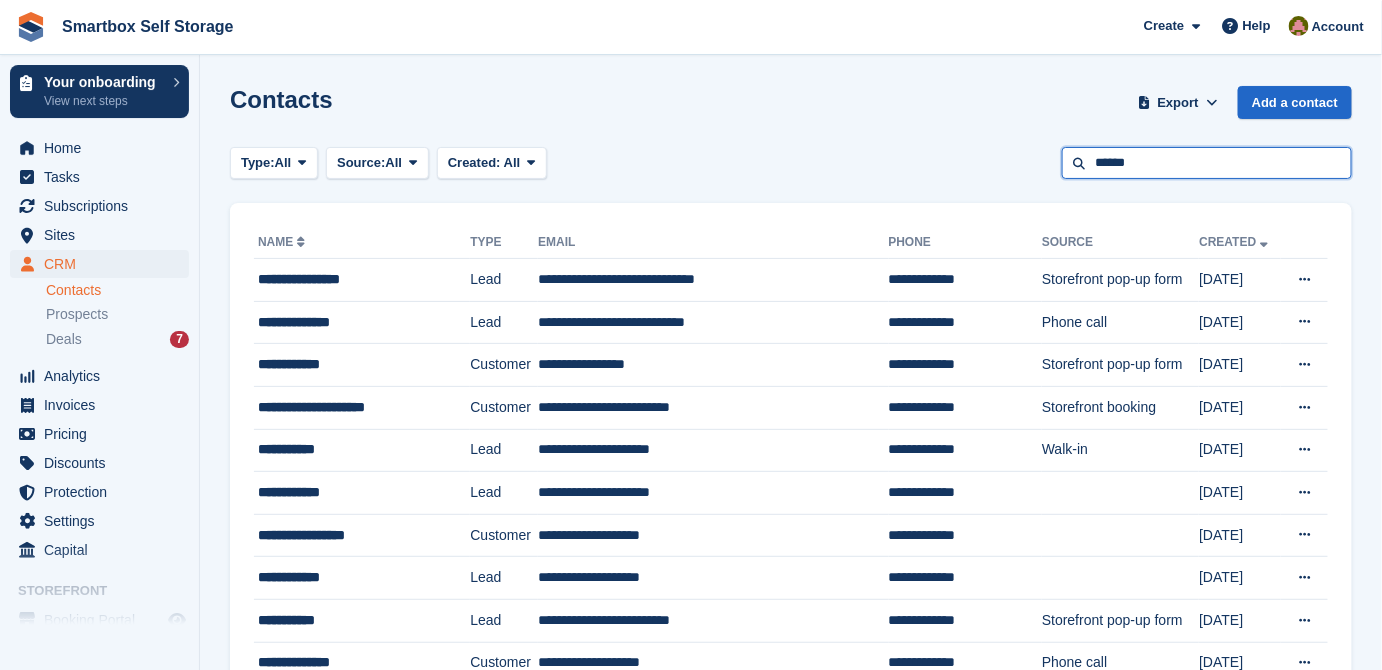 type on "******" 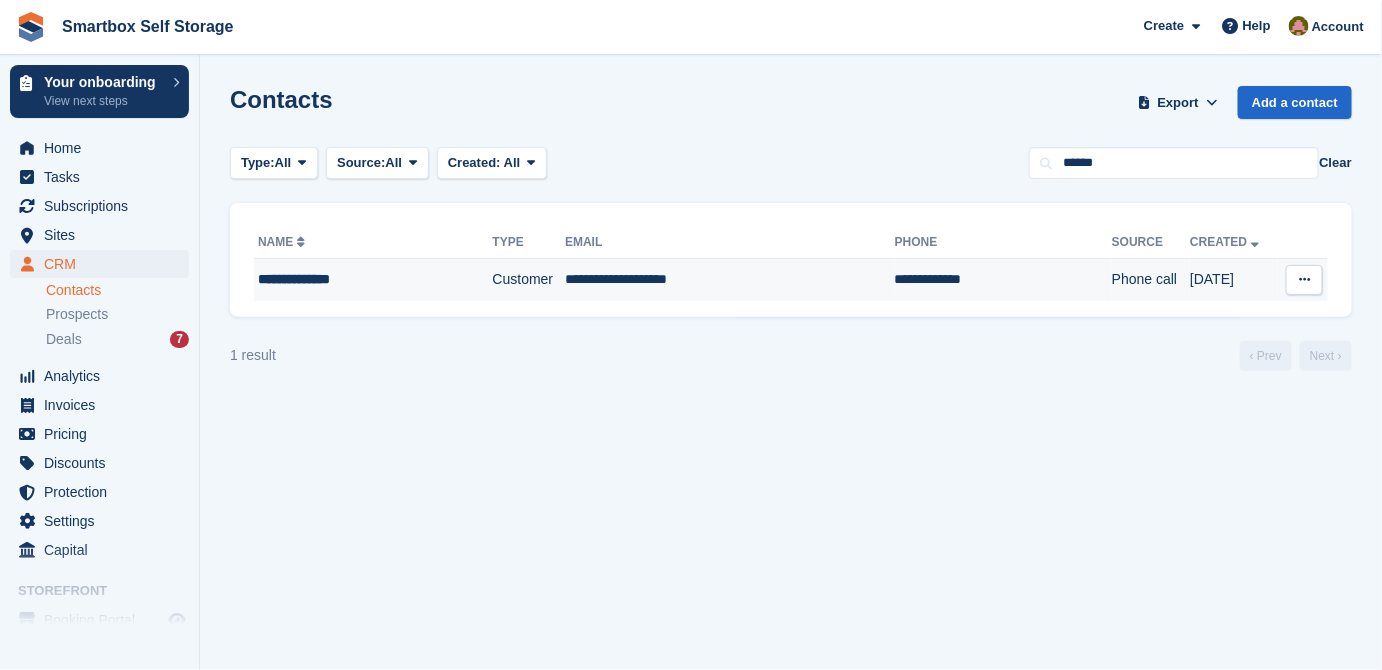click on "Customer" at bounding box center [529, 280] 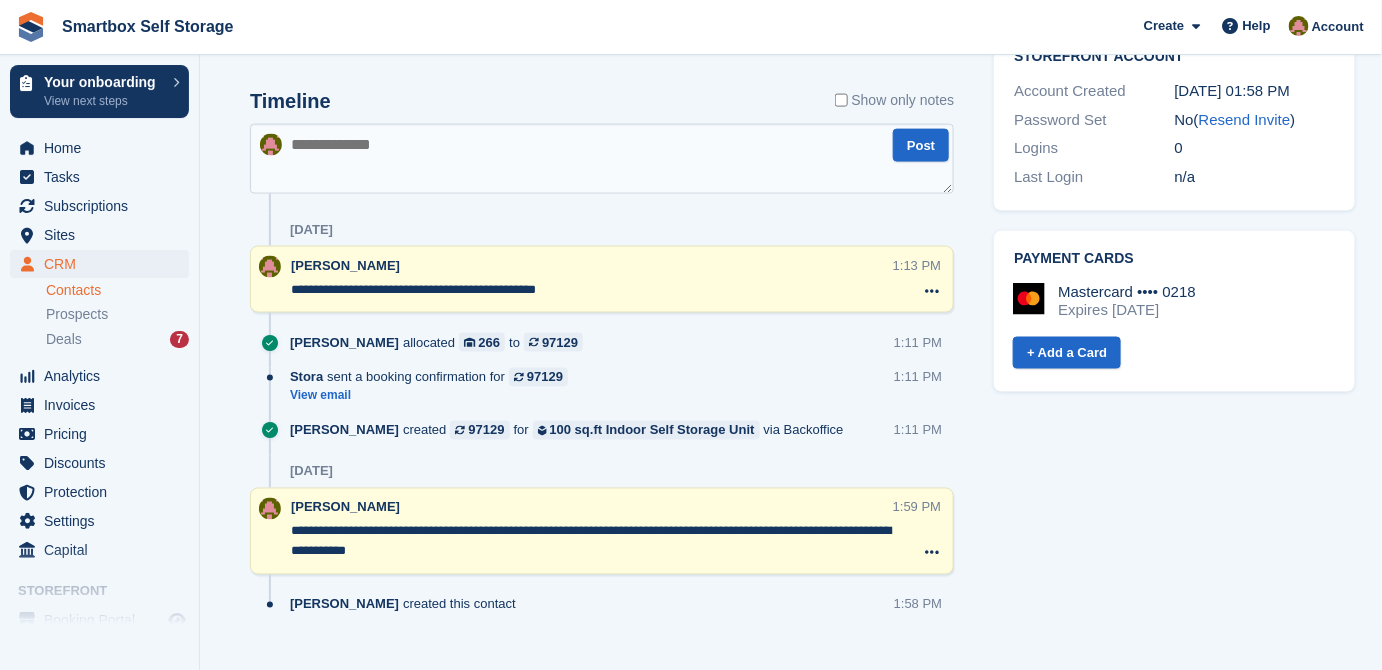 scroll, scrollTop: 909, scrollLeft: 0, axis: vertical 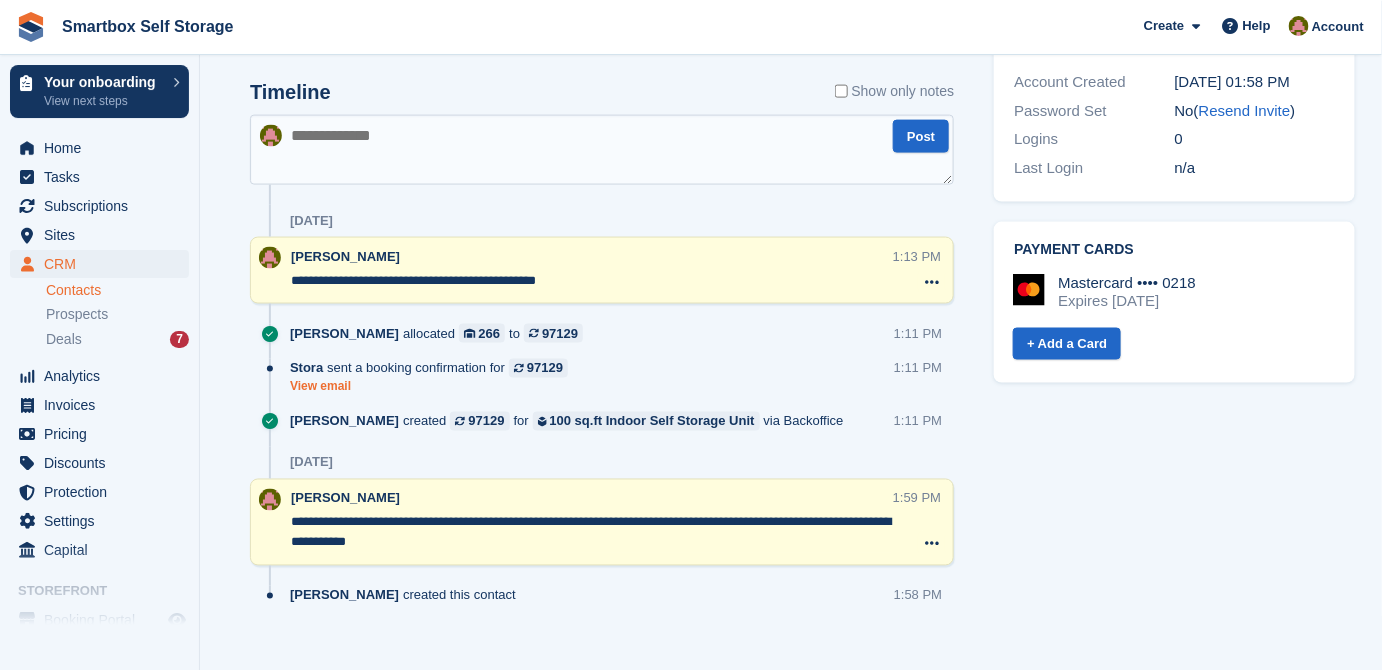 click on "View email" at bounding box center [434, 387] 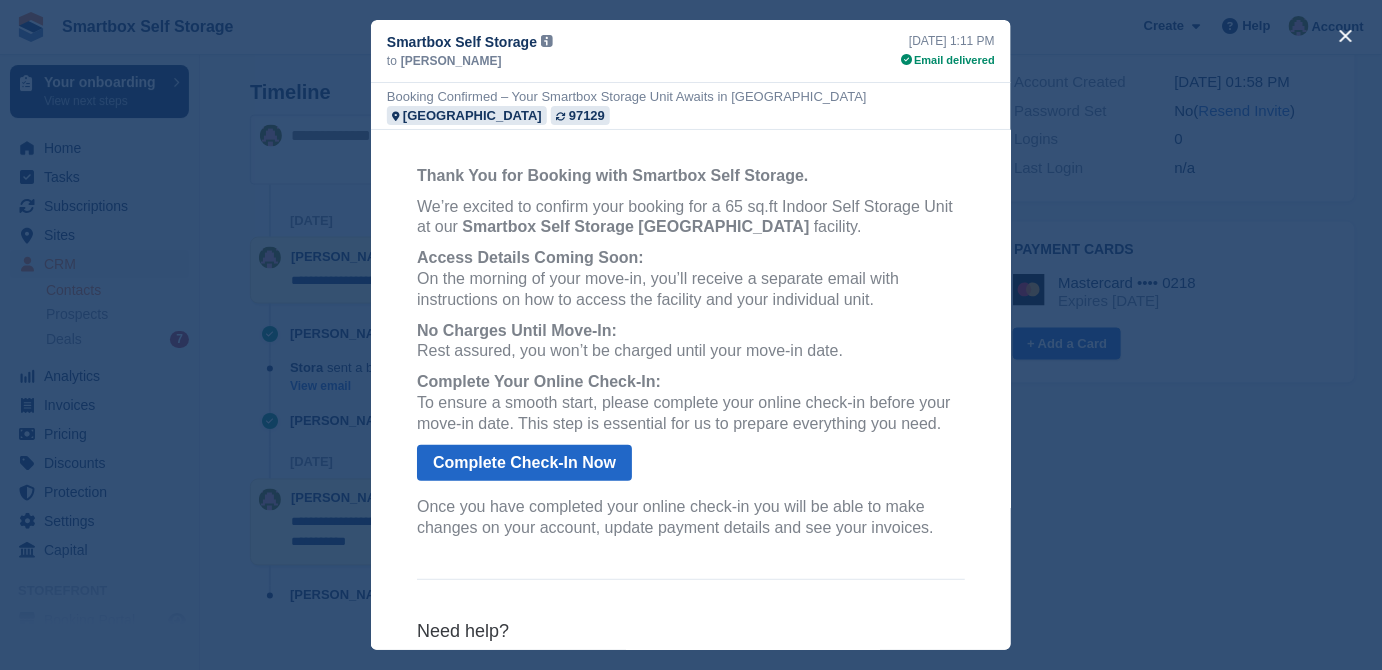 scroll, scrollTop: 0, scrollLeft: 0, axis: both 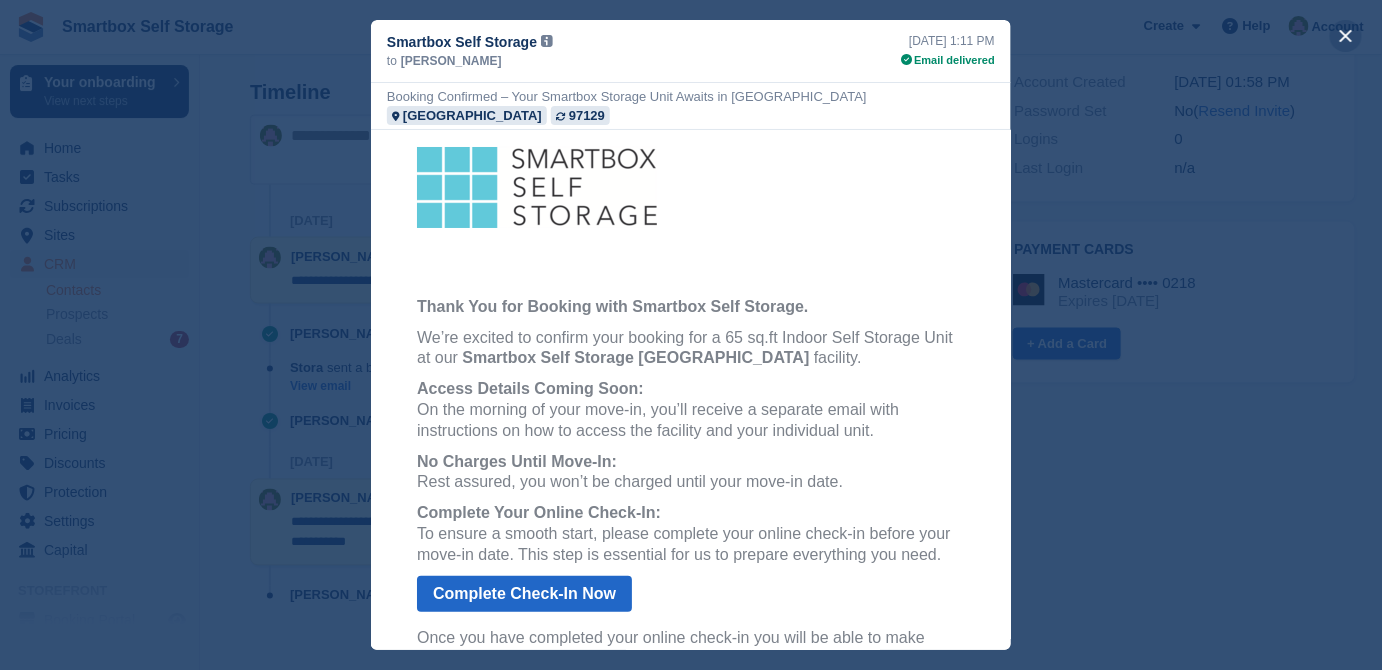 click at bounding box center (1346, 36) 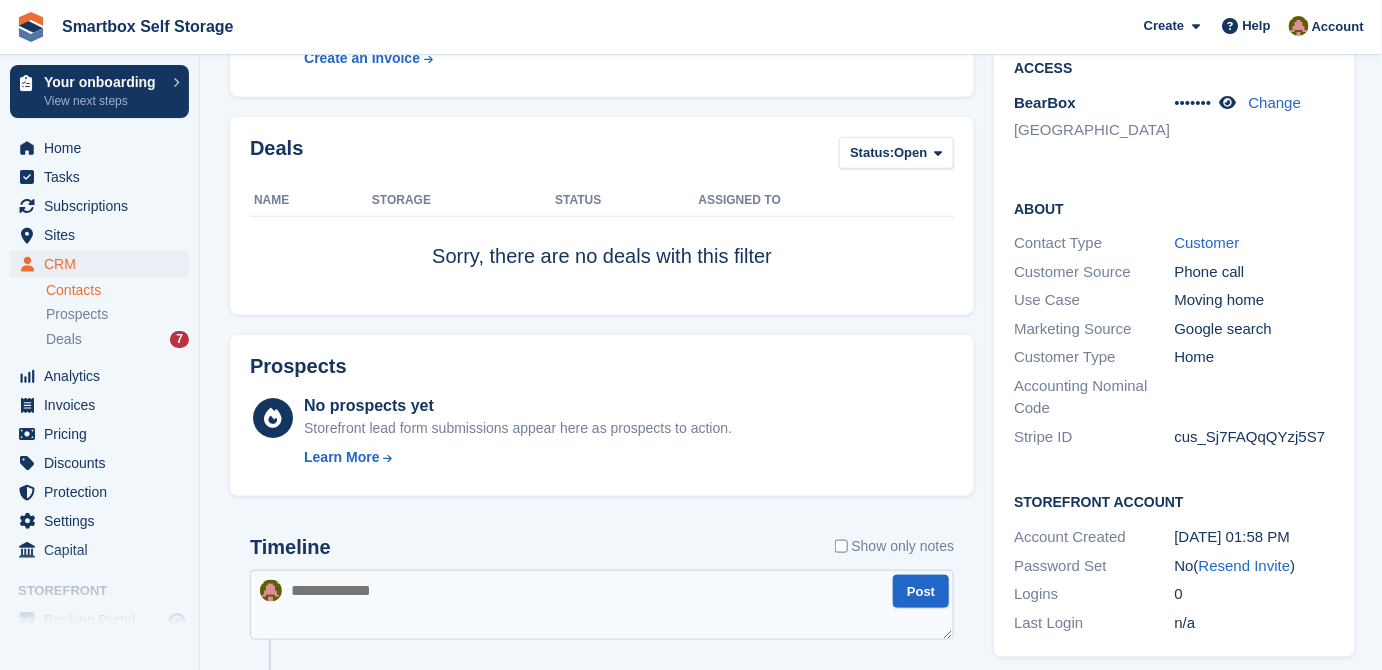 scroll, scrollTop: 909, scrollLeft: 0, axis: vertical 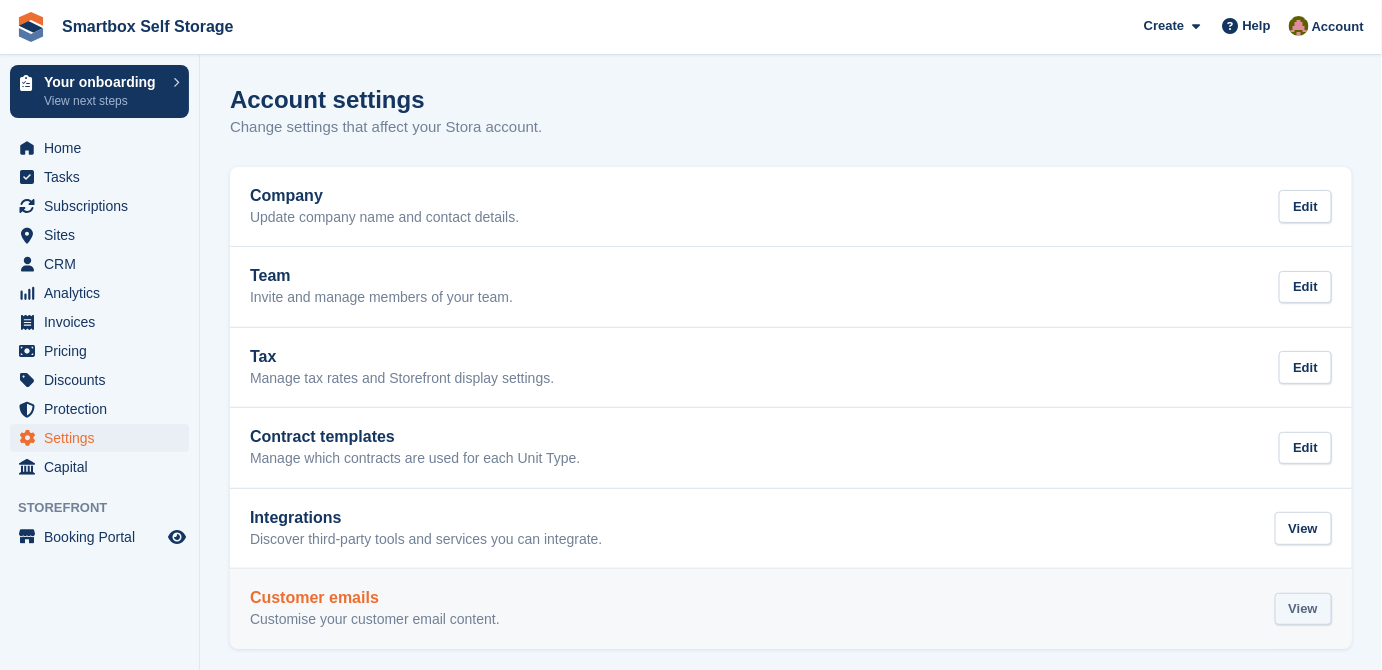 click on "View" at bounding box center [1303, 609] 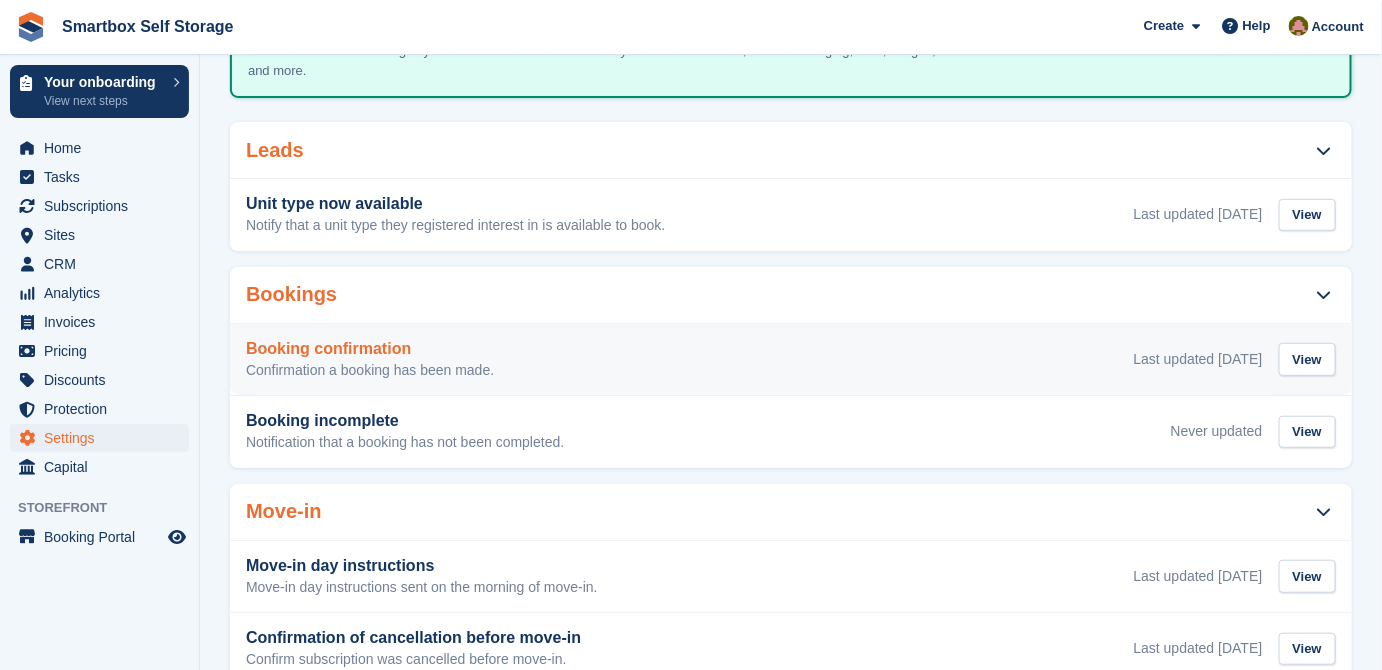 scroll, scrollTop: 181, scrollLeft: 0, axis: vertical 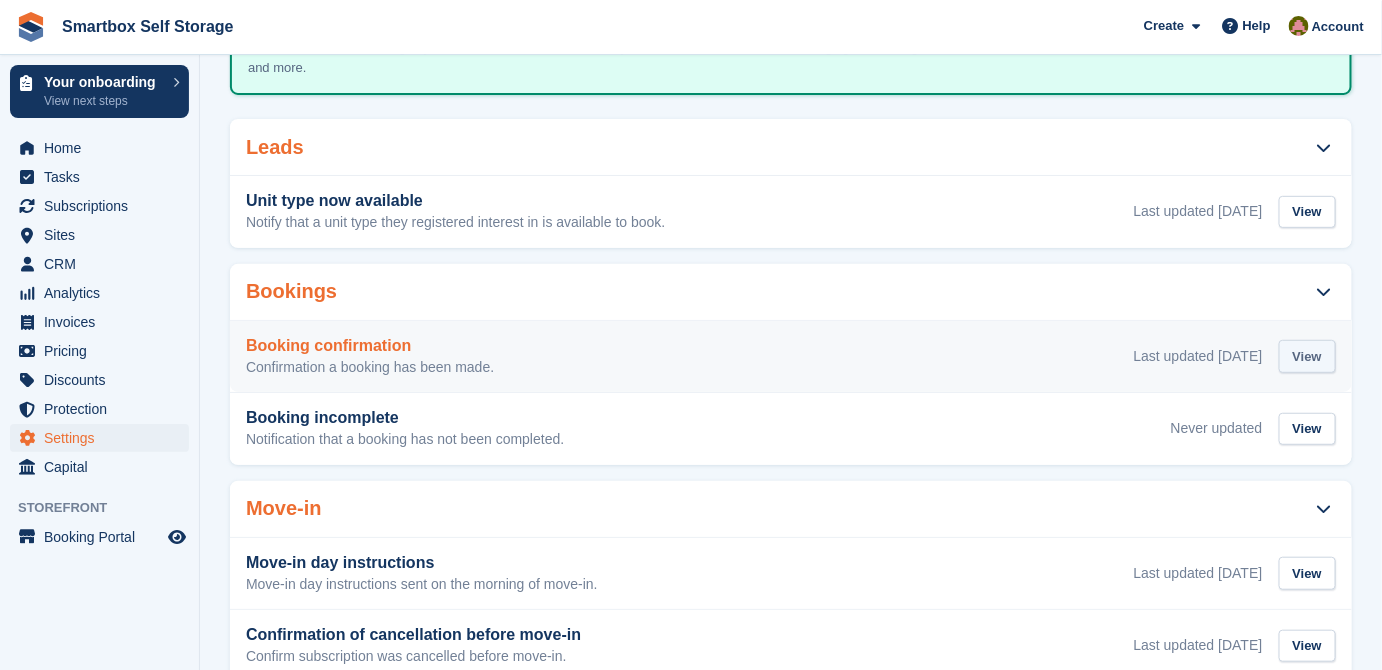 click on "View" at bounding box center [1307, 356] 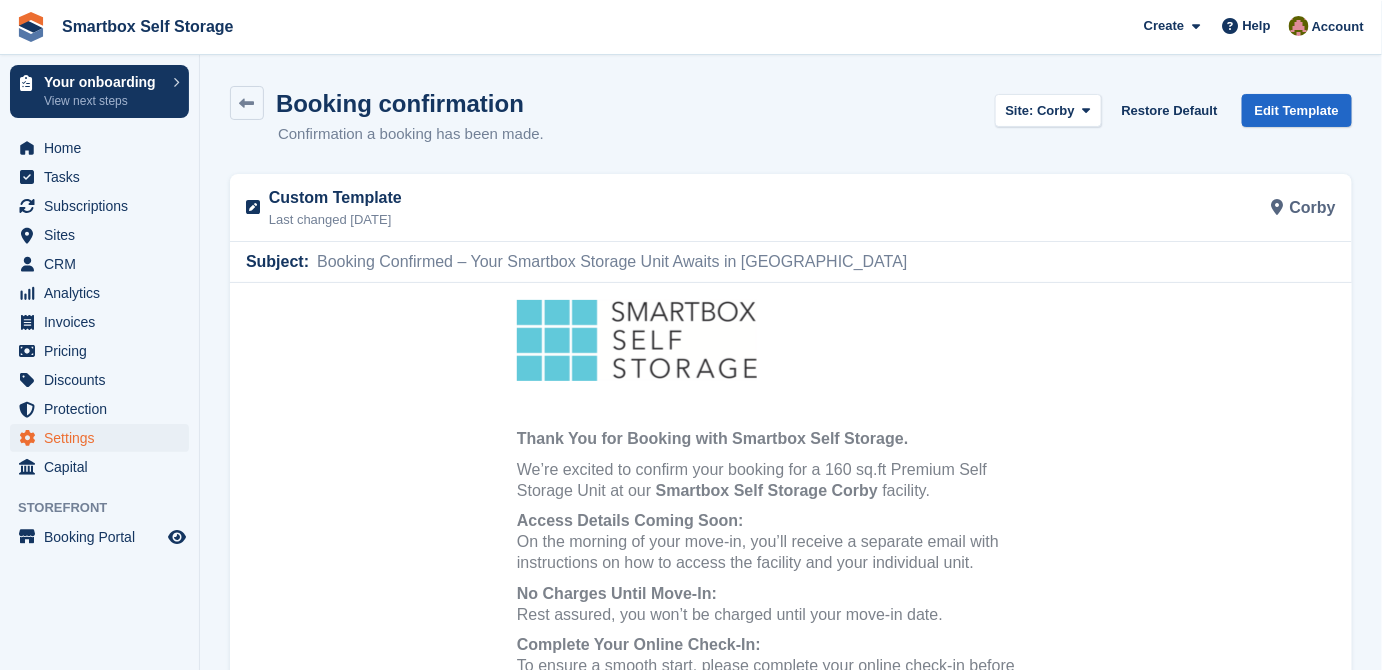scroll, scrollTop: 0, scrollLeft: 0, axis: both 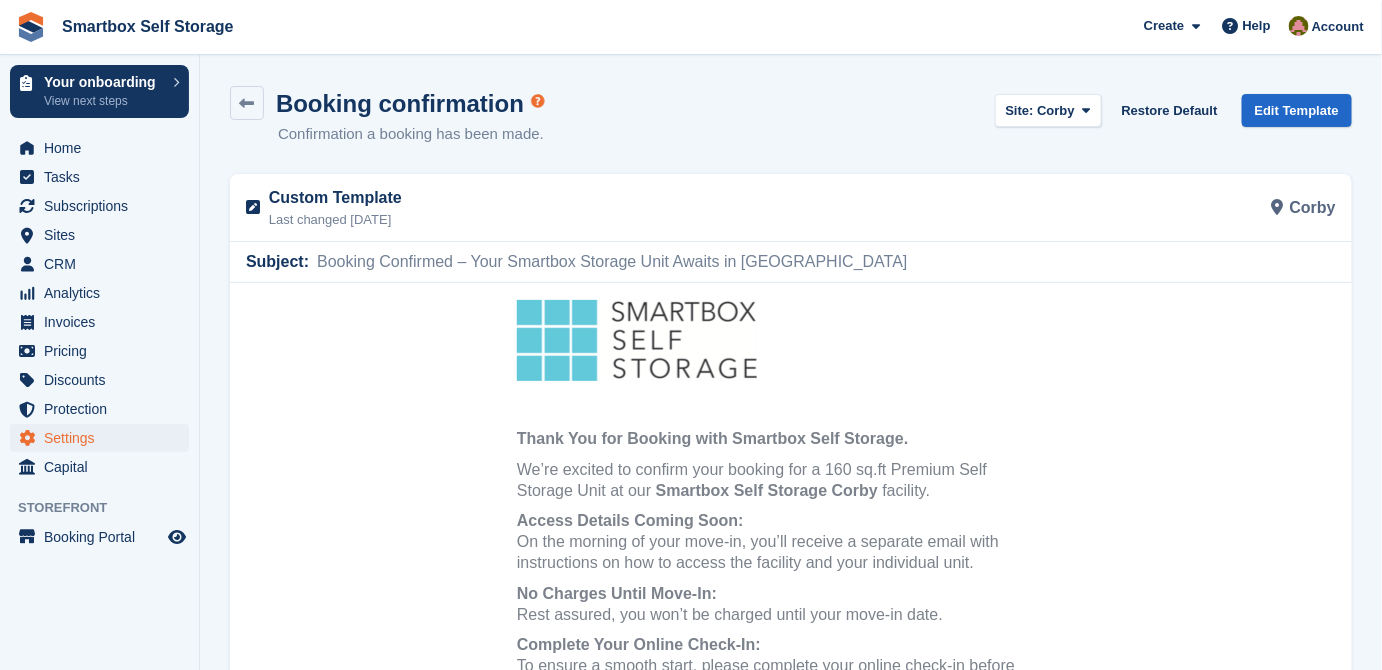 click on "Site:
Corby" at bounding box center [1048, 114] 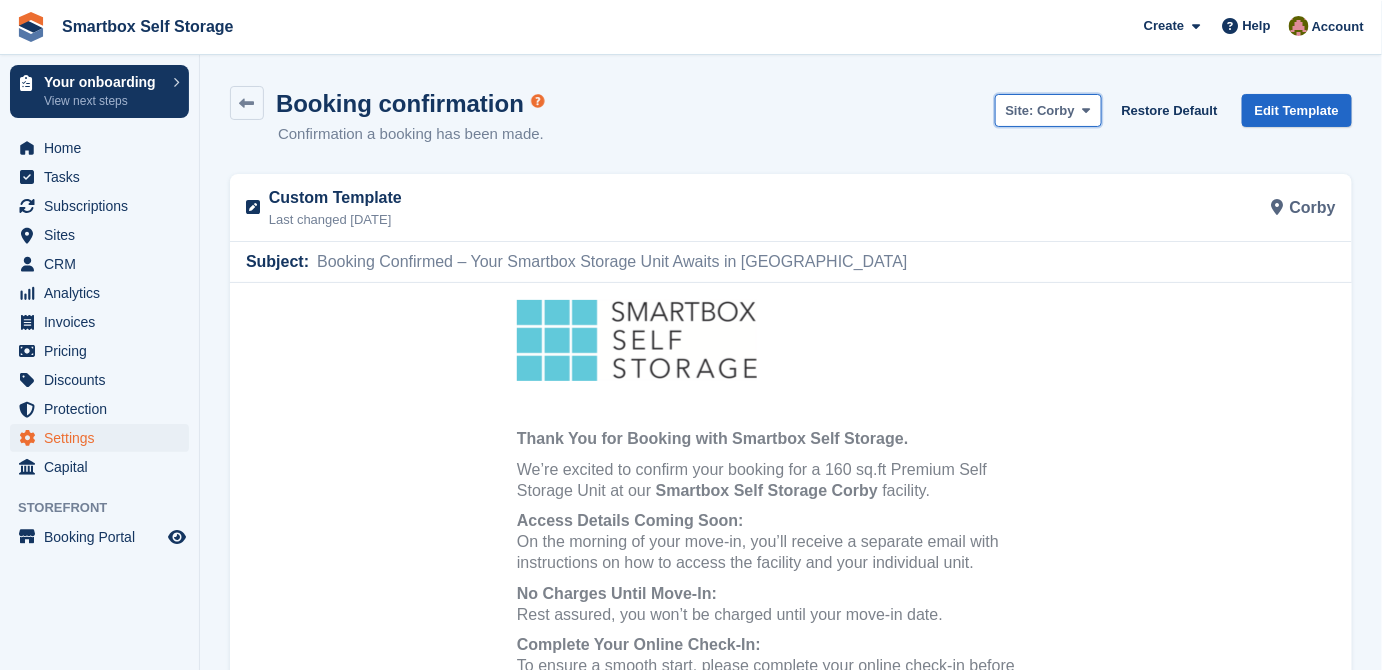 click on "Corby" at bounding box center [1056, 110] 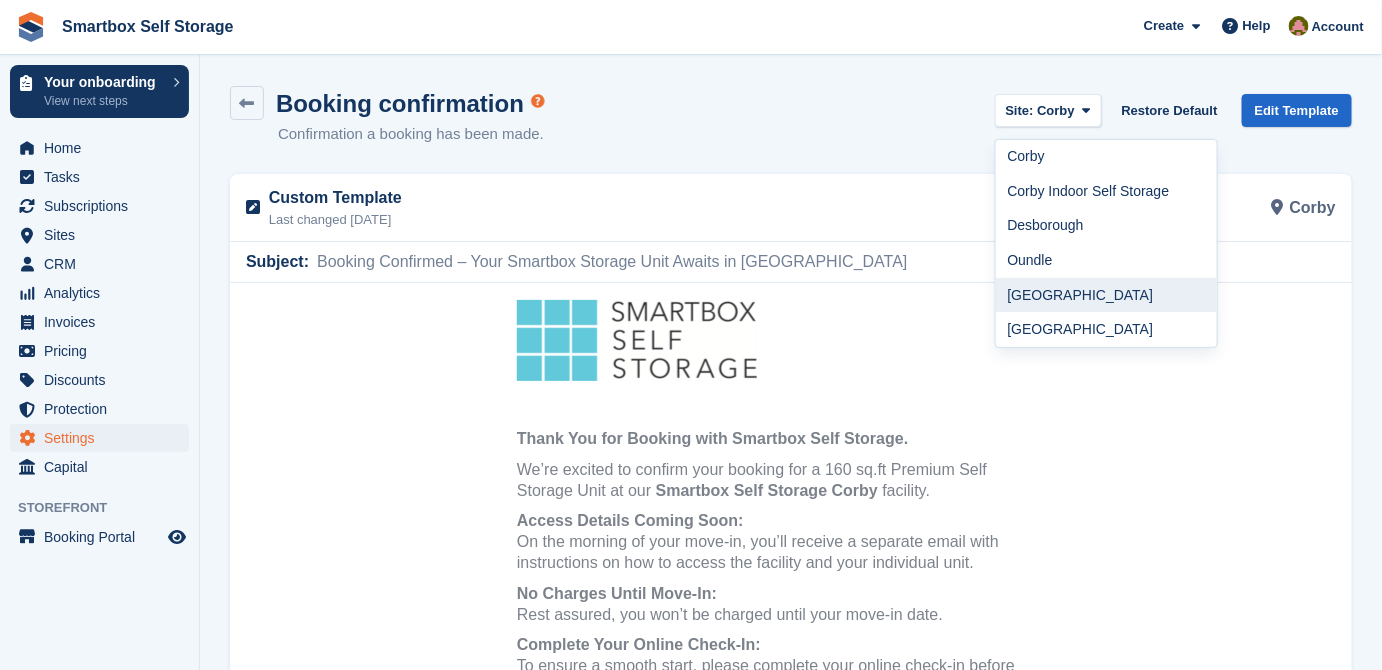 click on "[GEOGRAPHIC_DATA]" at bounding box center (1107, 295) 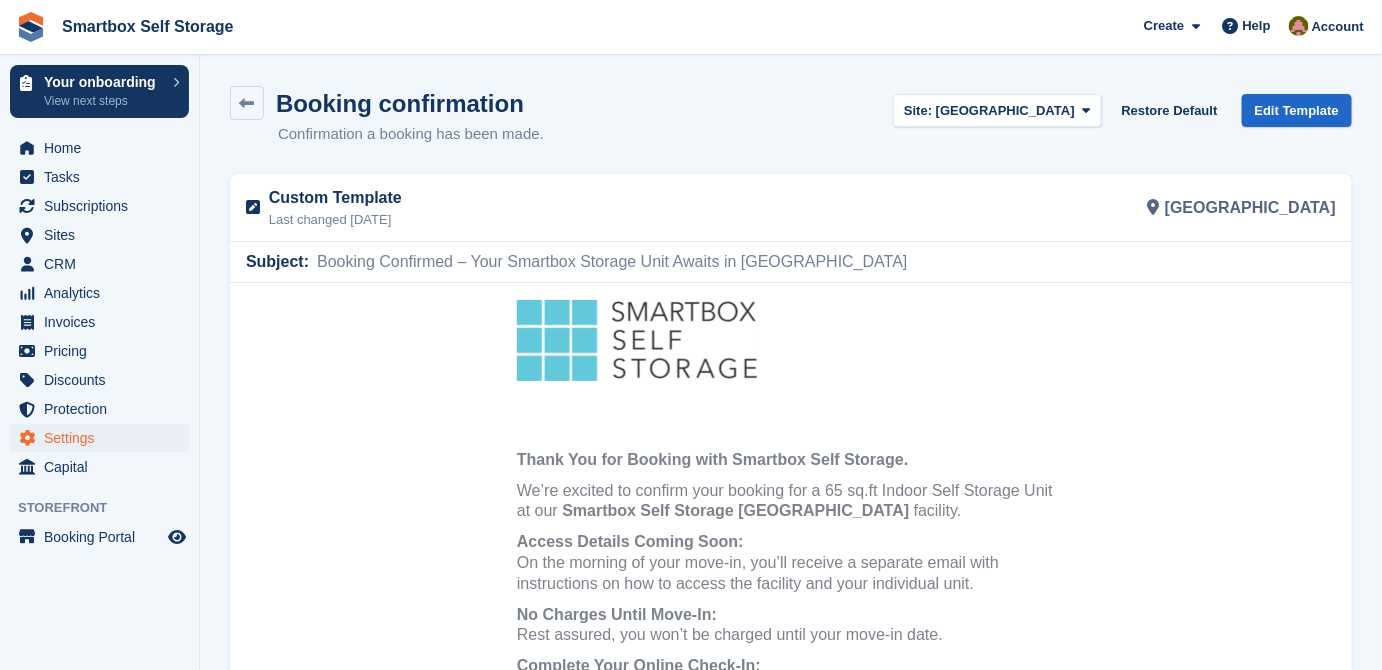 scroll, scrollTop: 0, scrollLeft: 0, axis: both 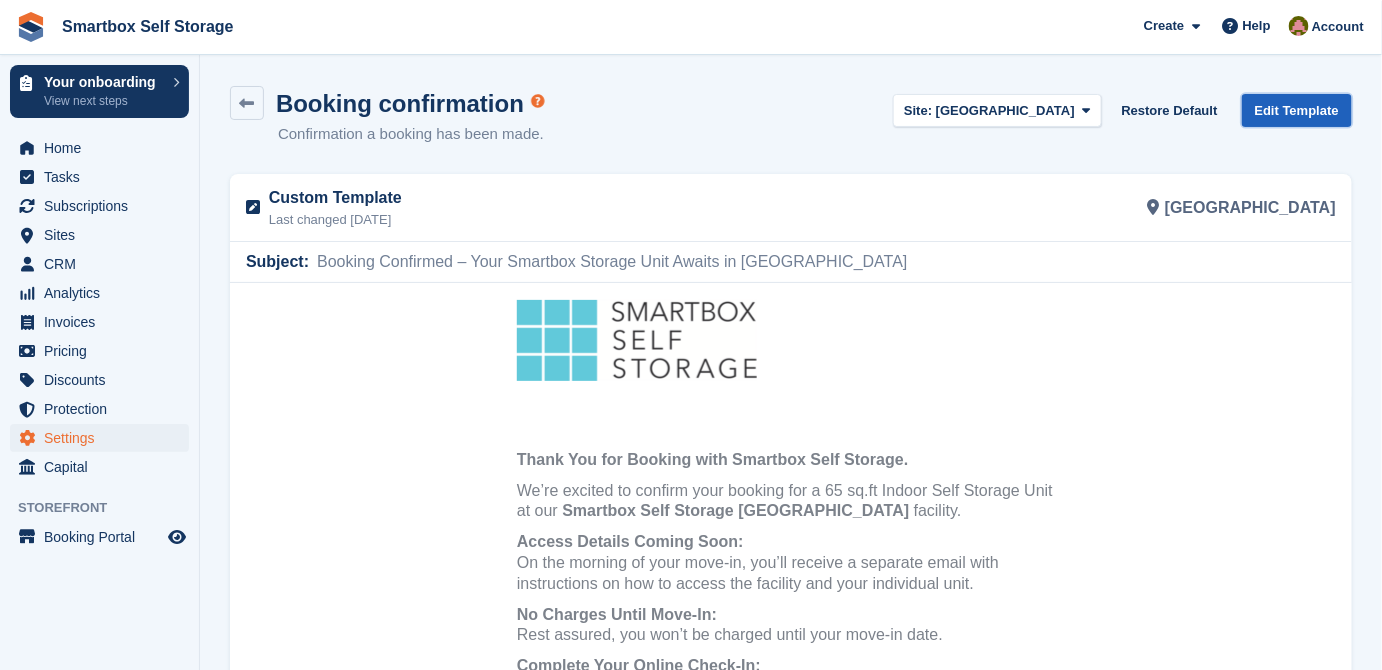 click on "Edit Template" at bounding box center [1297, 110] 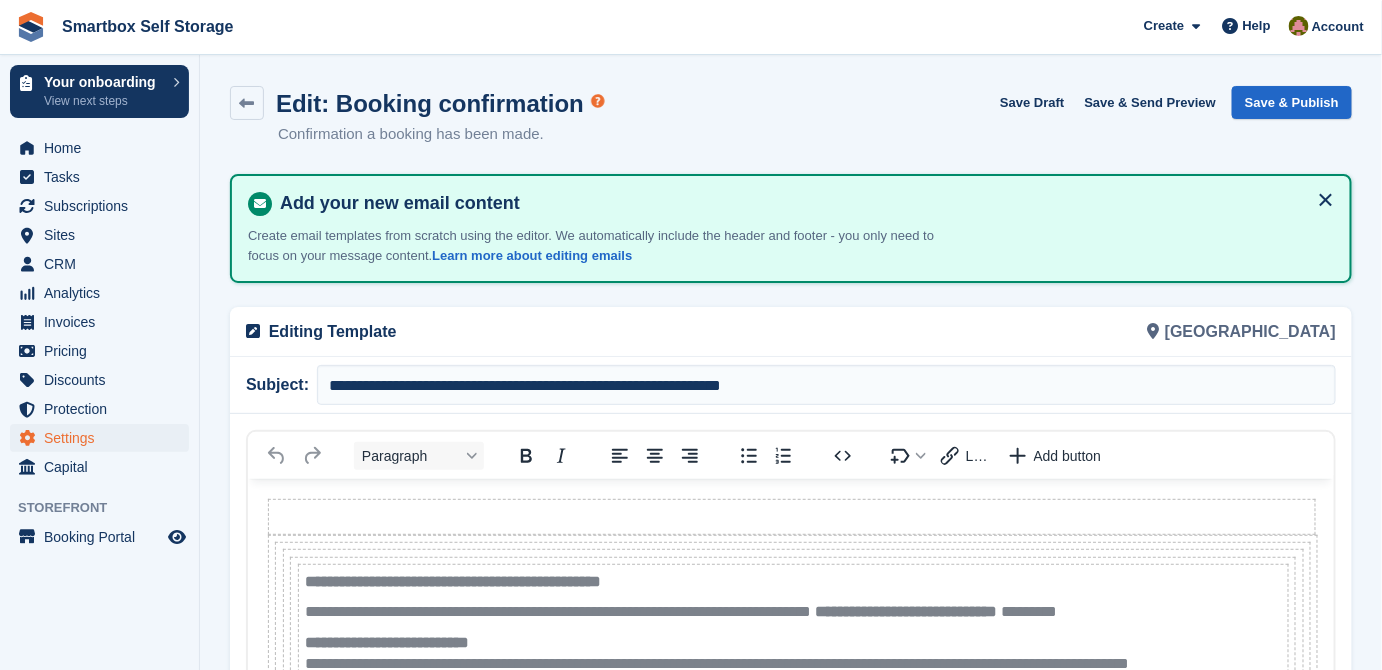 scroll, scrollTop: 90, scrollLeft: 0, axis: vertical 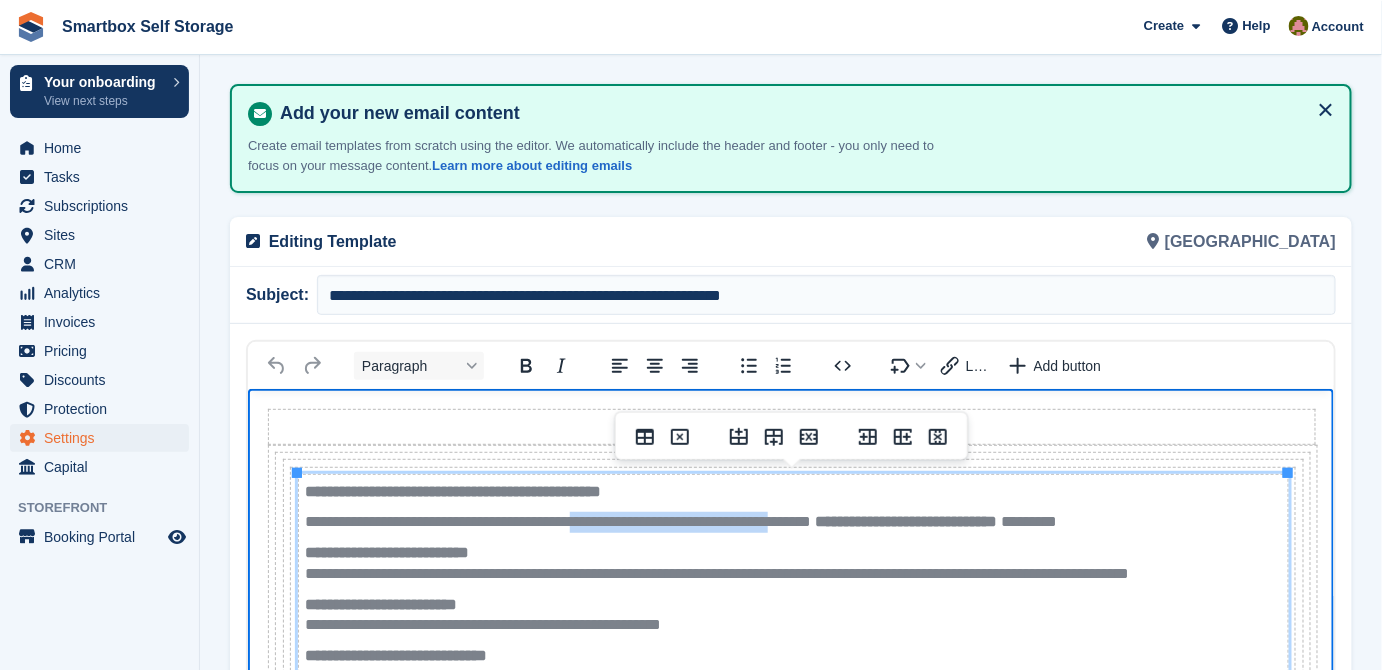 drag, startPoint x: 836, startPoint y: 517, endPoint x: 614, endPoint y: 522, distance: 222.0563 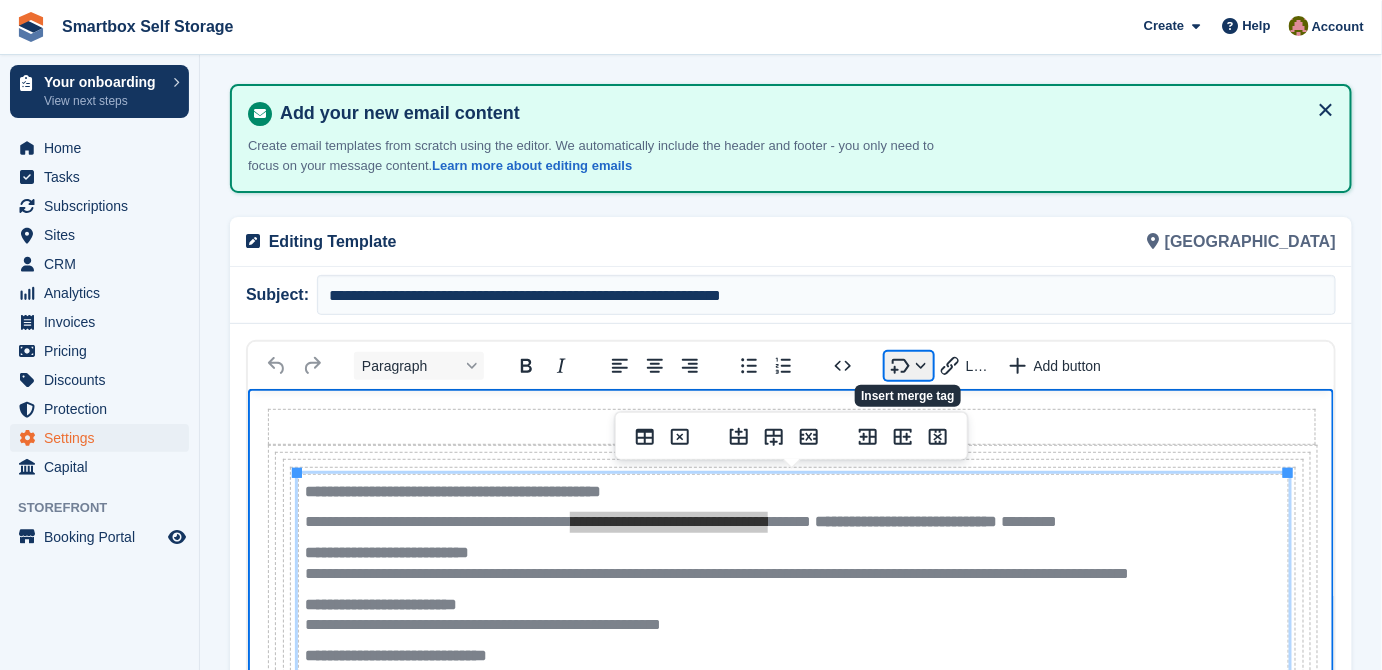 click at bounding box center [909, 366] 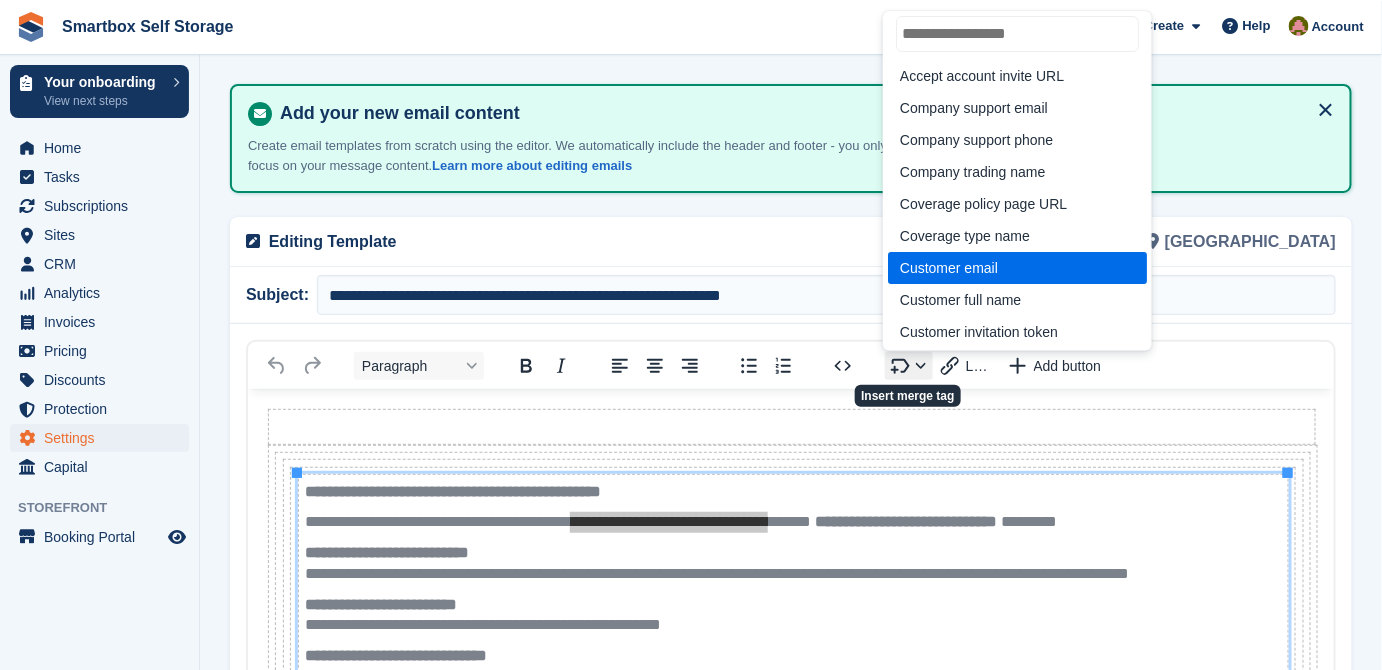 scroll, scrollTop: 0, scrollLeft: 0, axis: both 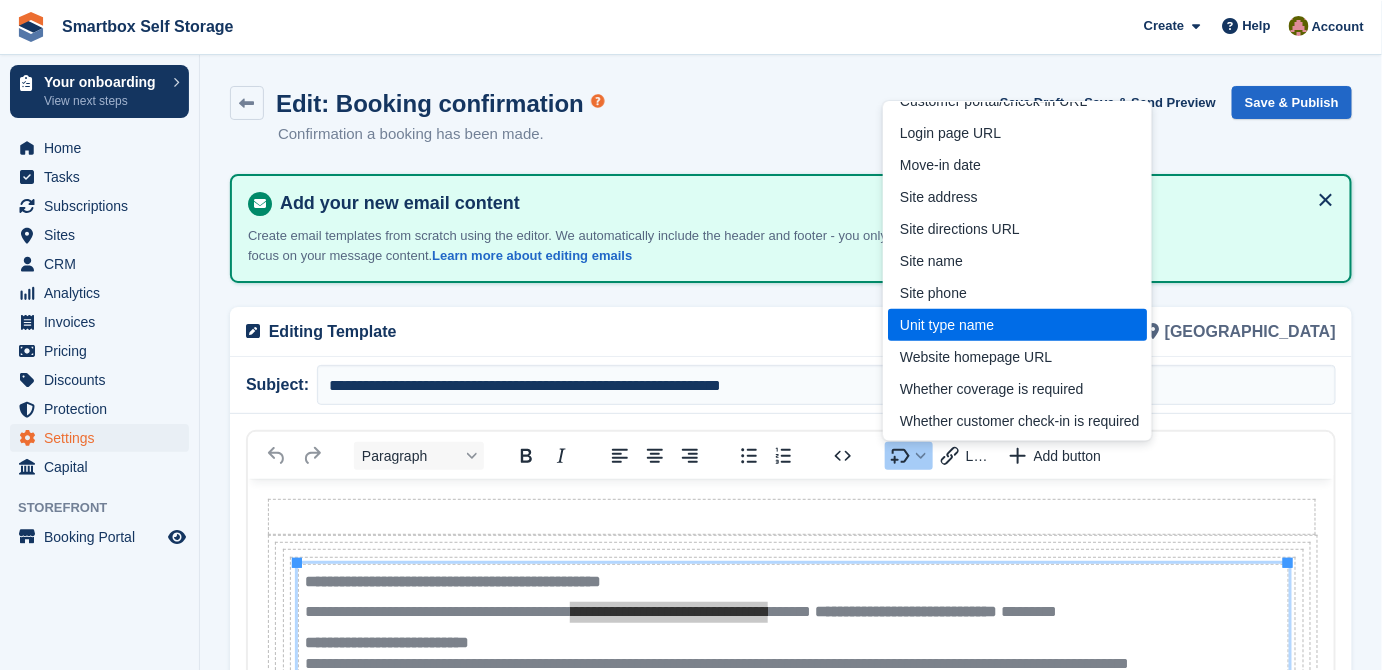 click on "Unit type name" at bounding box center [1020, 325] 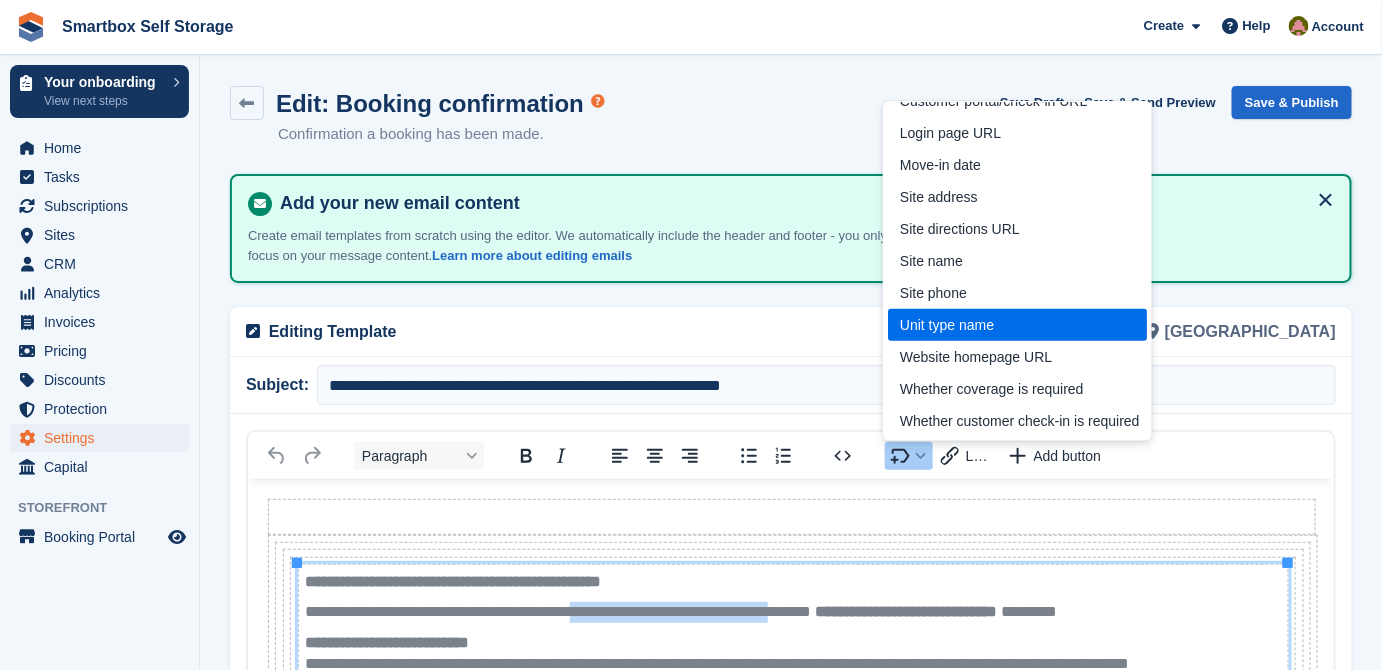 type 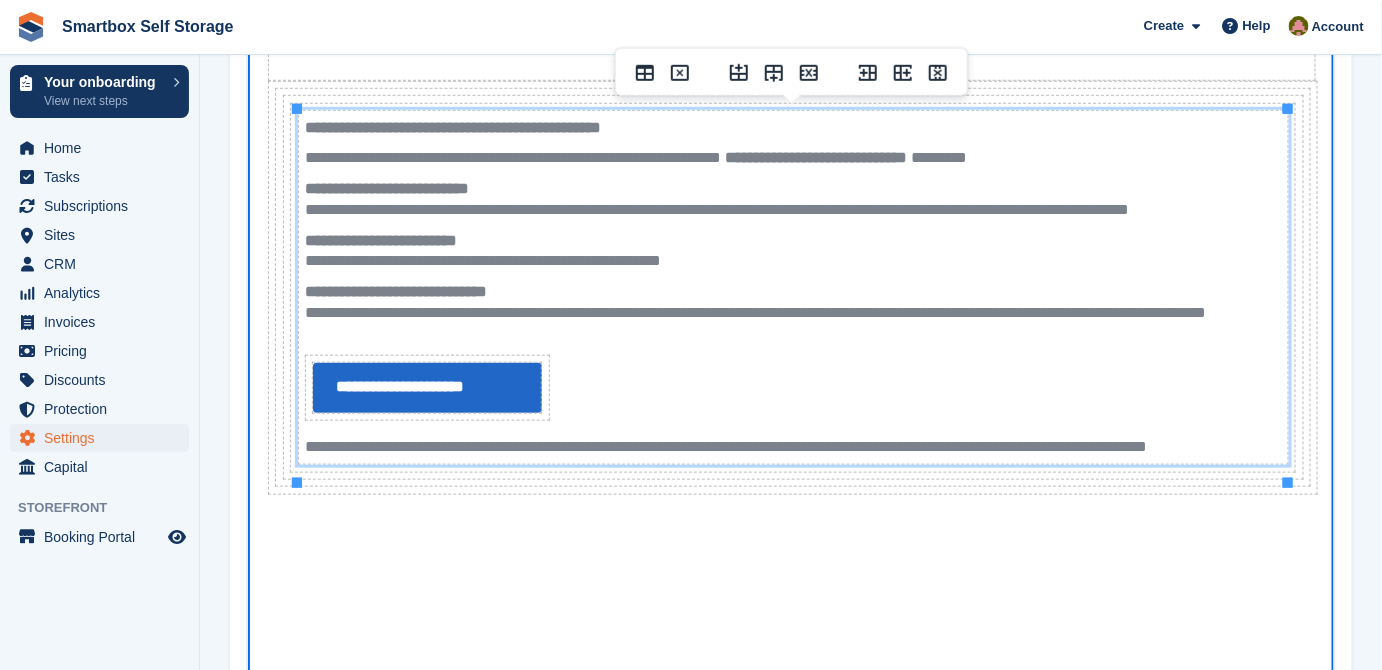 scroll, scrollTop: 0, scrollLeft: 0, axis: both 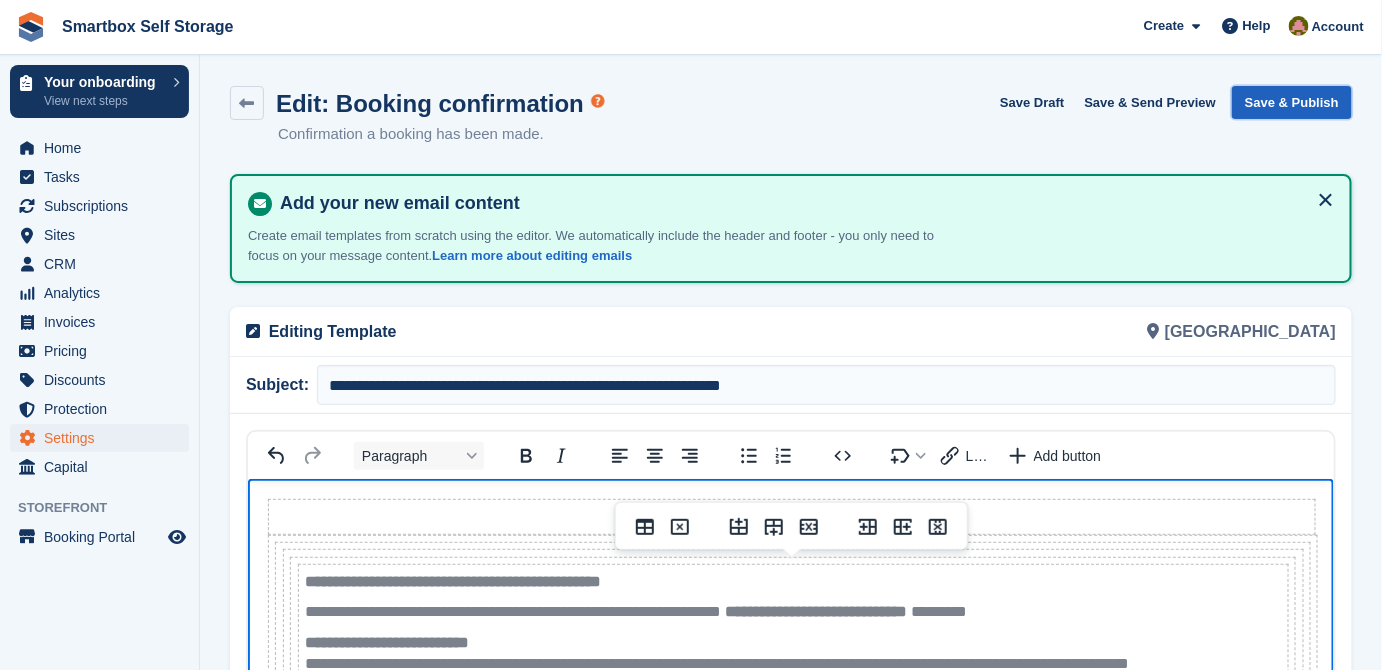 click on "Save & Publish" at bounding box center [1292, 102] 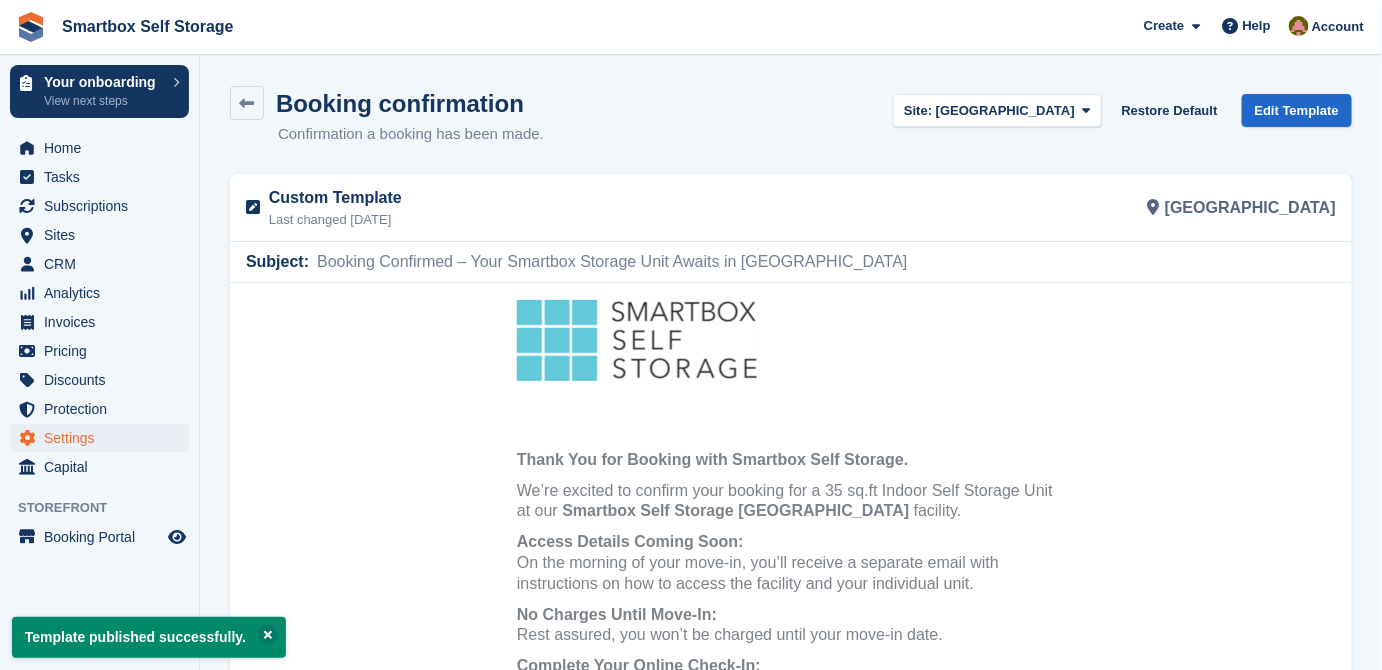 scroll, scrollTop: 0, scrollLeft: 0, axis: both 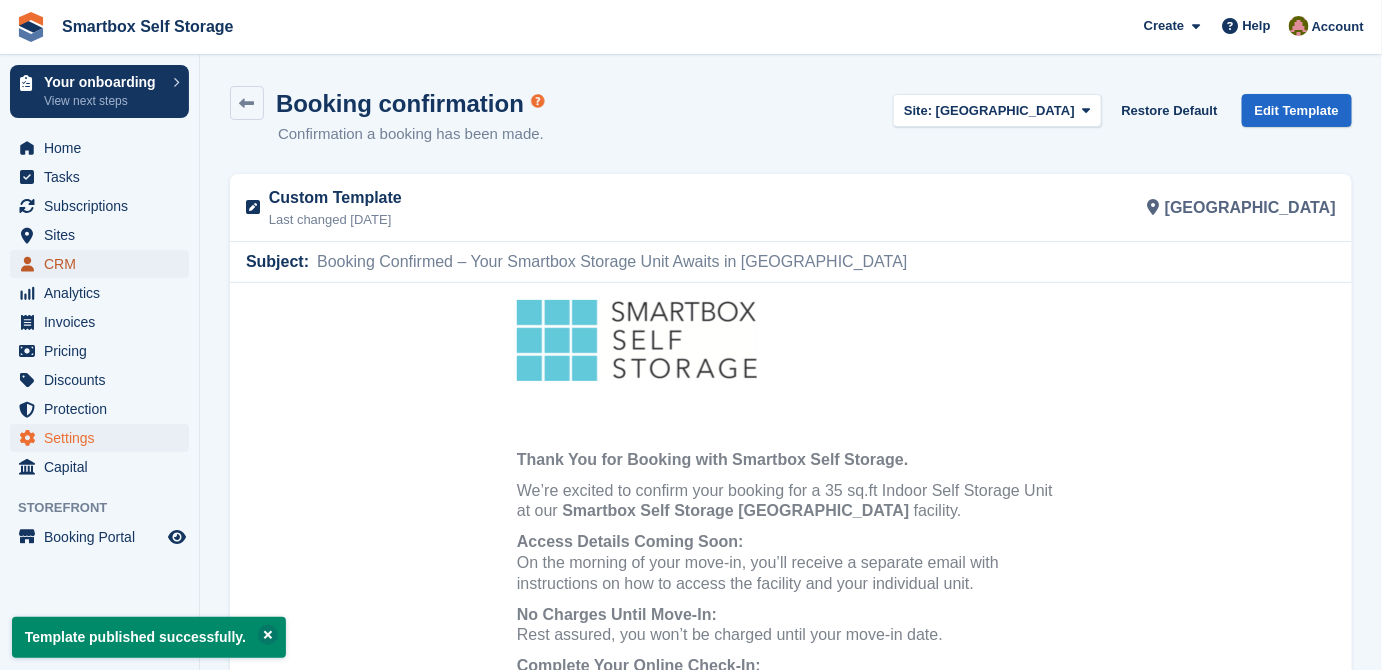 click on "CRM" at bounding box center [104, 264] 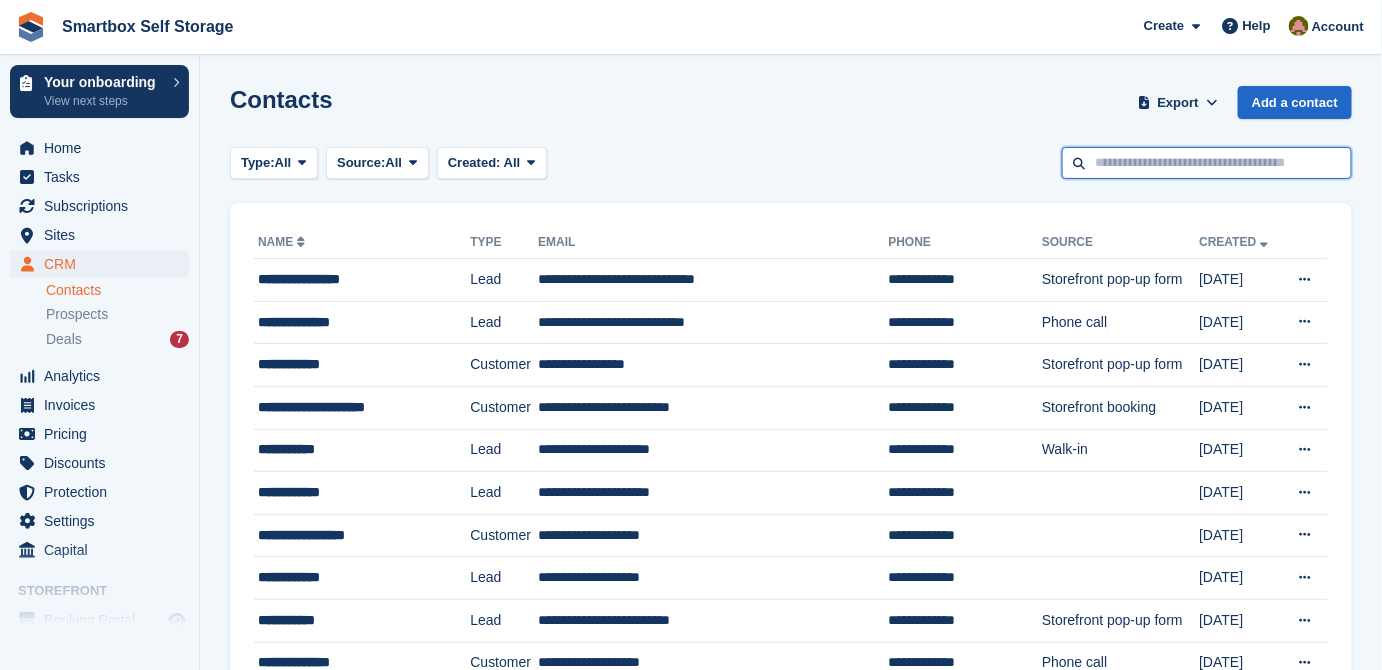 click at bounding box center (1207, 163) 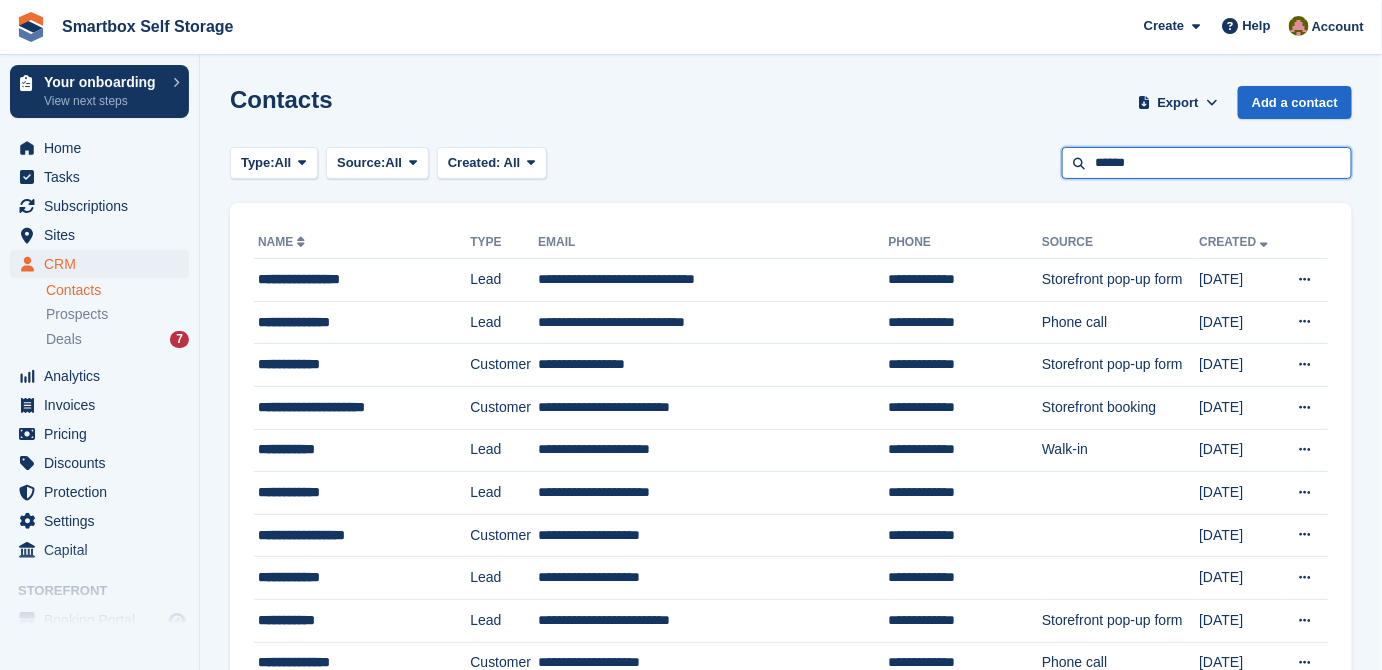 type on "******" 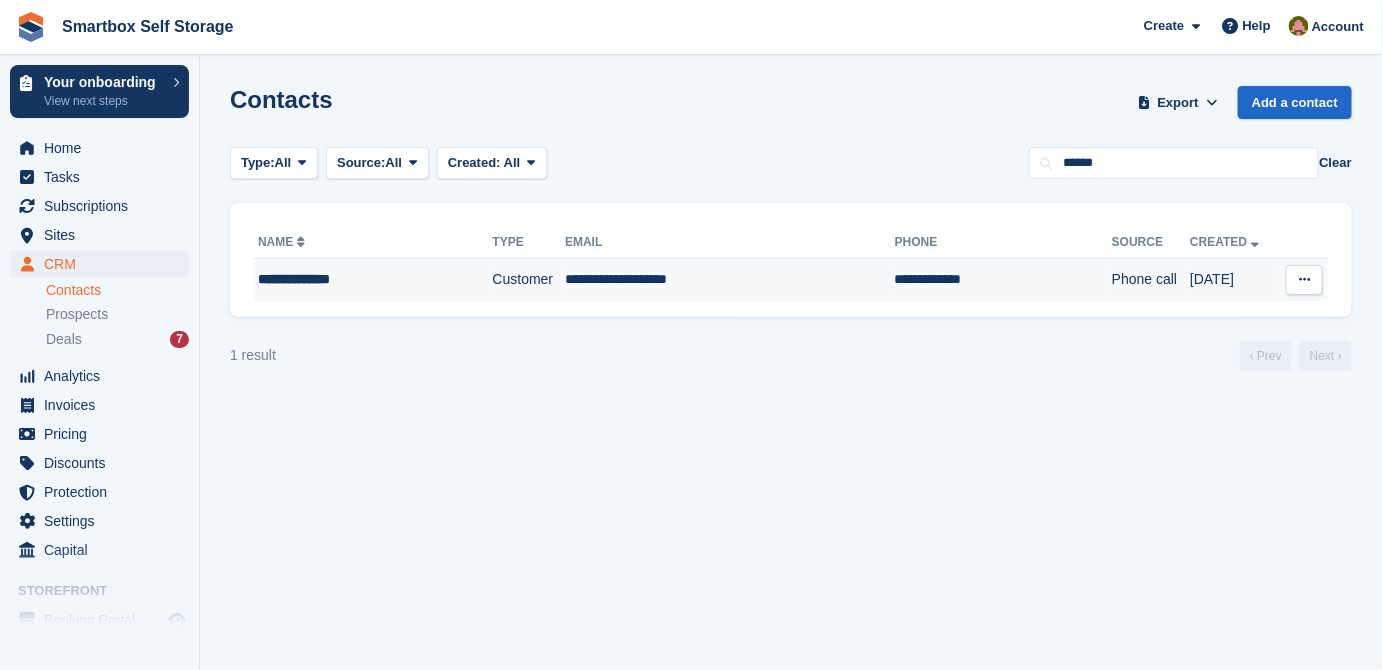 click on "**********" at bounding box center (730, 280) 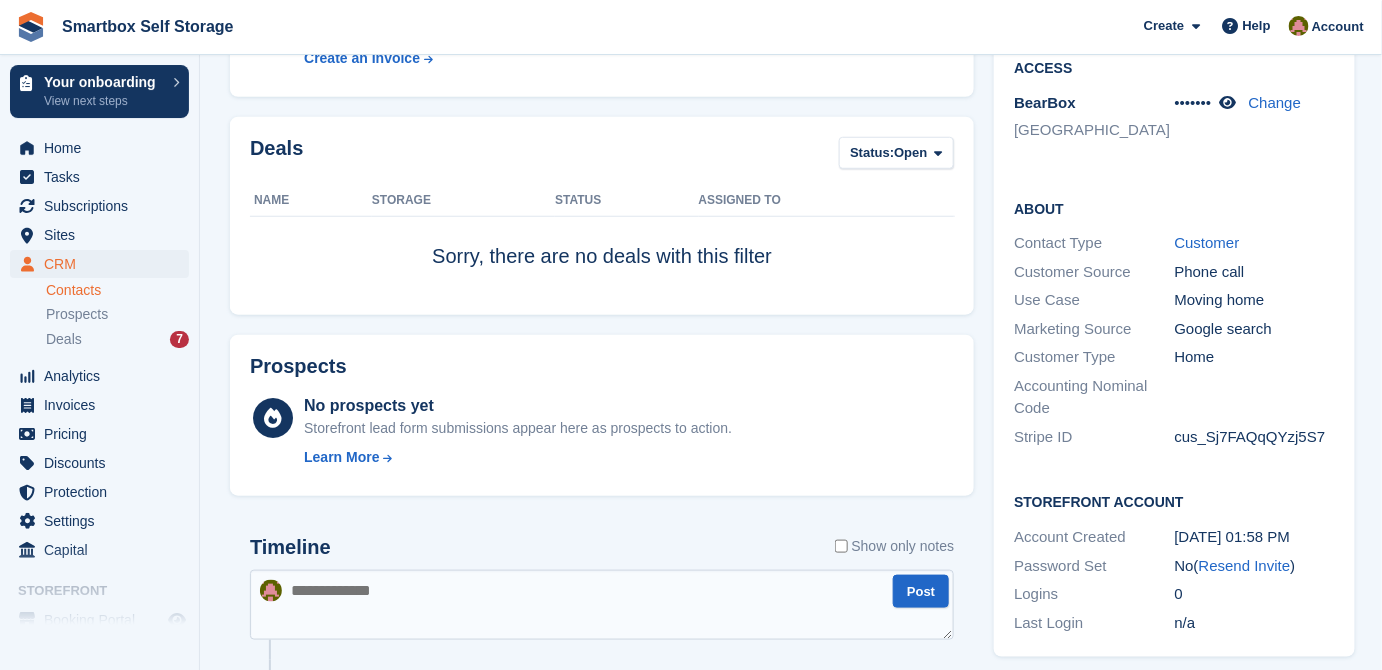scroll, scrollTop: 818, scrollLeft: 0, axis: vertical 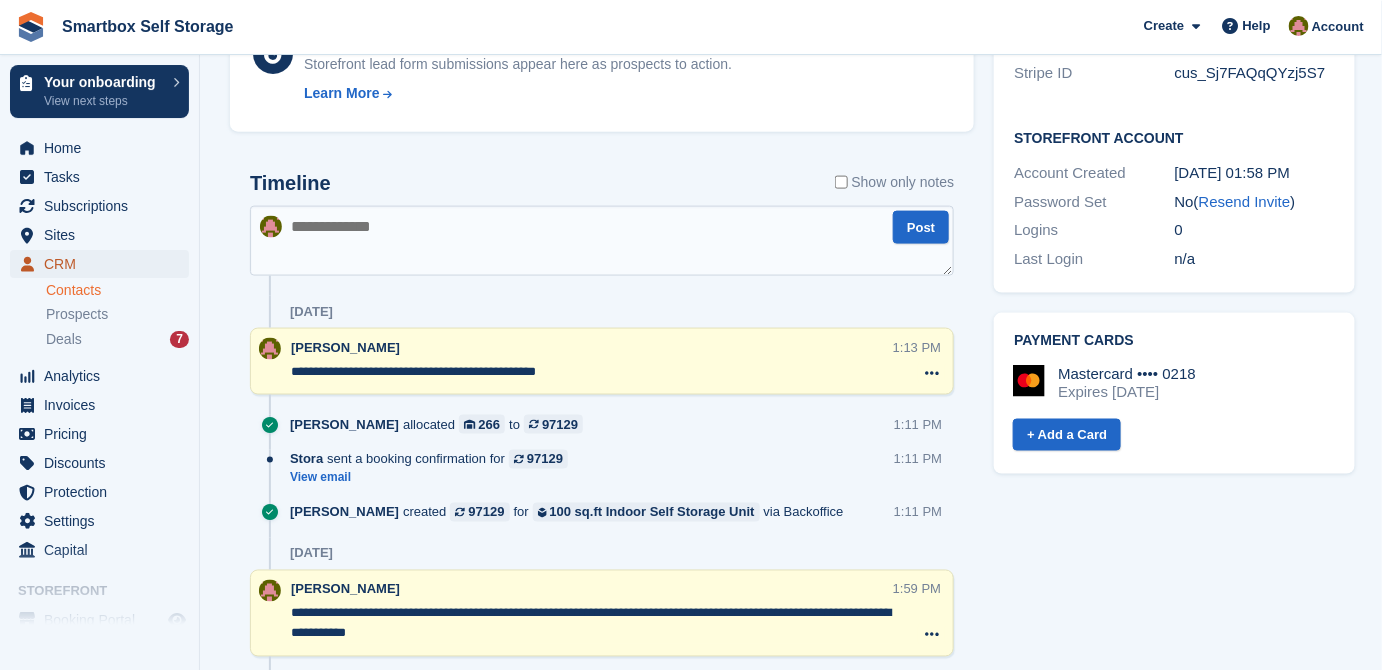 click on "CRM" at bounding box center (104, 264) 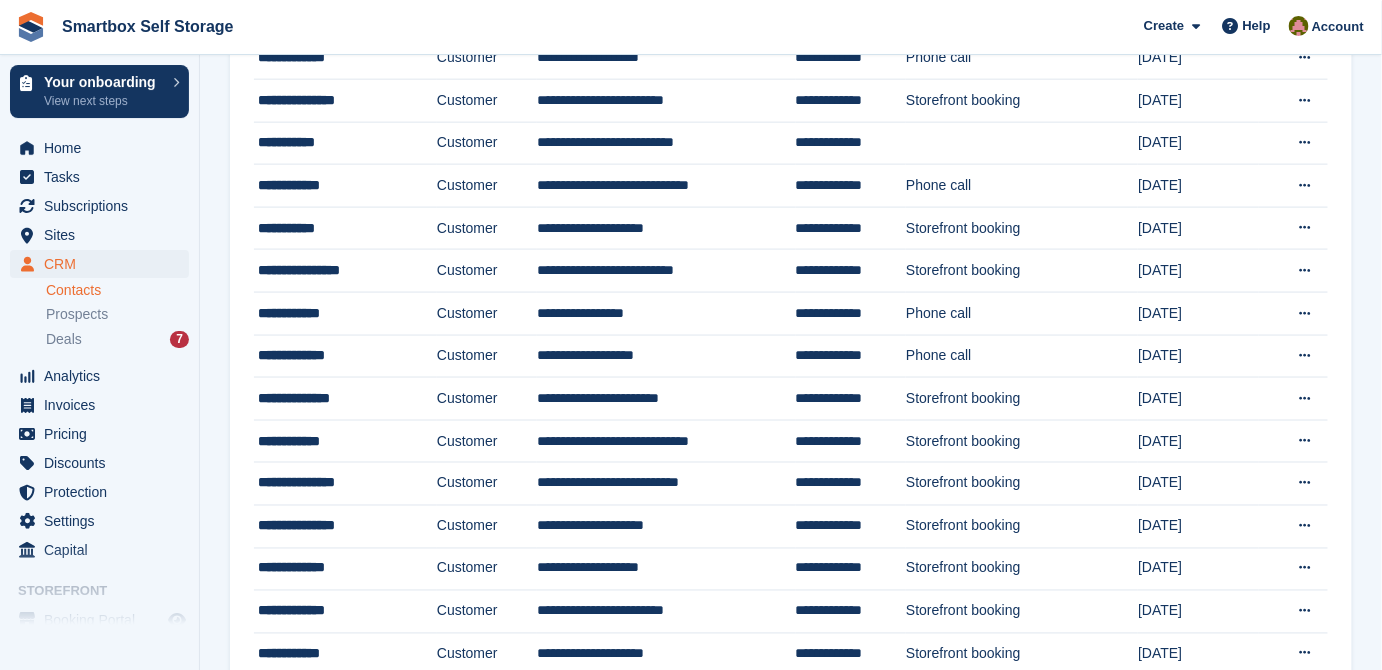 scroll, scrollTop: 0, scrollLeft: 0, axis: both 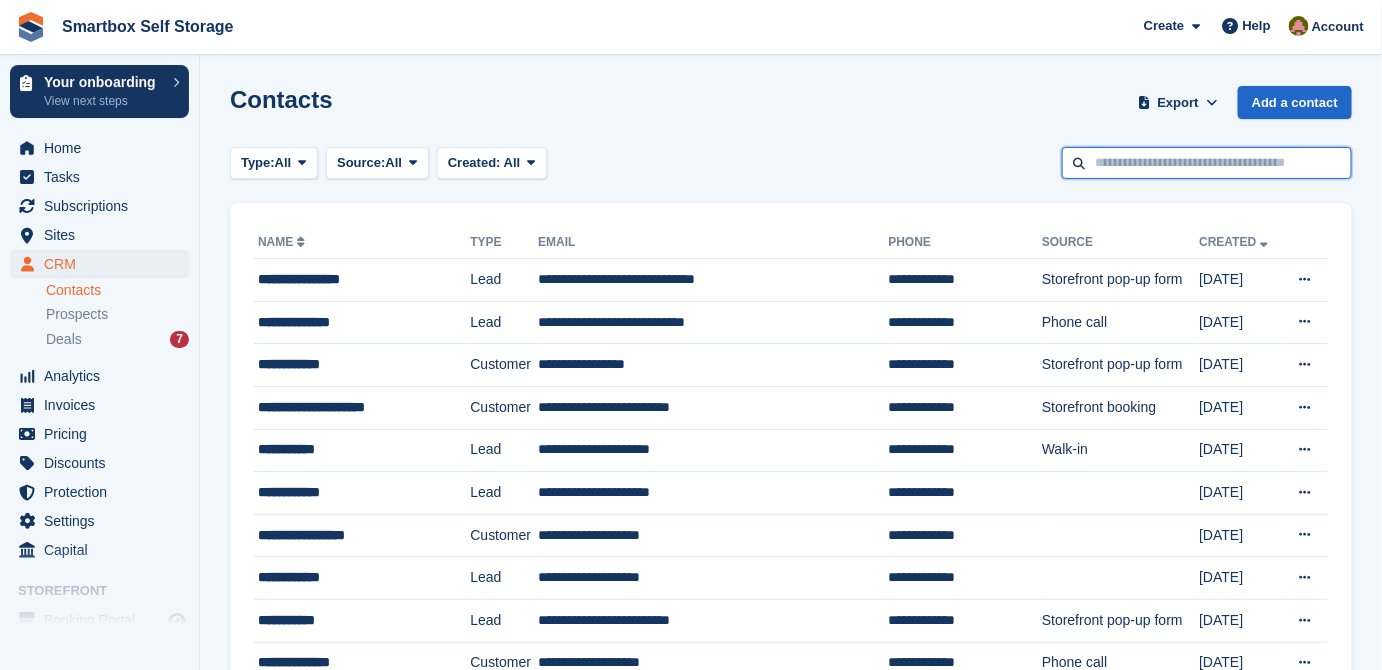 click at bounding box center [1207, 163] 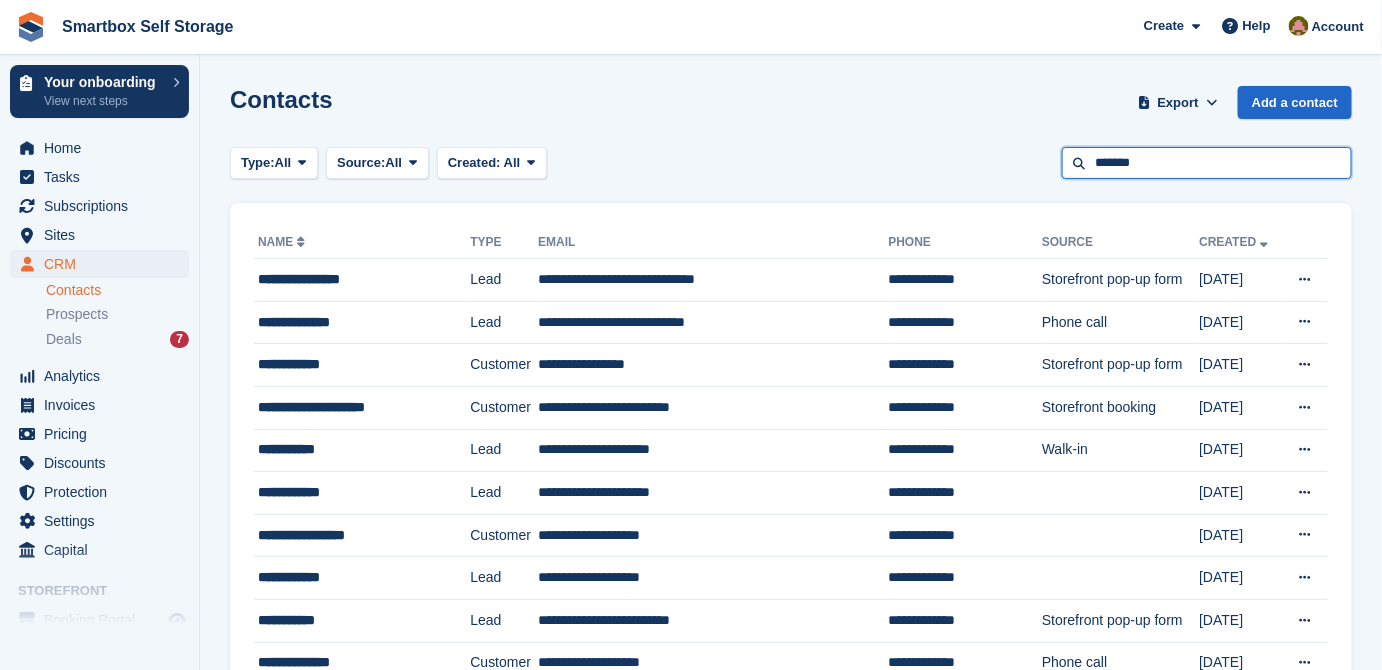 type on "*******" 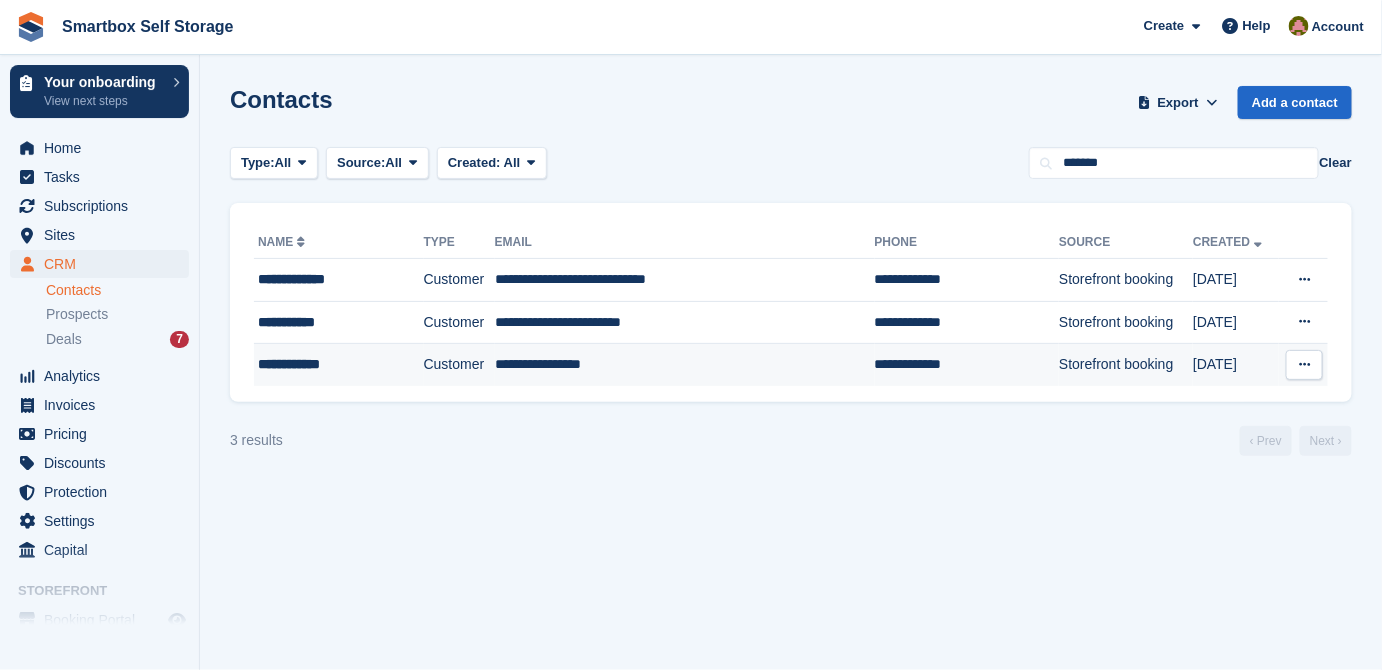 click on "Customer" at bounding box center [459, 365] 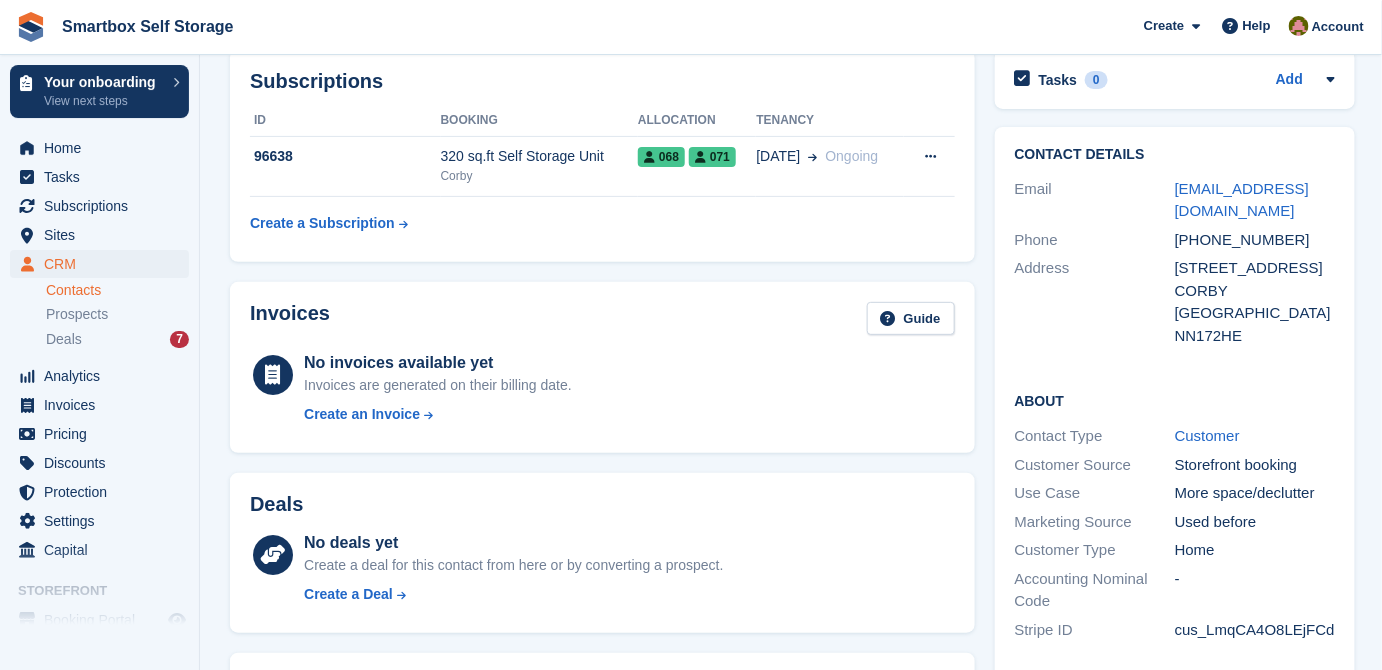 scroll, scrollTop: 181, scrollLeft: 0, axis: vertical 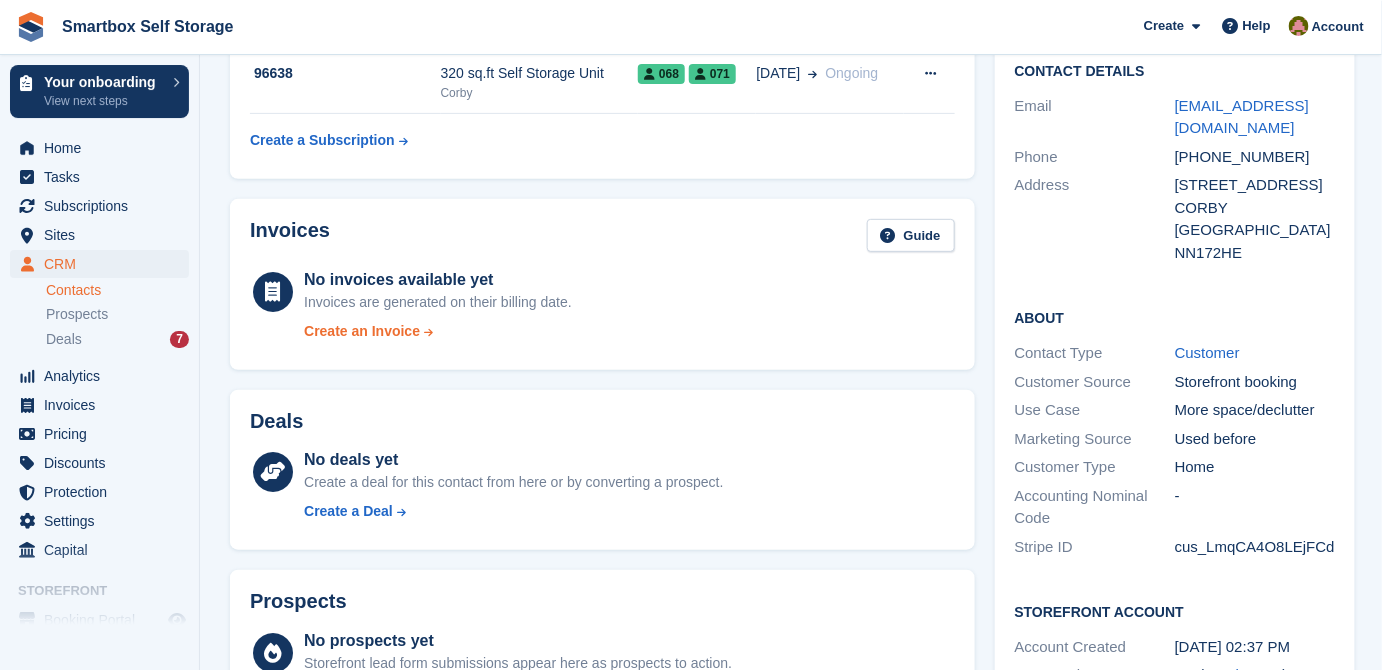 click on "Create an Invoice" at bounding box center (362, 331) 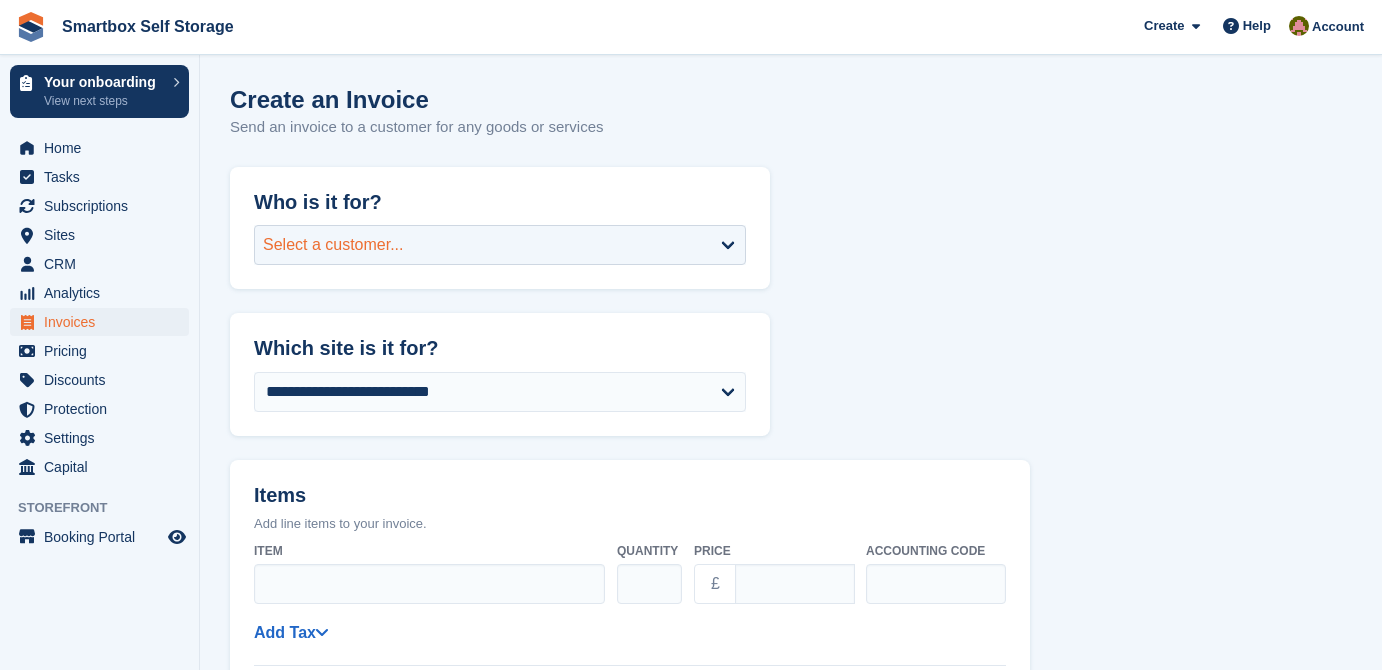 scroll, scrollTop: 0, scrollLeft: 0, axis: both 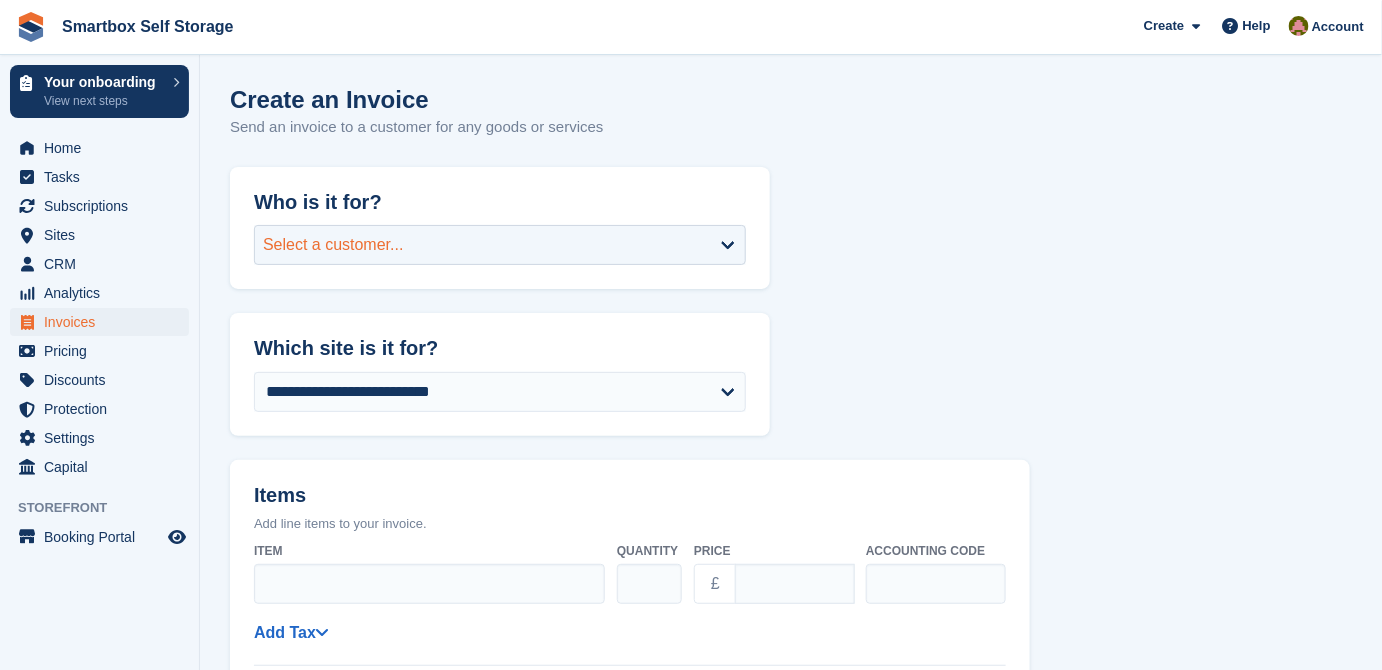 click on "Select a customer..." at bounding box center (333, 245) 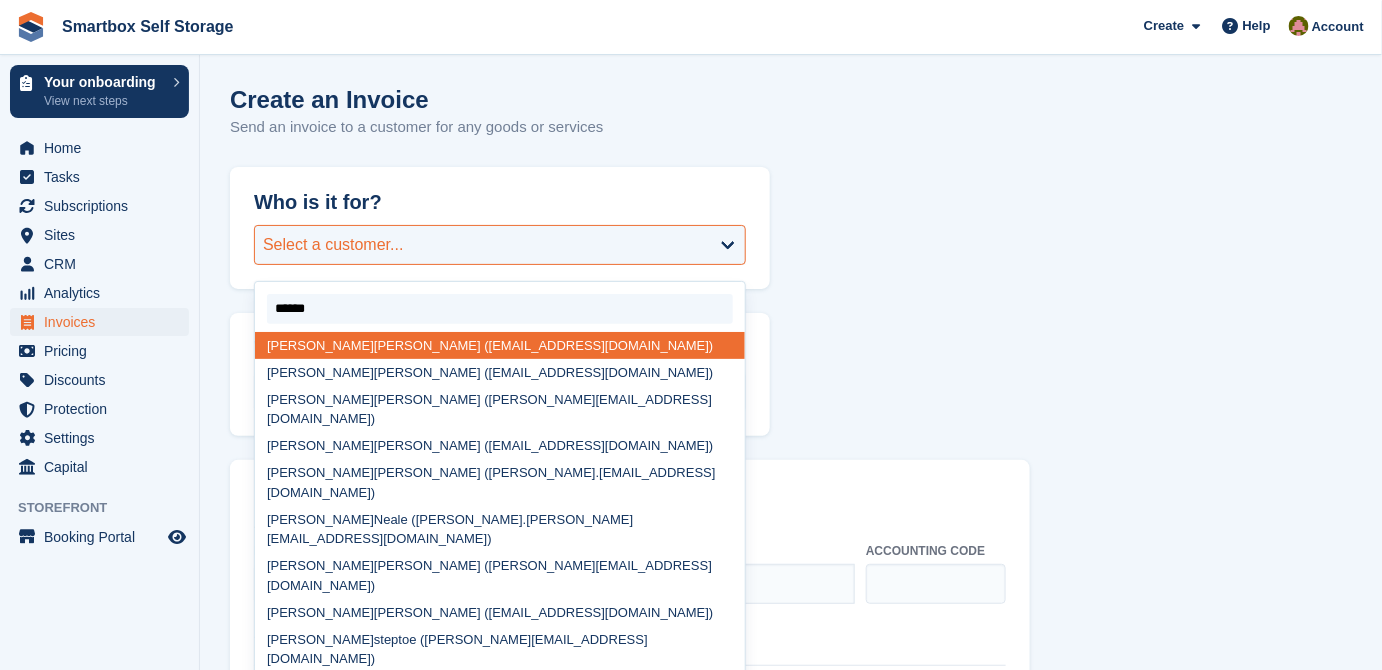 type on "*******" 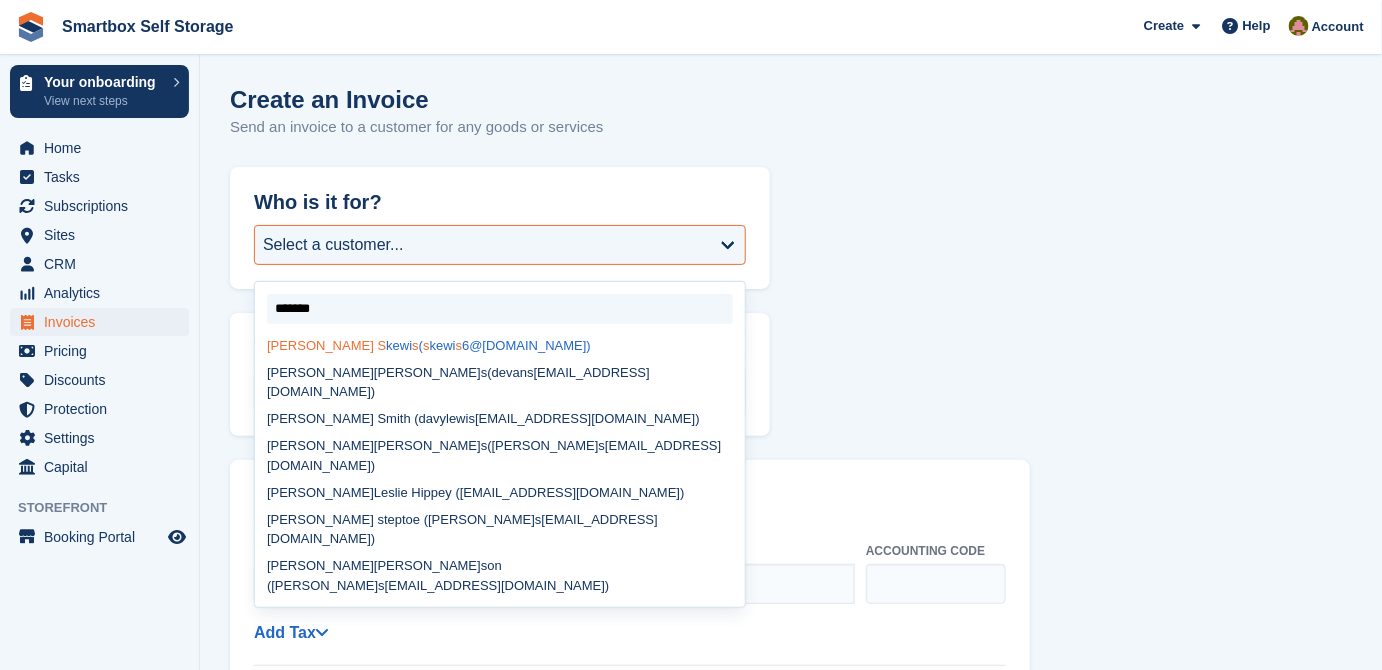 click on "David   S kewi s  ( s kewi s 6@gmail.com)" at bounding box center (500, 345) 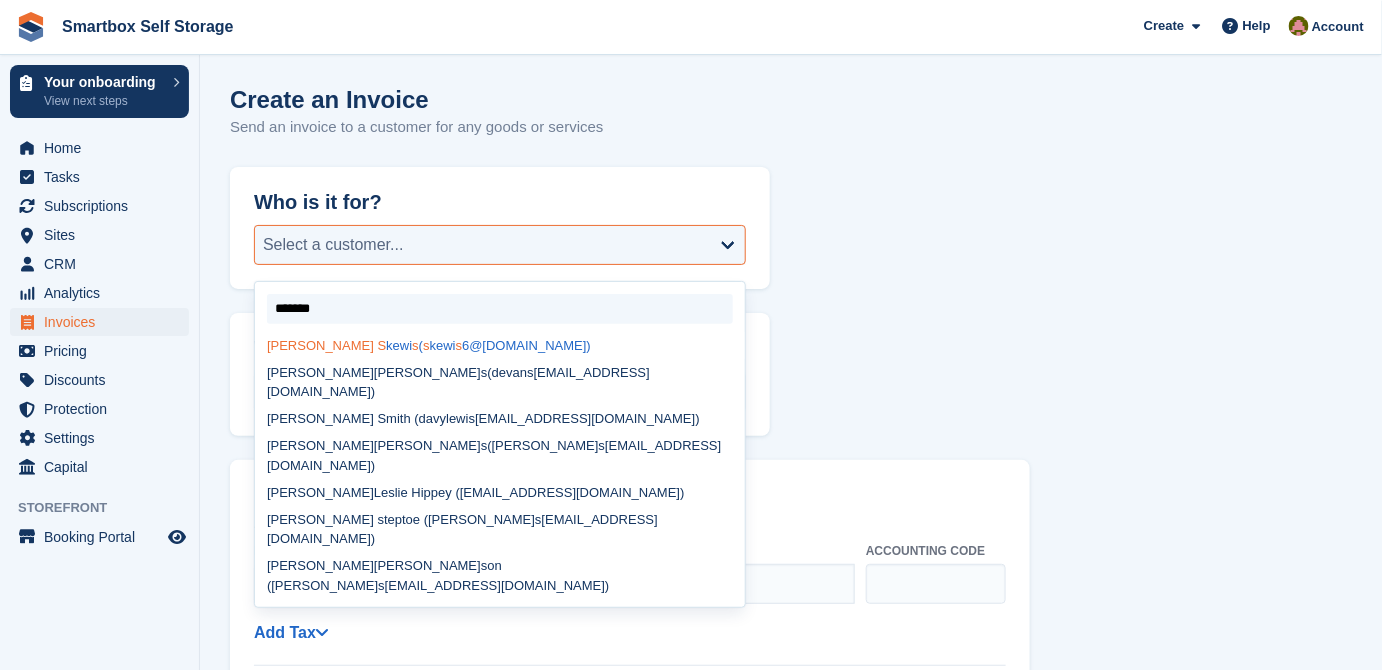 select on "******" 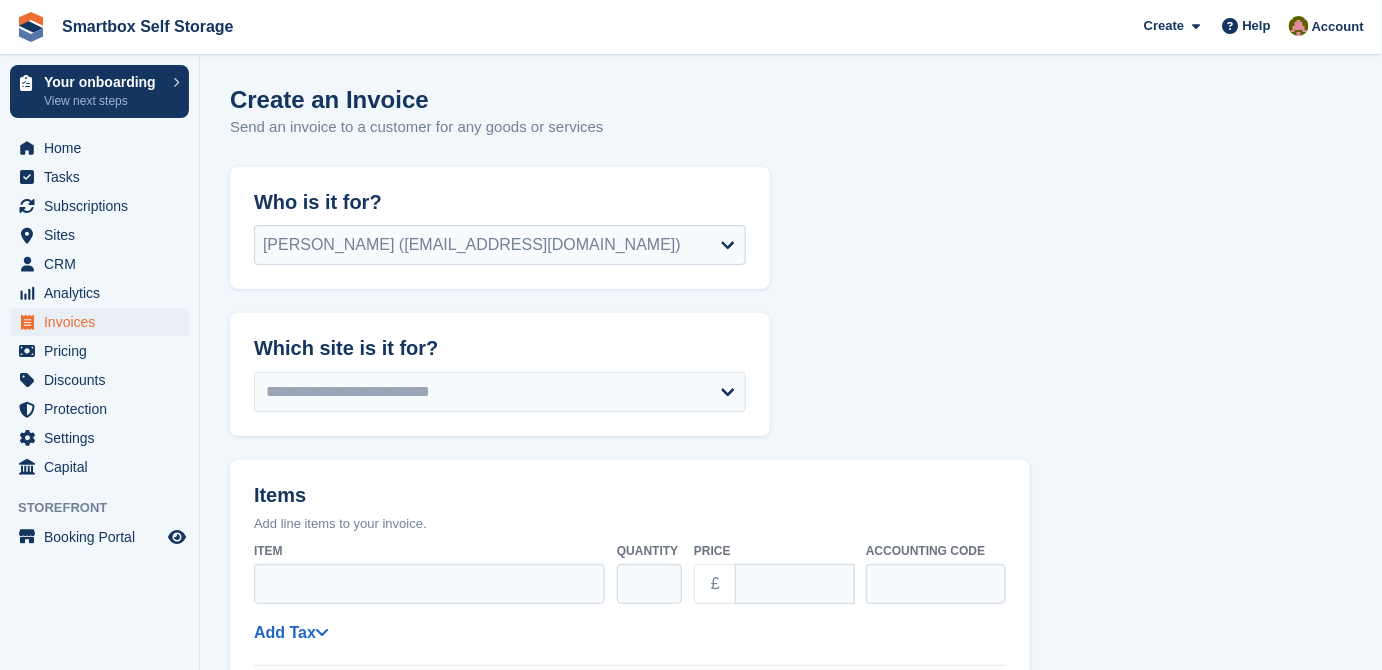 select on "******" 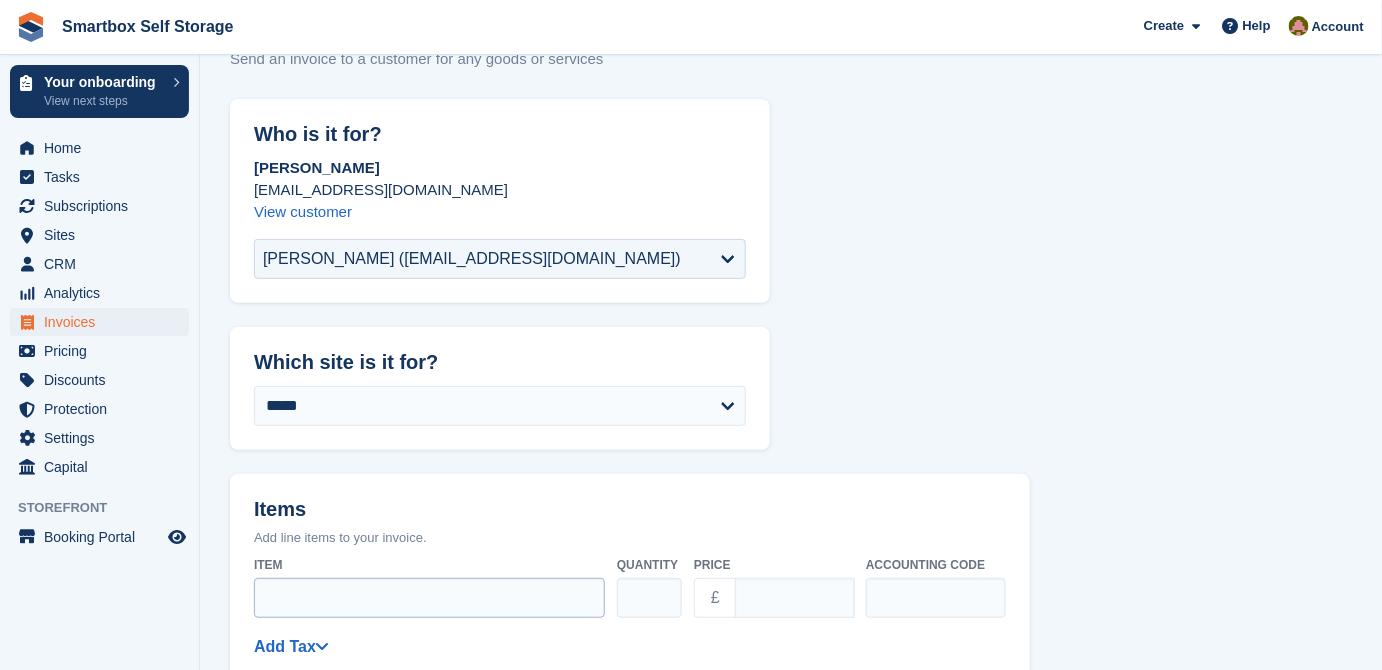 scroll, scrollTop: 363, scrollLeft: 0, axis: vertical 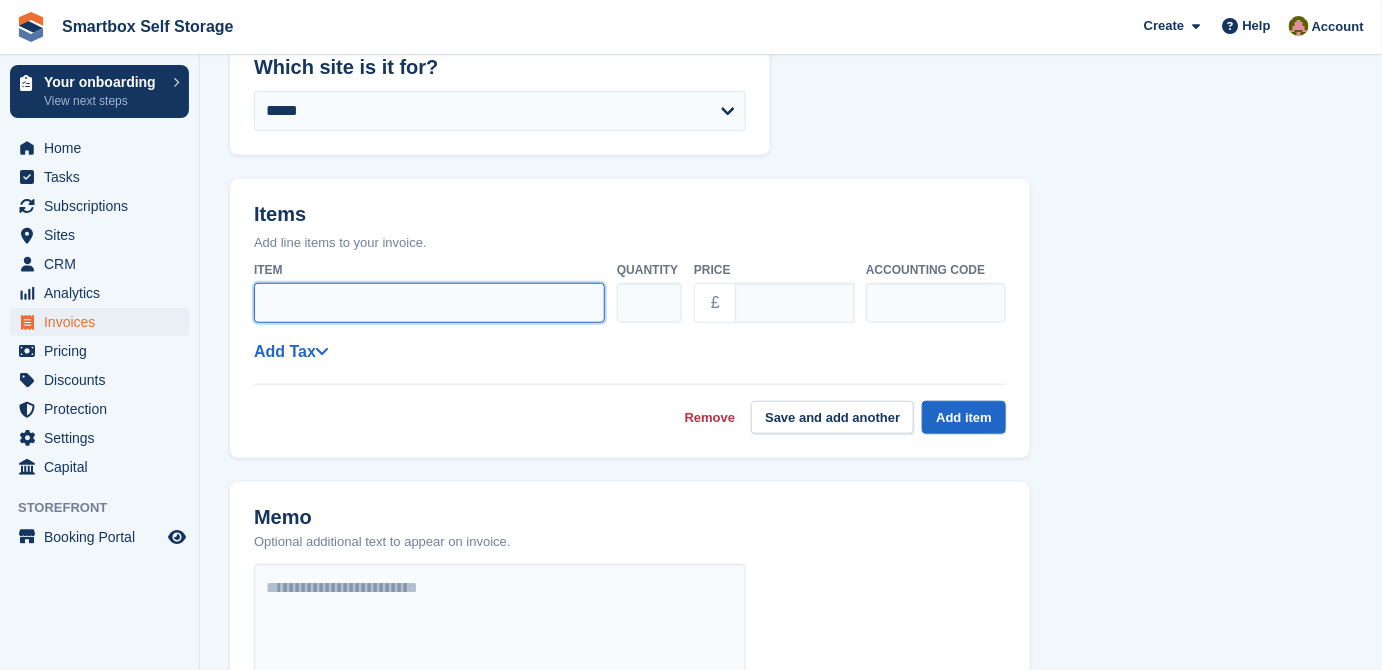 click on "Item" at bounding box center [429, 303] 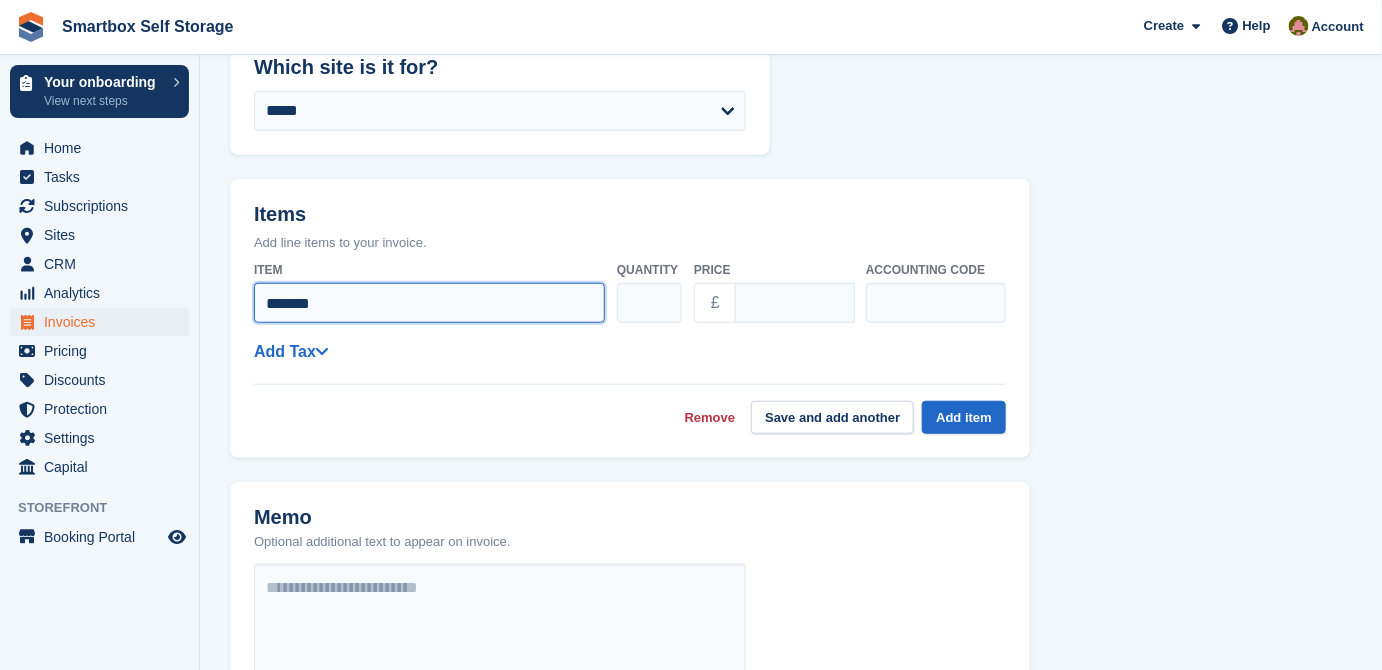 type on "*******" 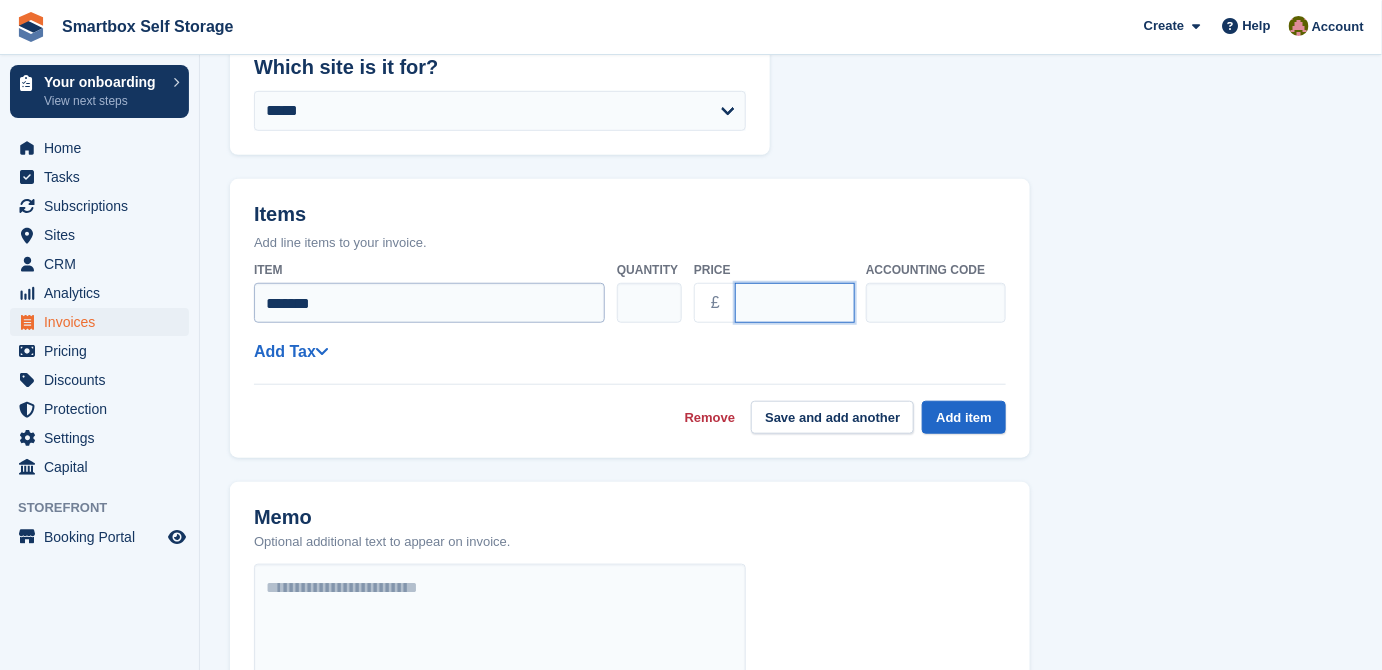 type on "******" 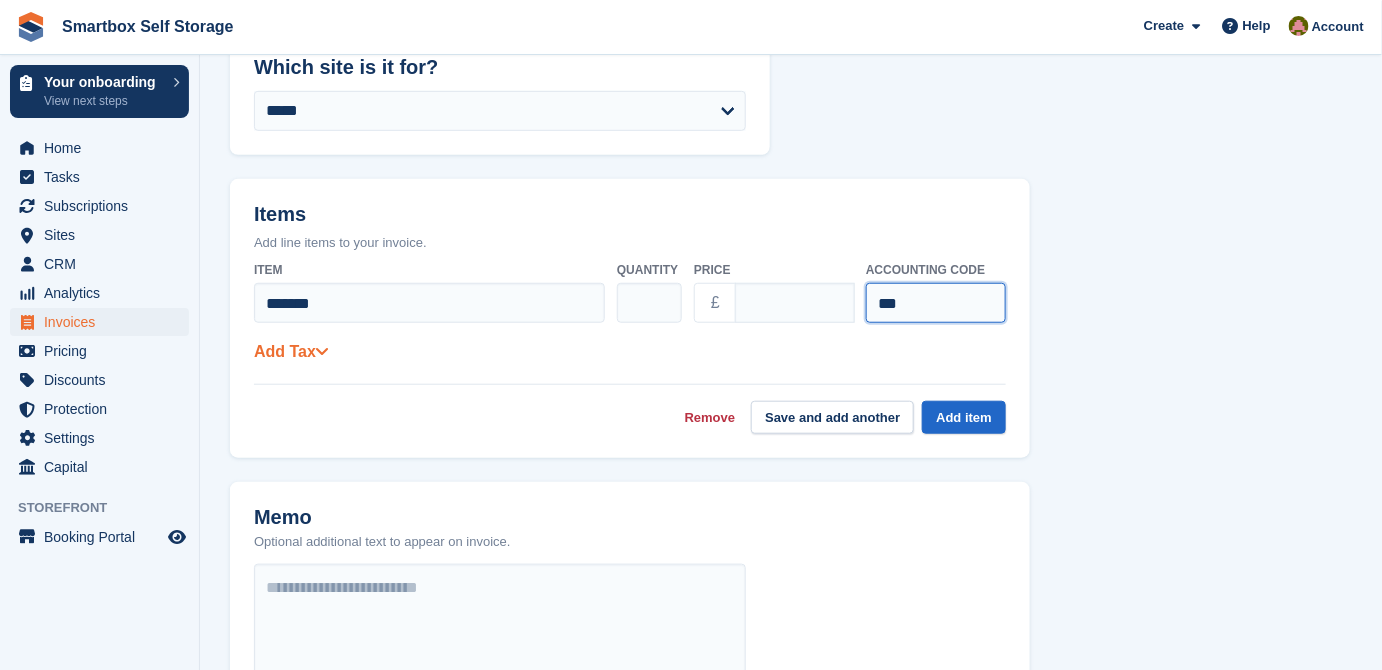 type on "***" 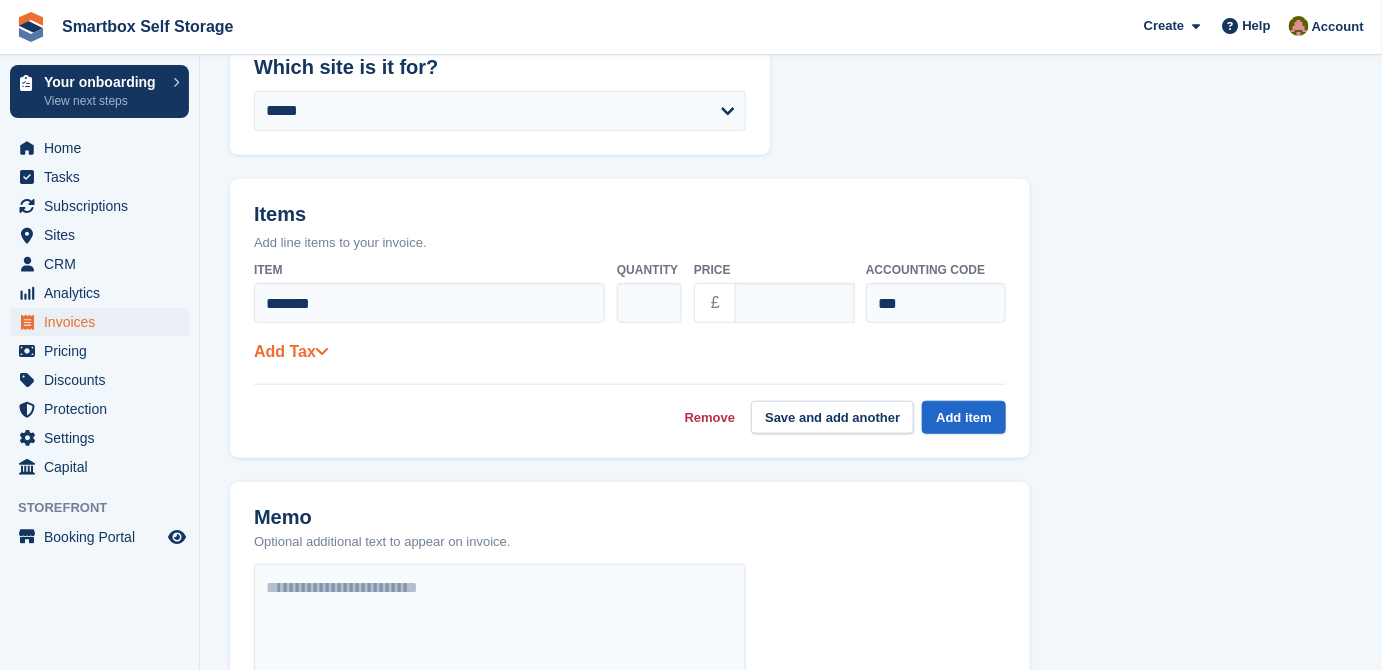 click on "Add Tax" at bounding box center (291, 351) 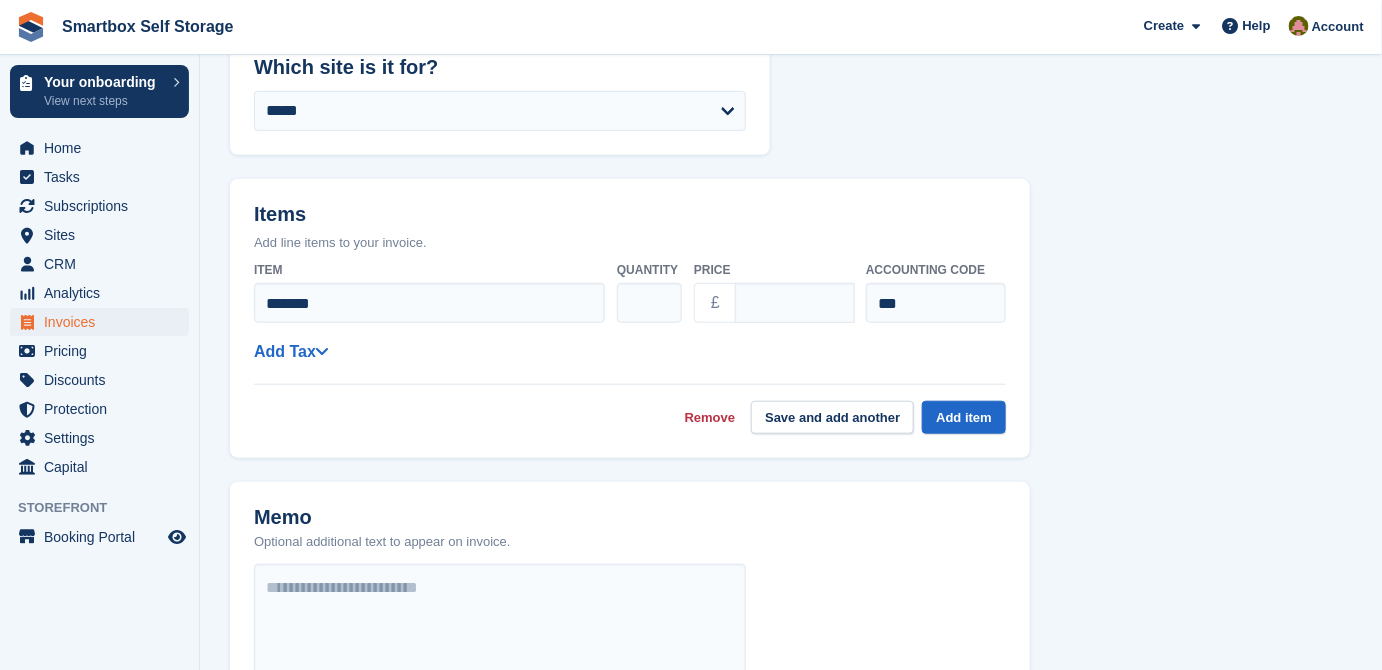 select on "******" 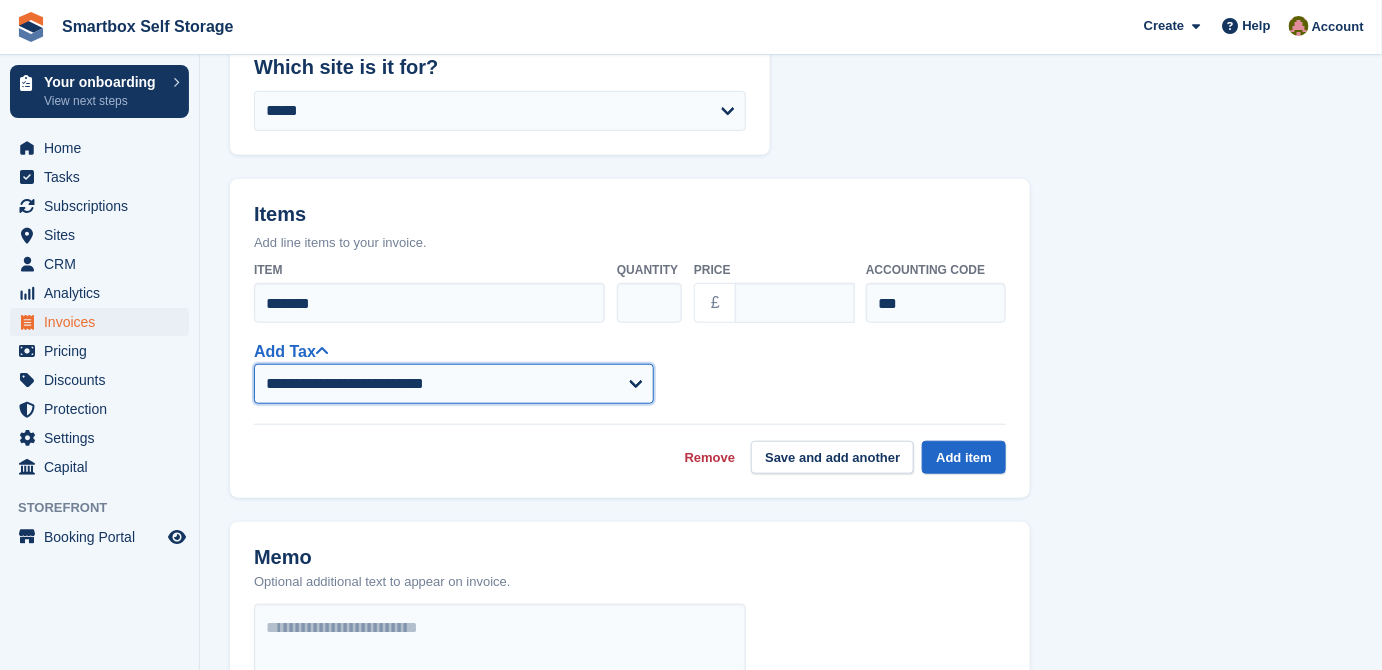 click on "**********" at bounding box center (454, 384) 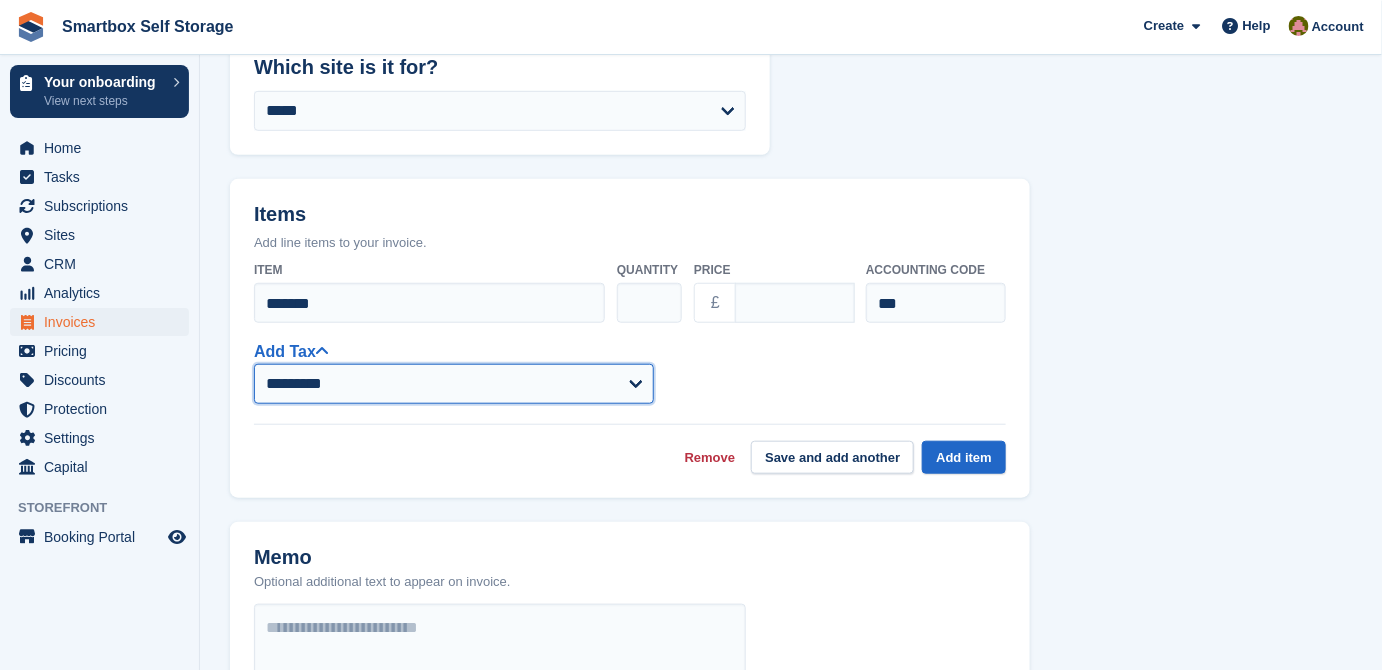 click on "**********" at bounding box center [454, 384] 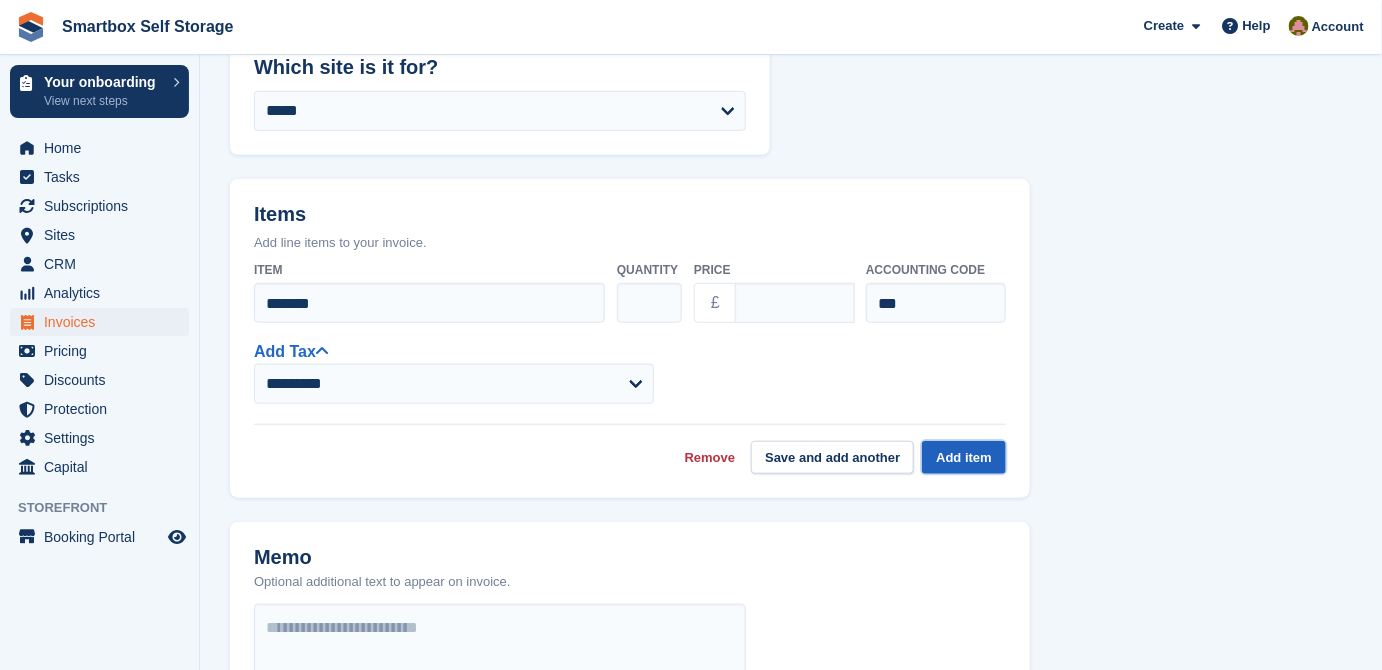 click on "Add item" at bounding box center (964, 457) 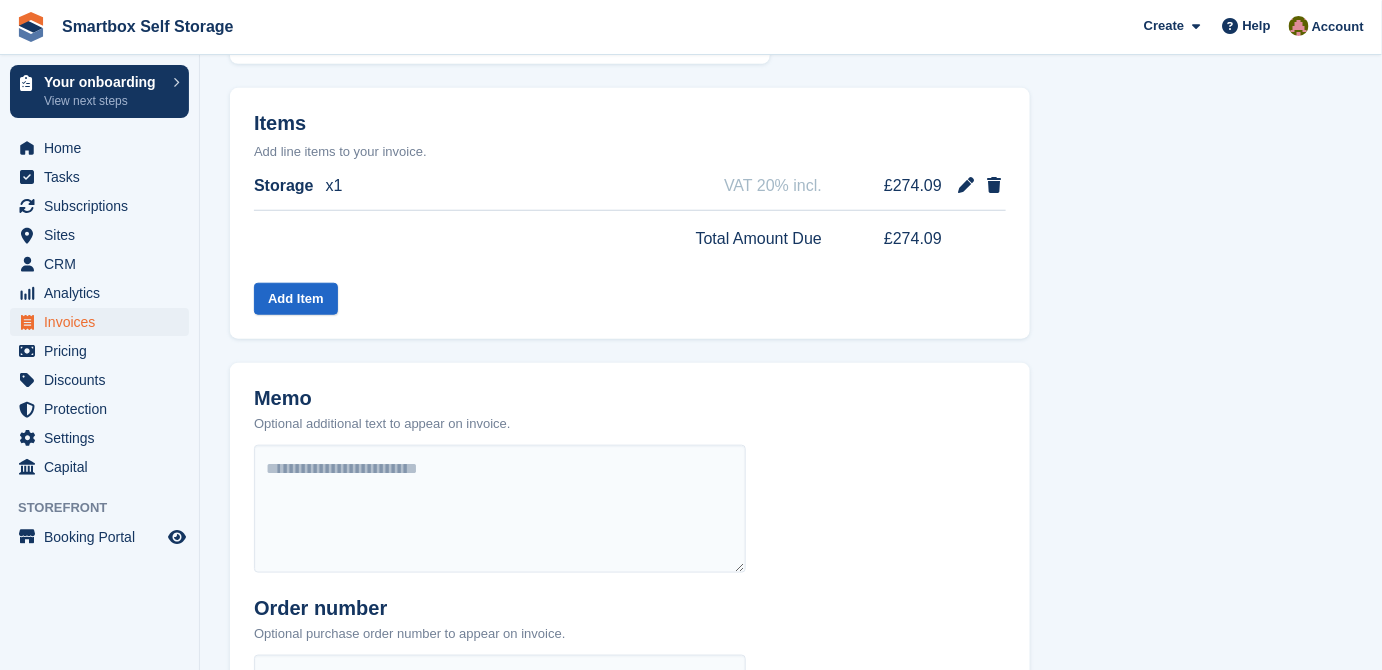 scroll, scrollTop: 814, scrollLeft: 0, axis: vertical 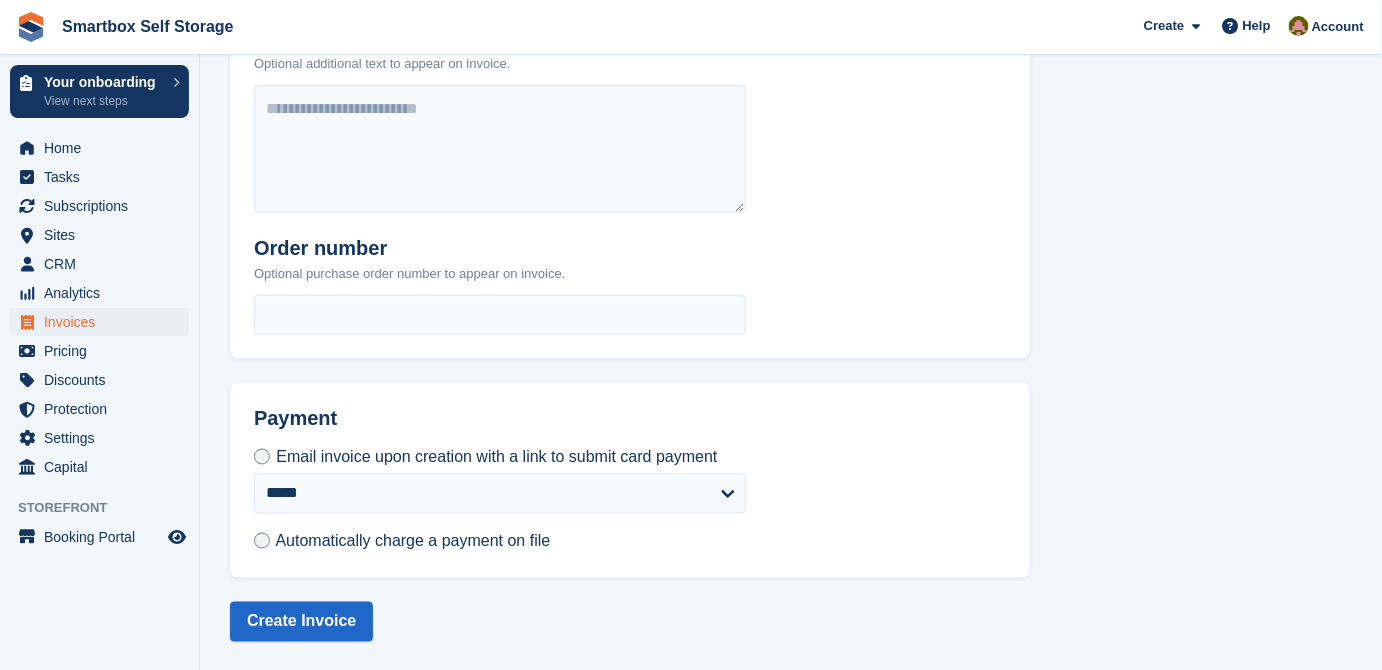 click on "**********" at bounding box center (500, 512) 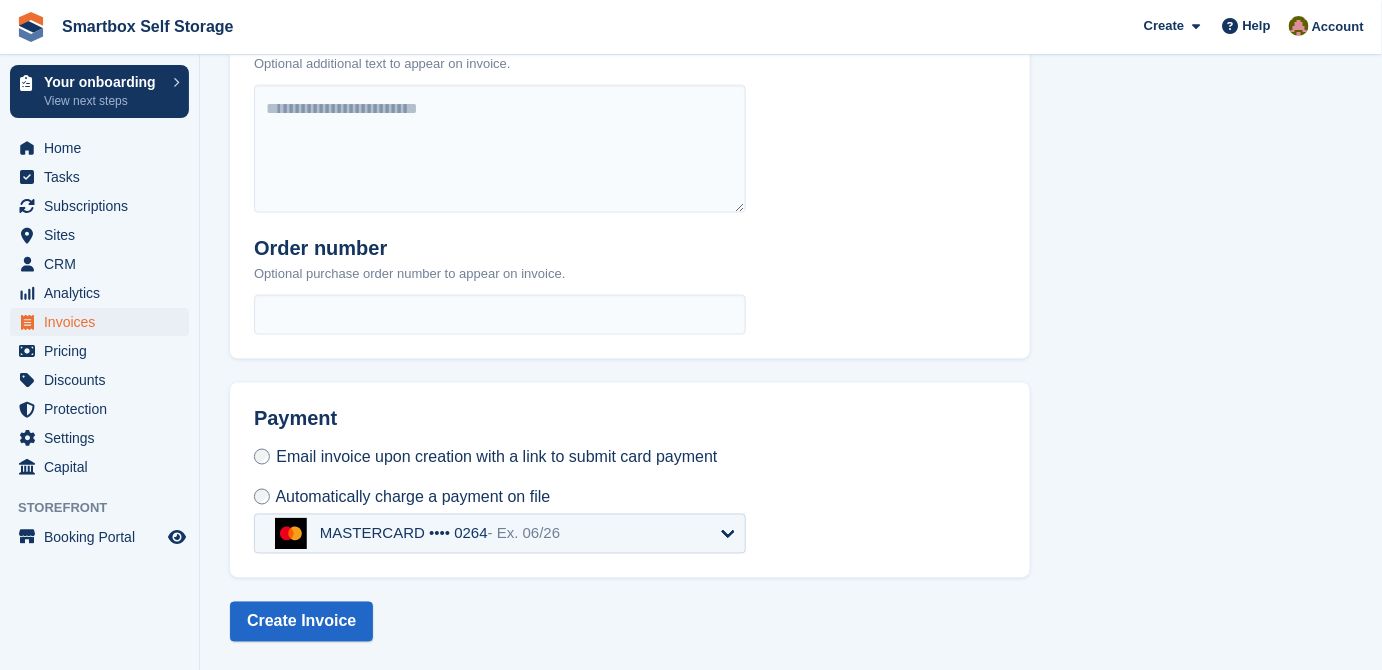 select on "******" 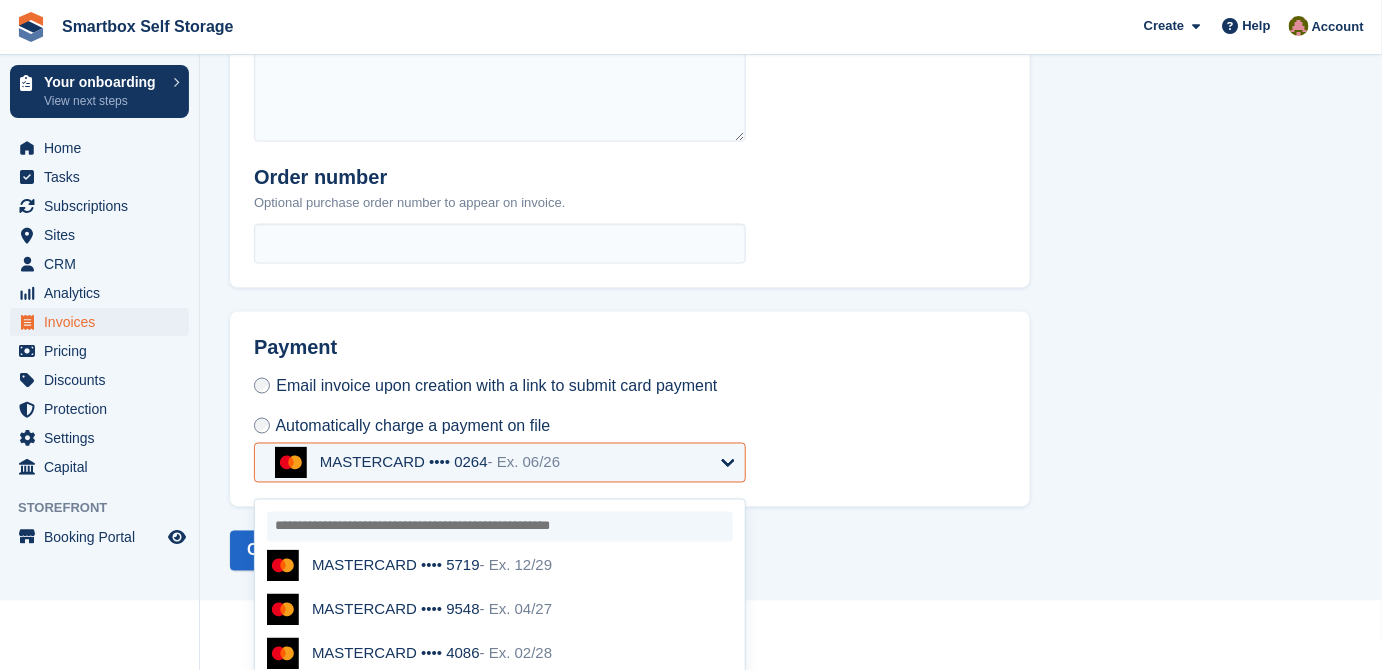 scroll, scrollTop: 940, scrollLeft: 0, axis: vertical 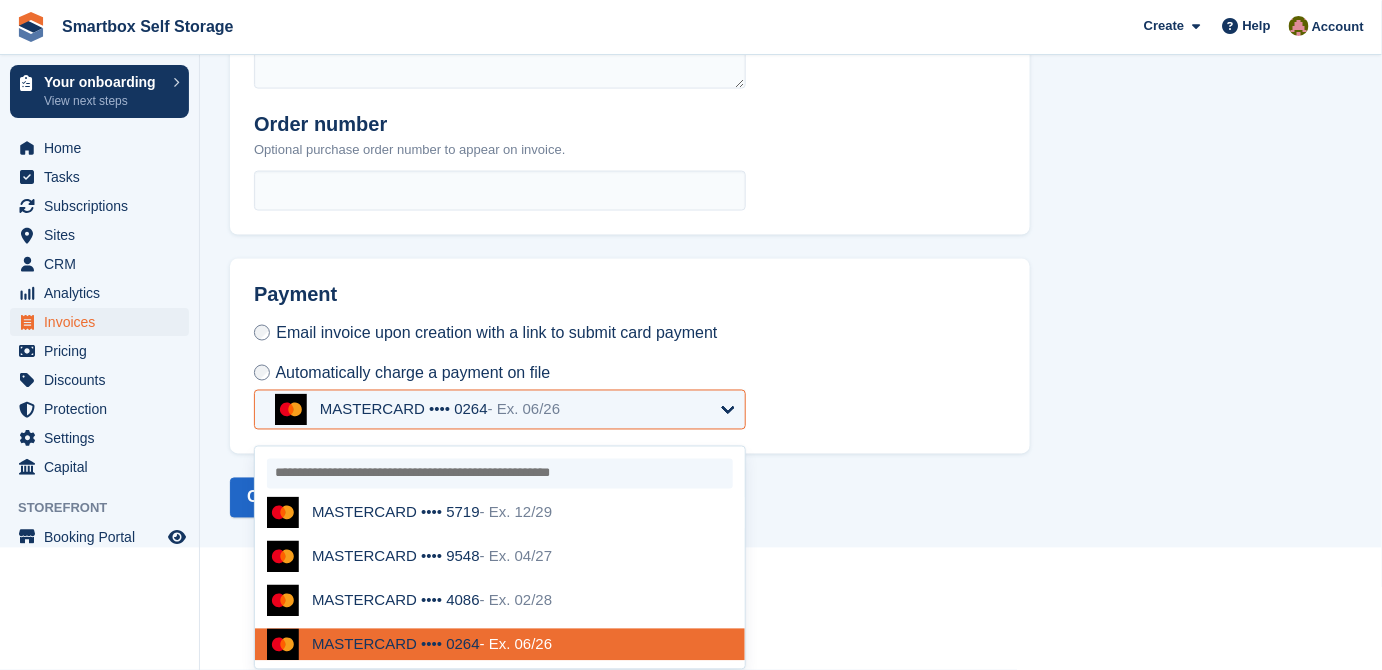 click on "- Ex. 12/29" at bounding box center (516, 512) 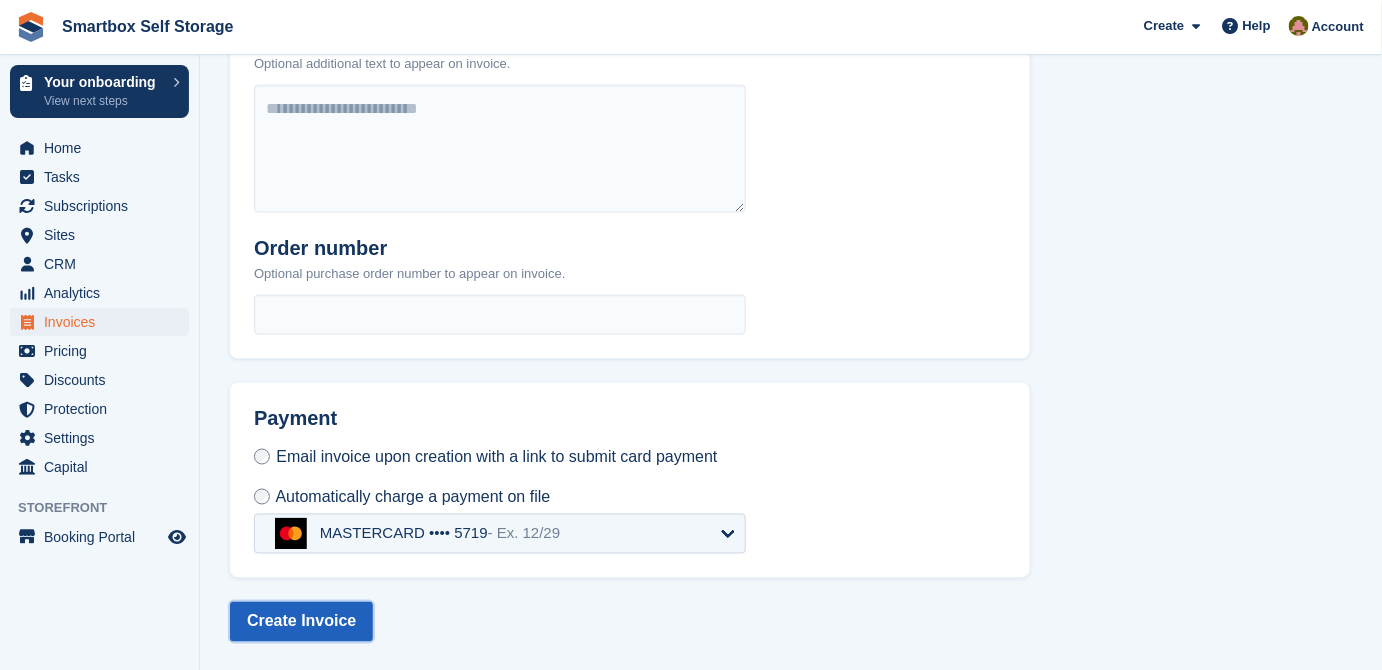 click on "Create Invoice" at bounding box center [301, 622] 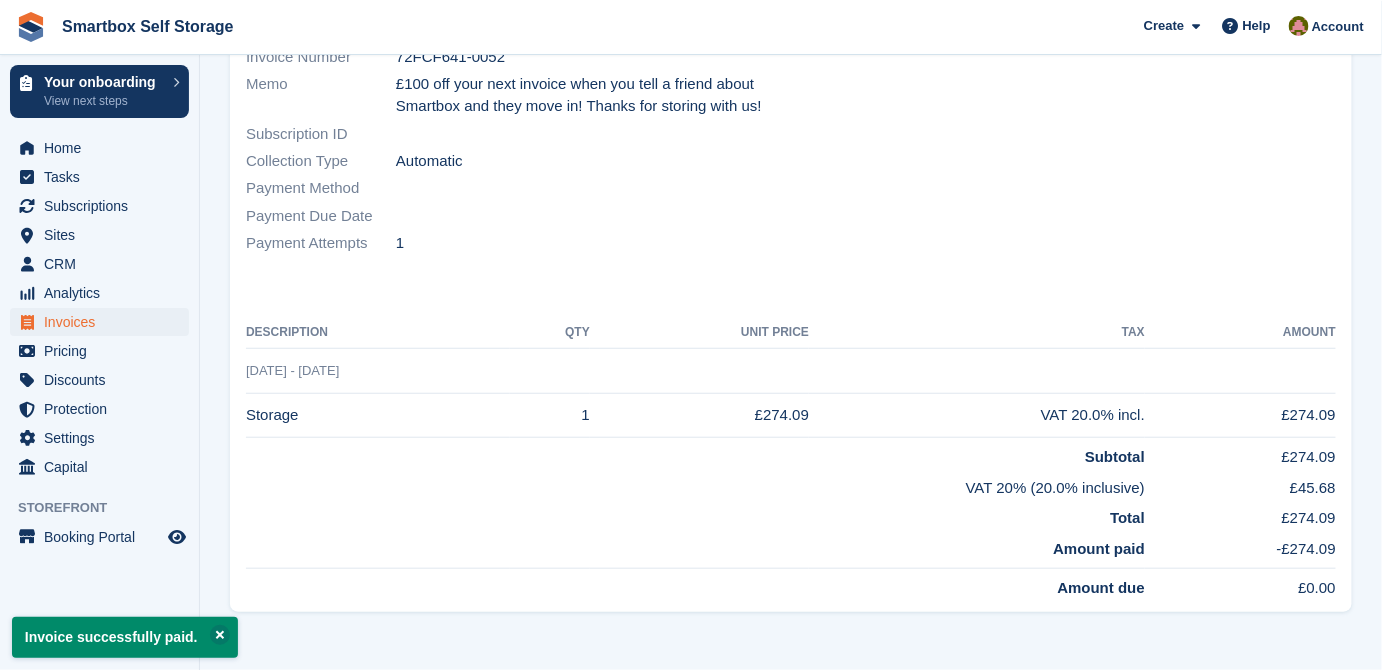 scroll, scrollTop: 0, scrollLeft: 0, axis: both 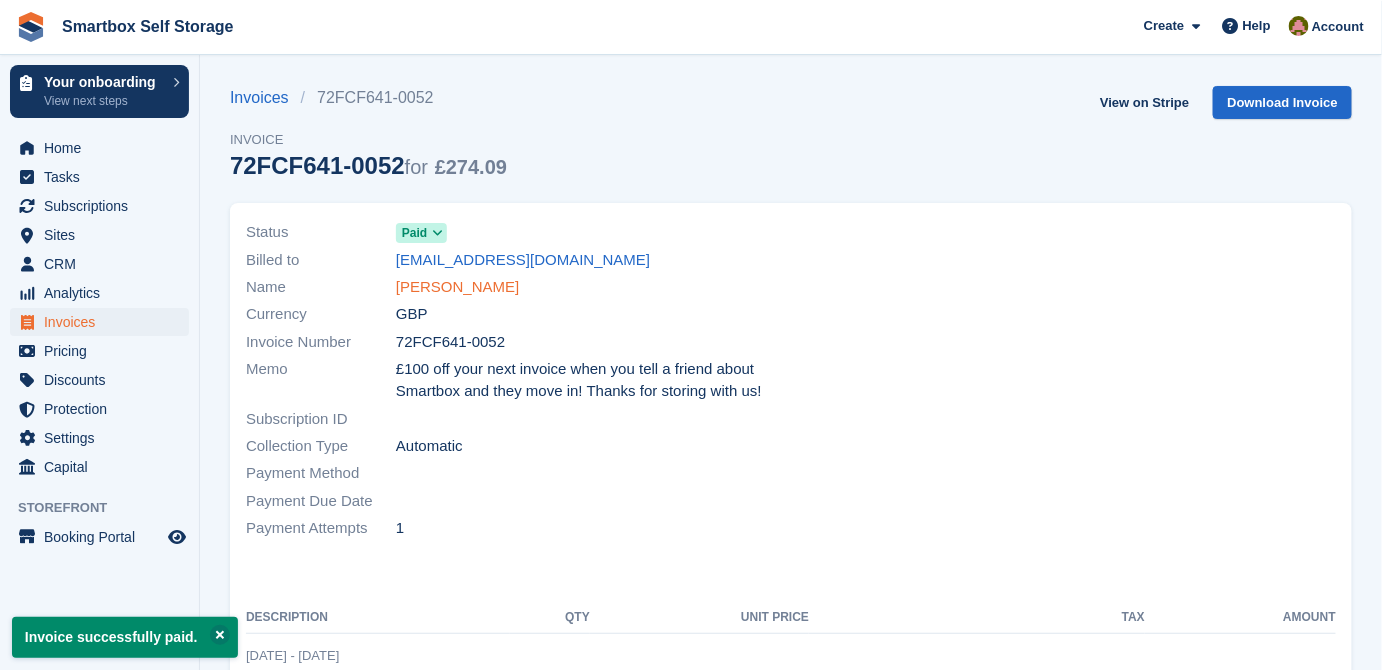 click on "David Skewis" at bounding box center (457, 287) 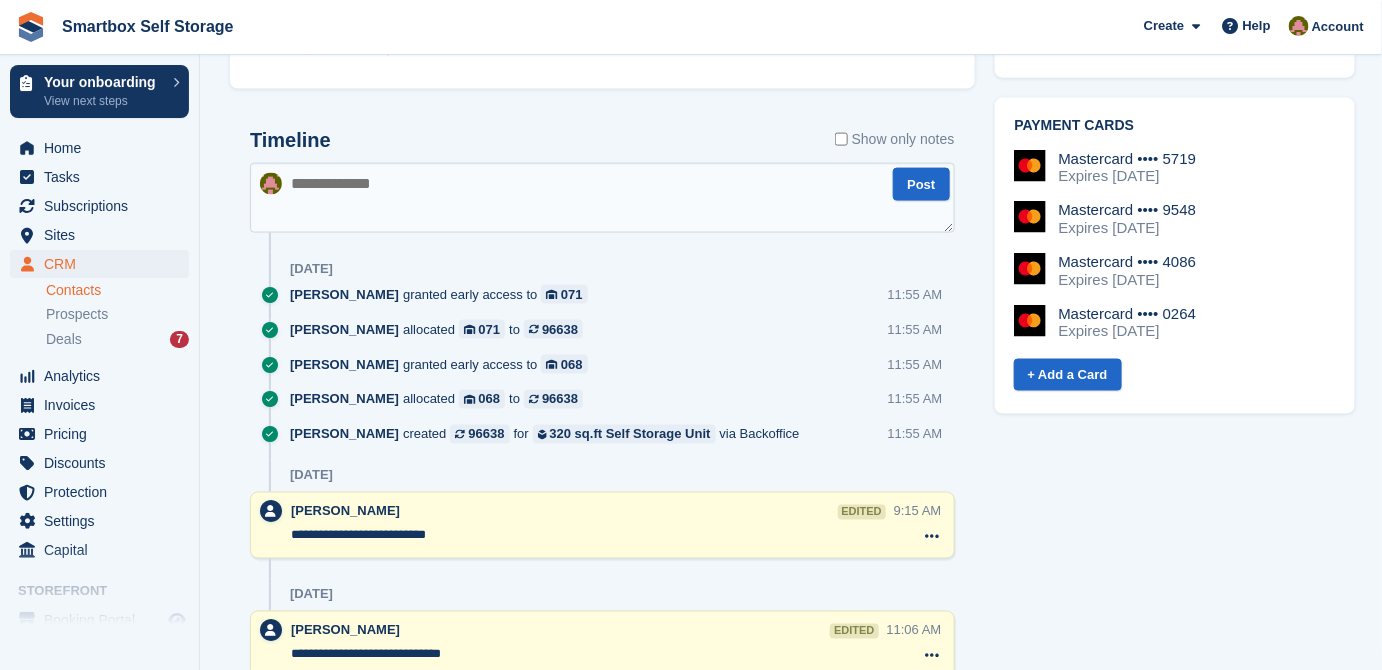 scroll, scrollTop: 727, scrollLeft: 0, axis: vertical 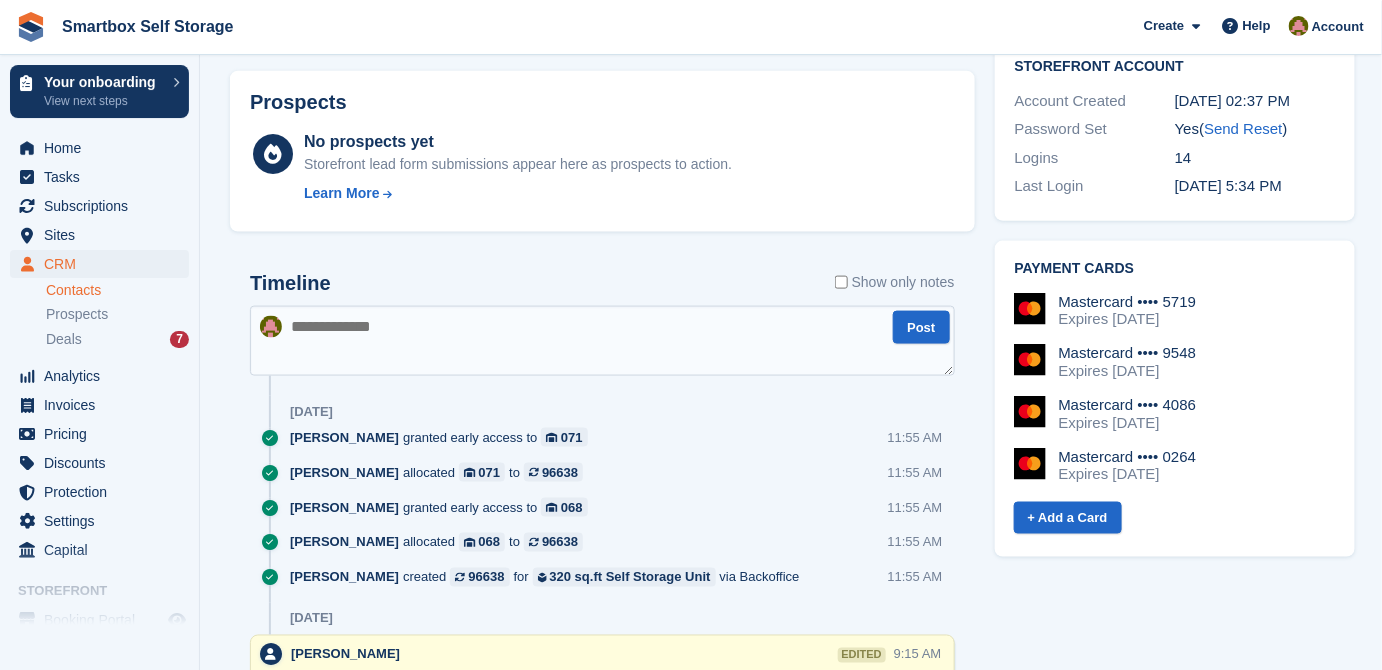click at bounding box center (602, 341) 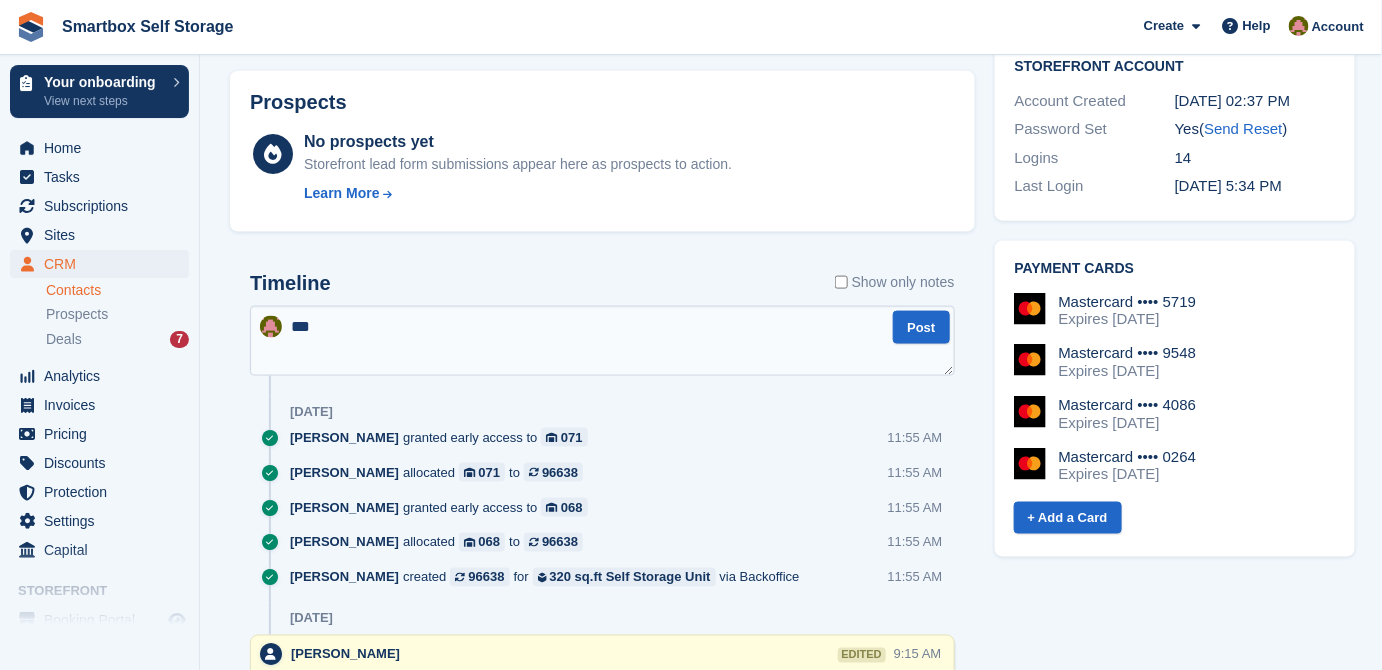 type on "****" 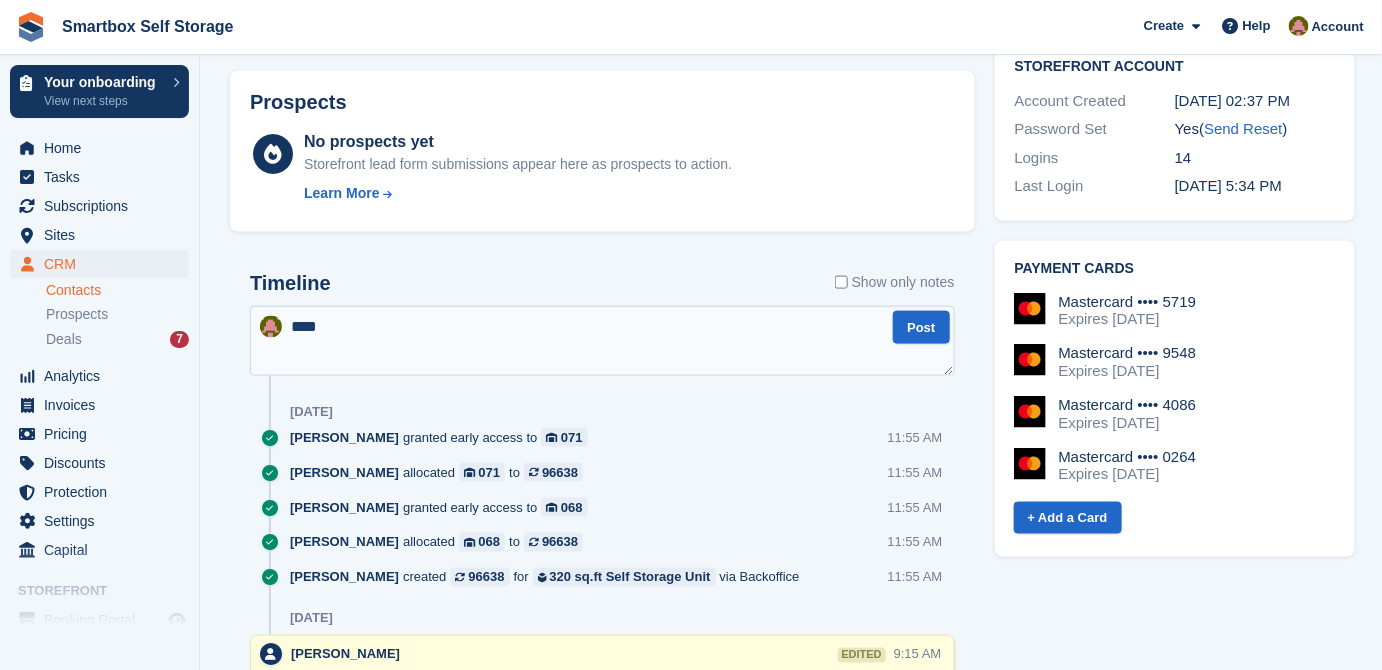 type 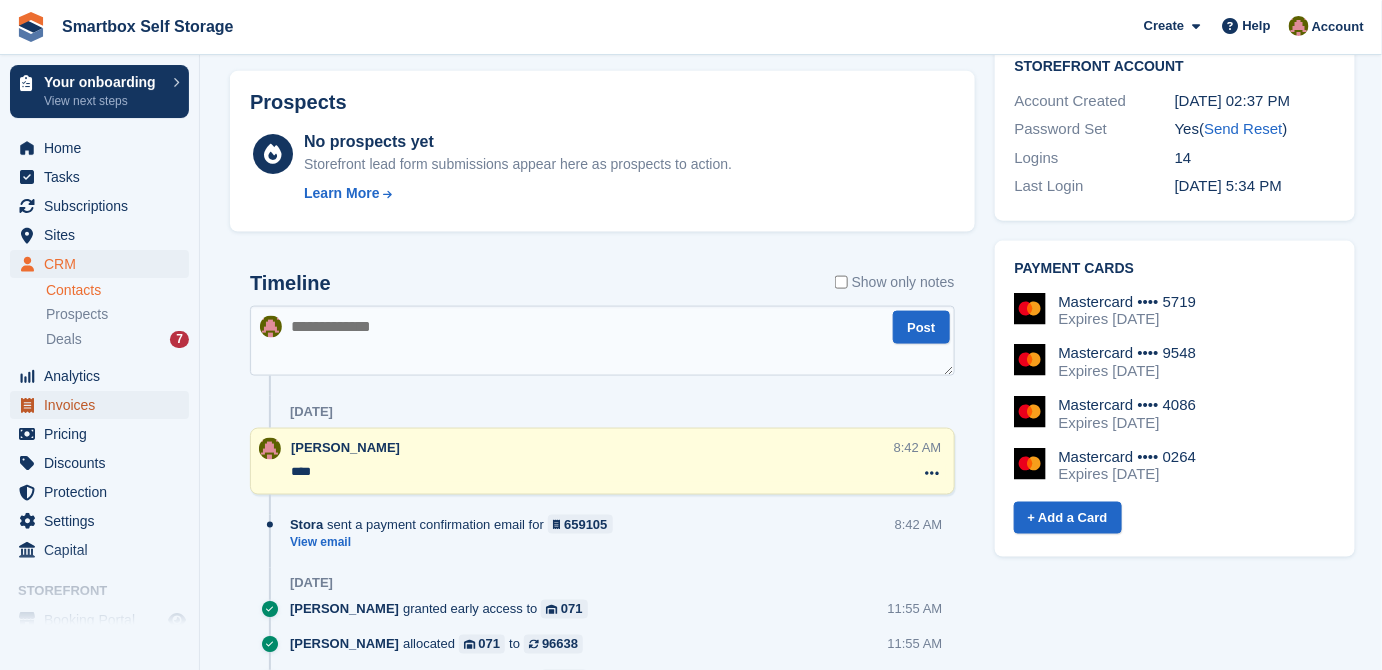 click on "Invoices" at bounding box center (104, 405) 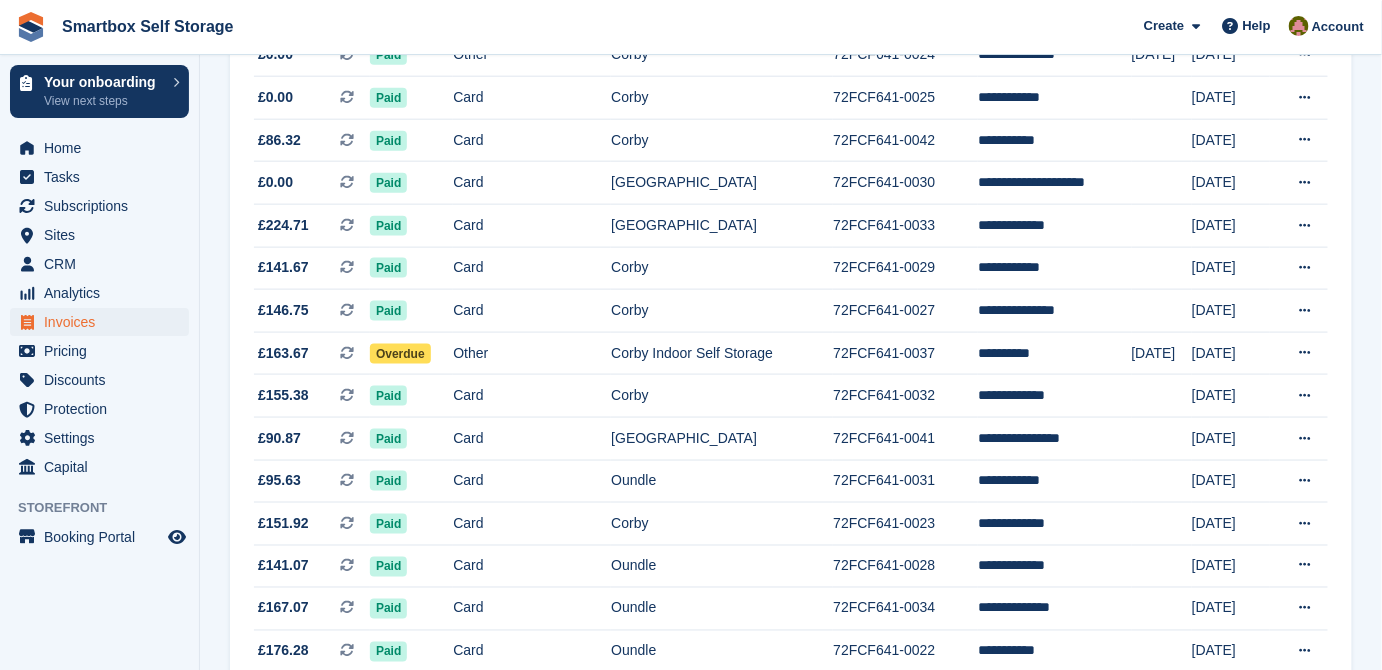 scroll, scrollTop: 0, scrollLeft: 0, axis: both 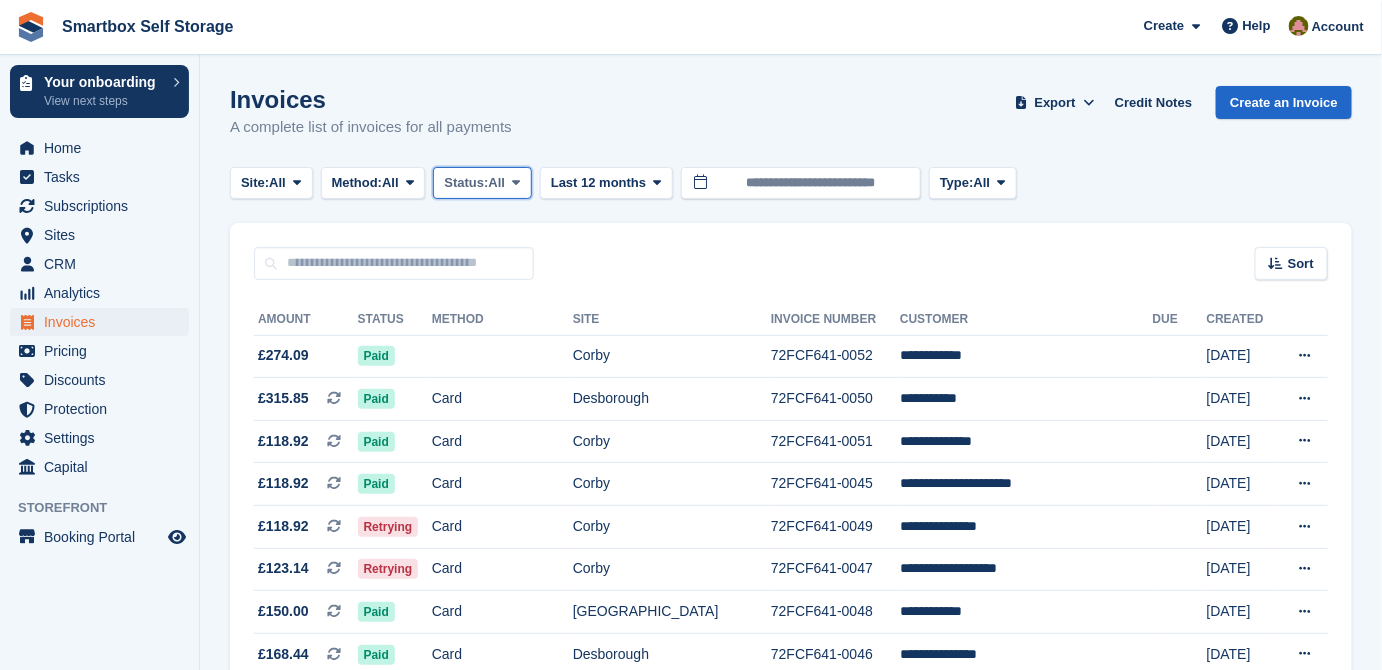 click on "Status:" at bounding box center (466, 183) 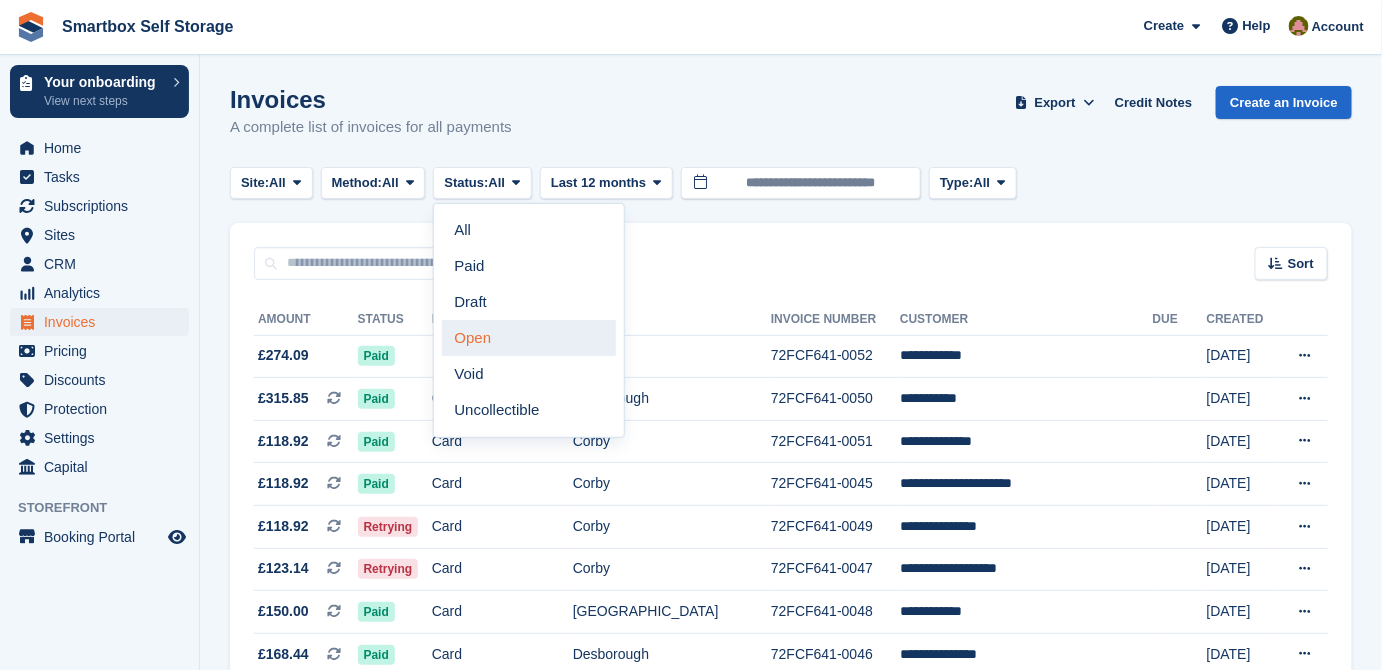 click on "Open" at bounding box center [529, 338] 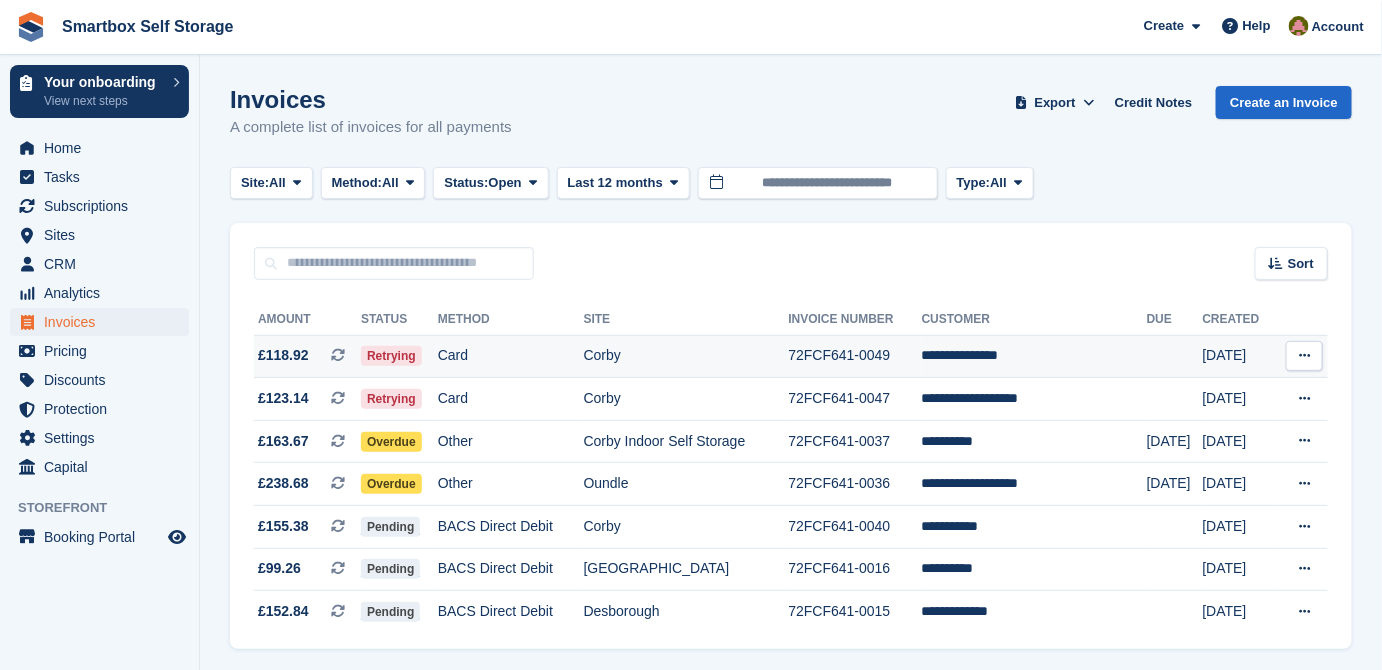 click on "Card" at bounding box center [511, 356] 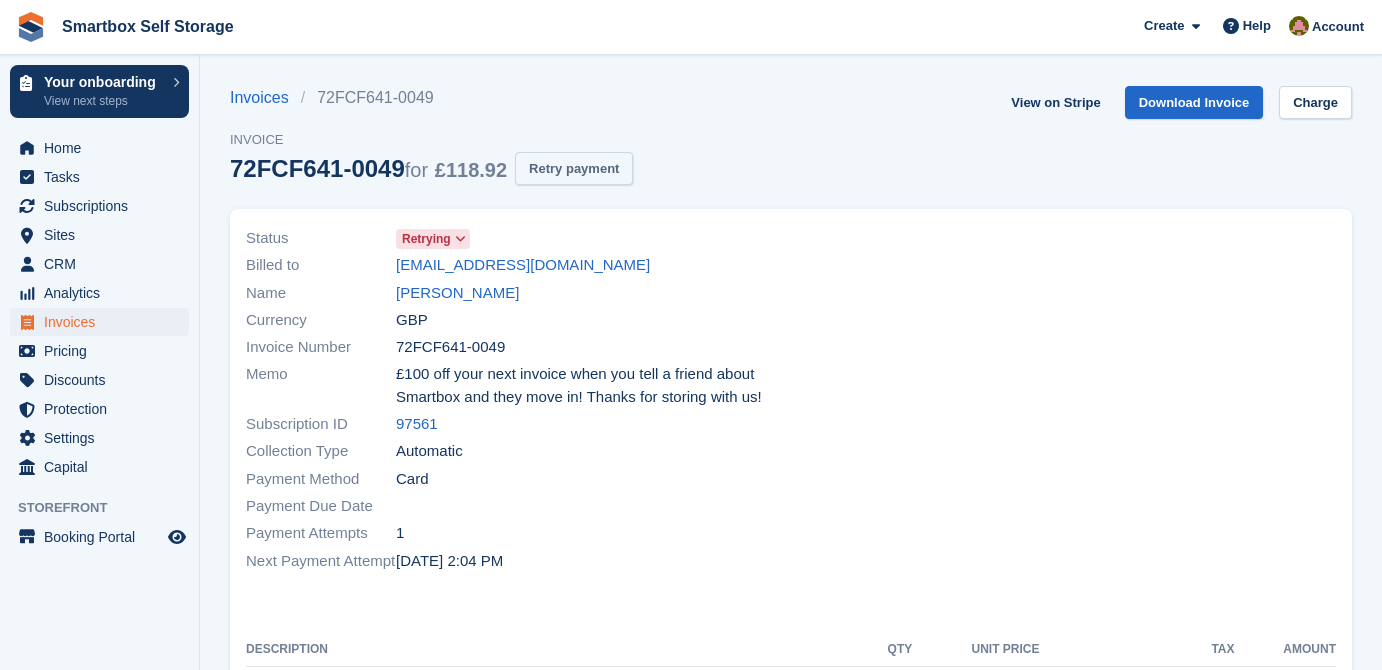 scroll, scrollTop: 0, scrollLeft: 0, axis: both 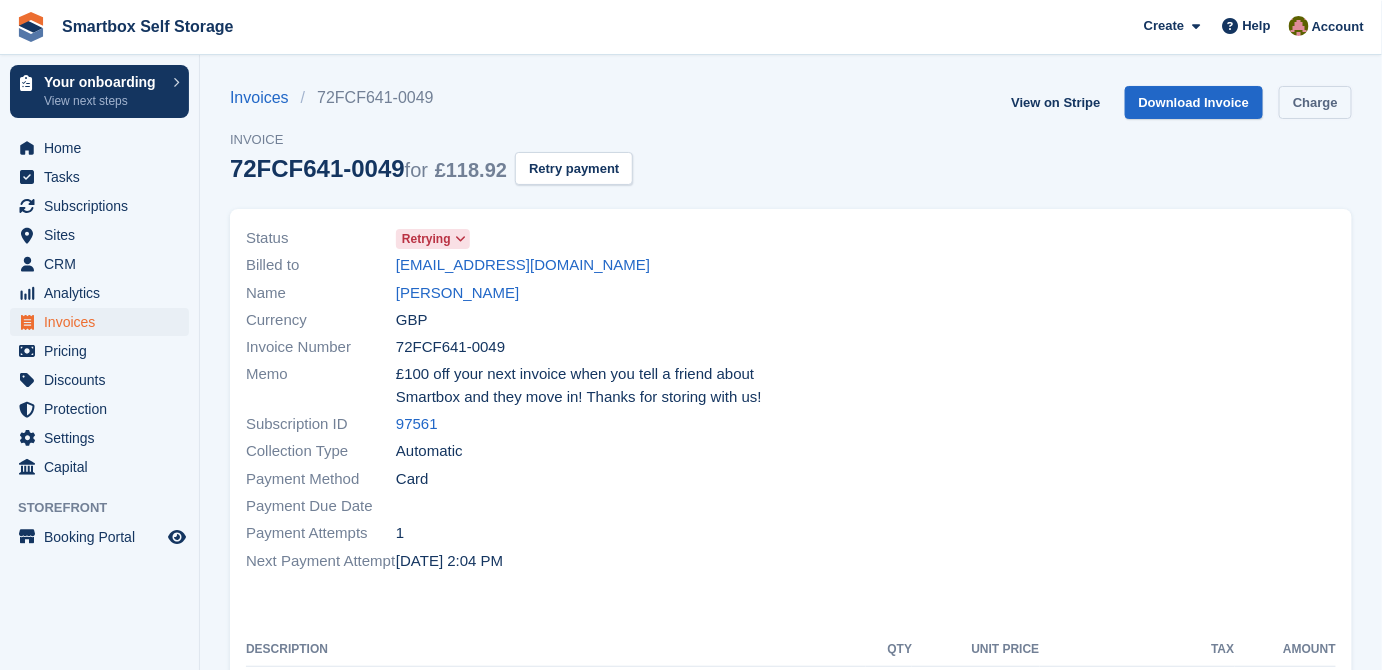 click on "Charge" at bounding box center [1315, 102] 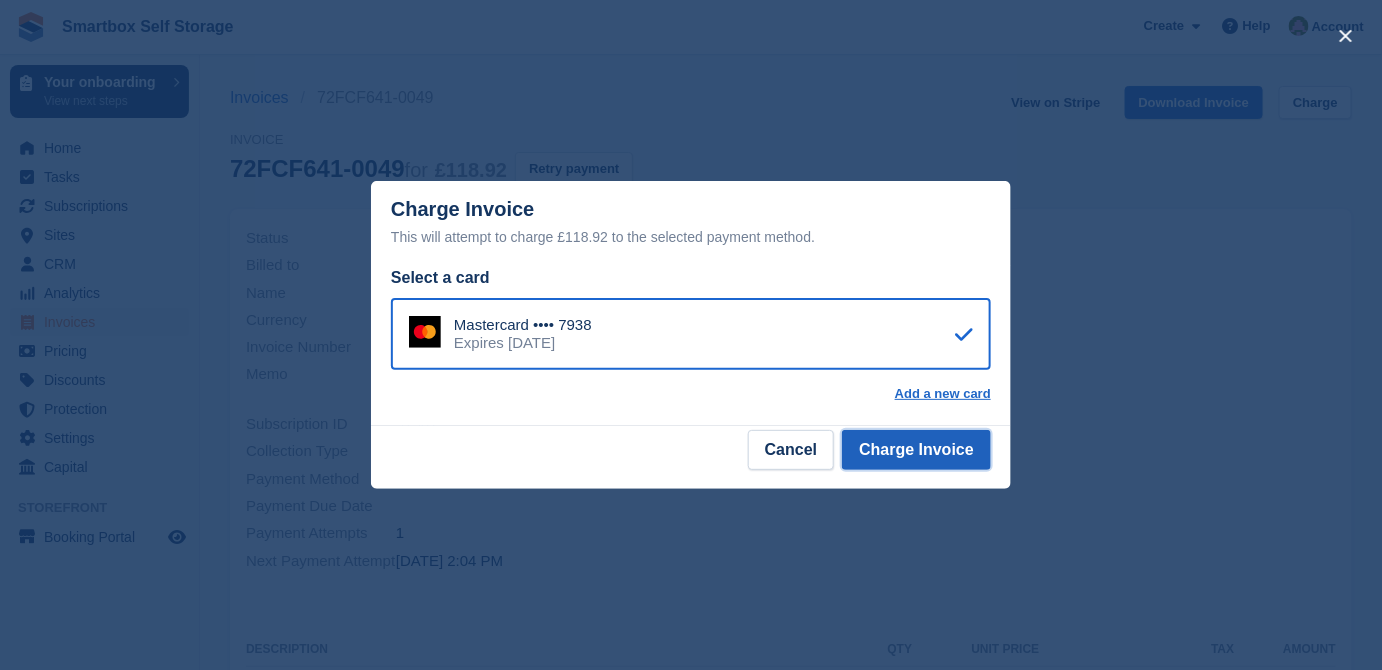click on "Charge Invoice" at bounding box center [916, 450] 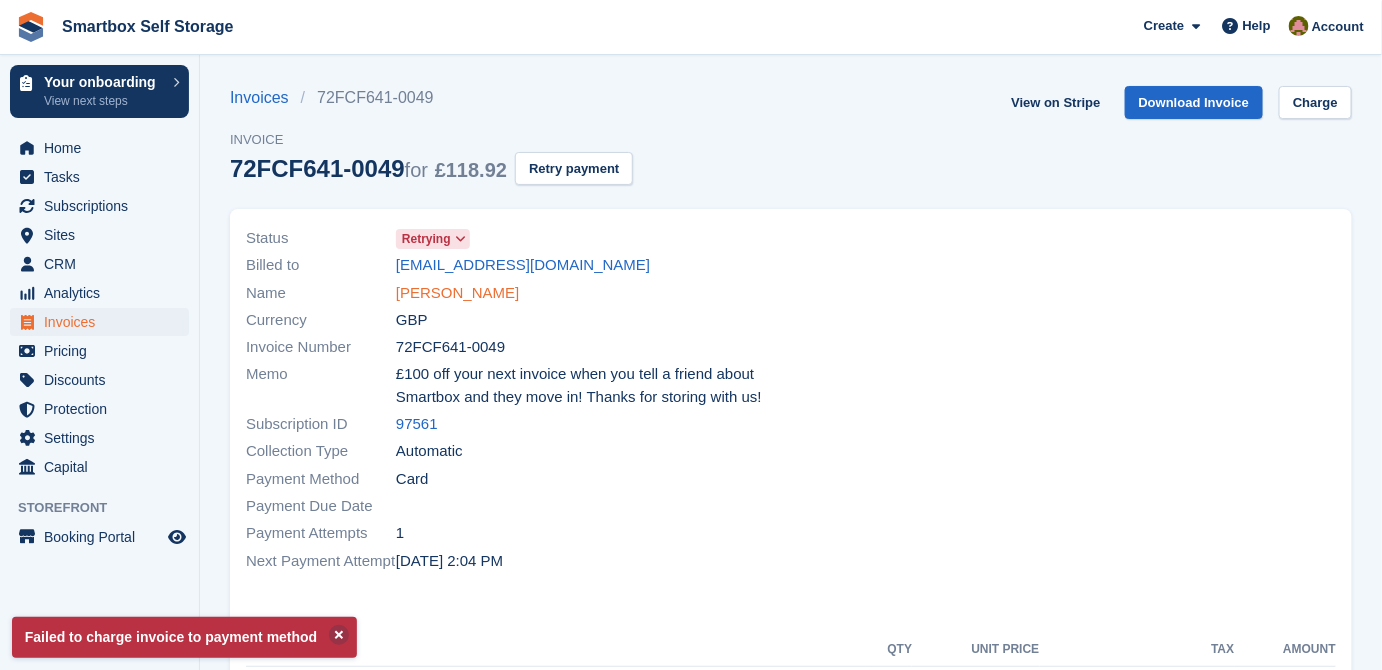 click on "Andrew Farrance" at bounding box center [457, 293] 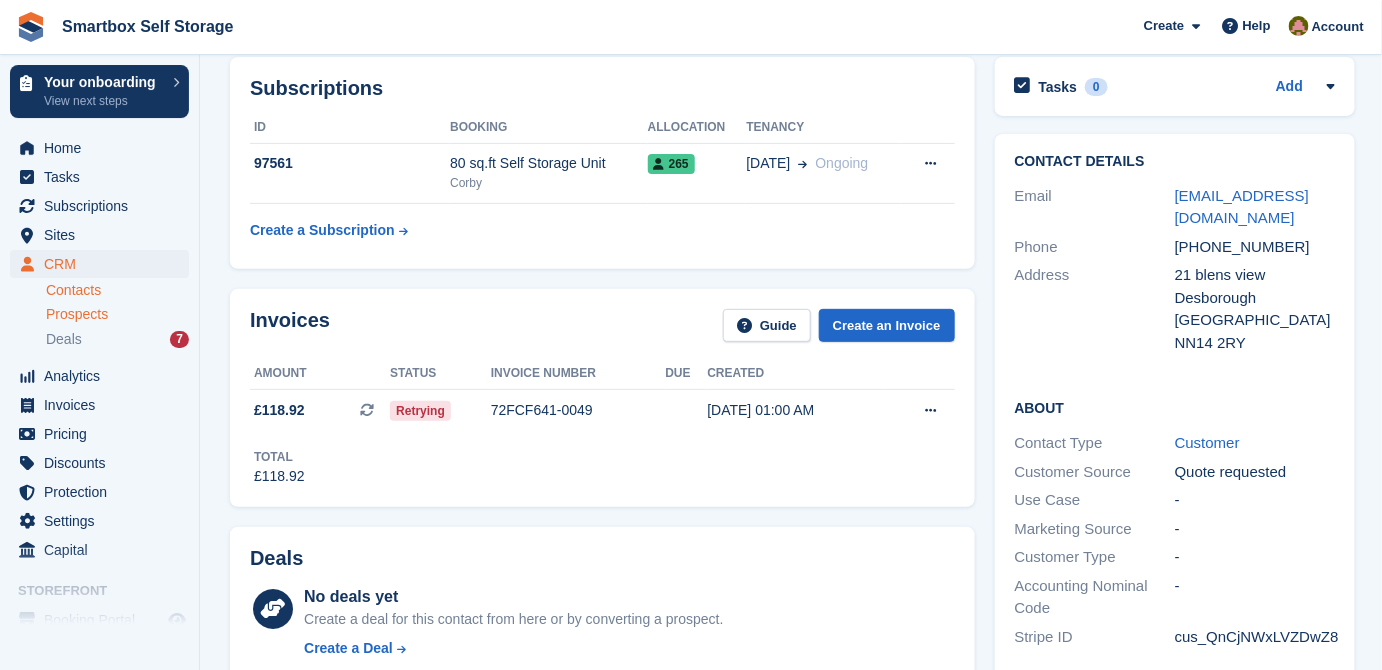 scroll, scrollTop: 90, scrollLeft: 0, axis: vertical 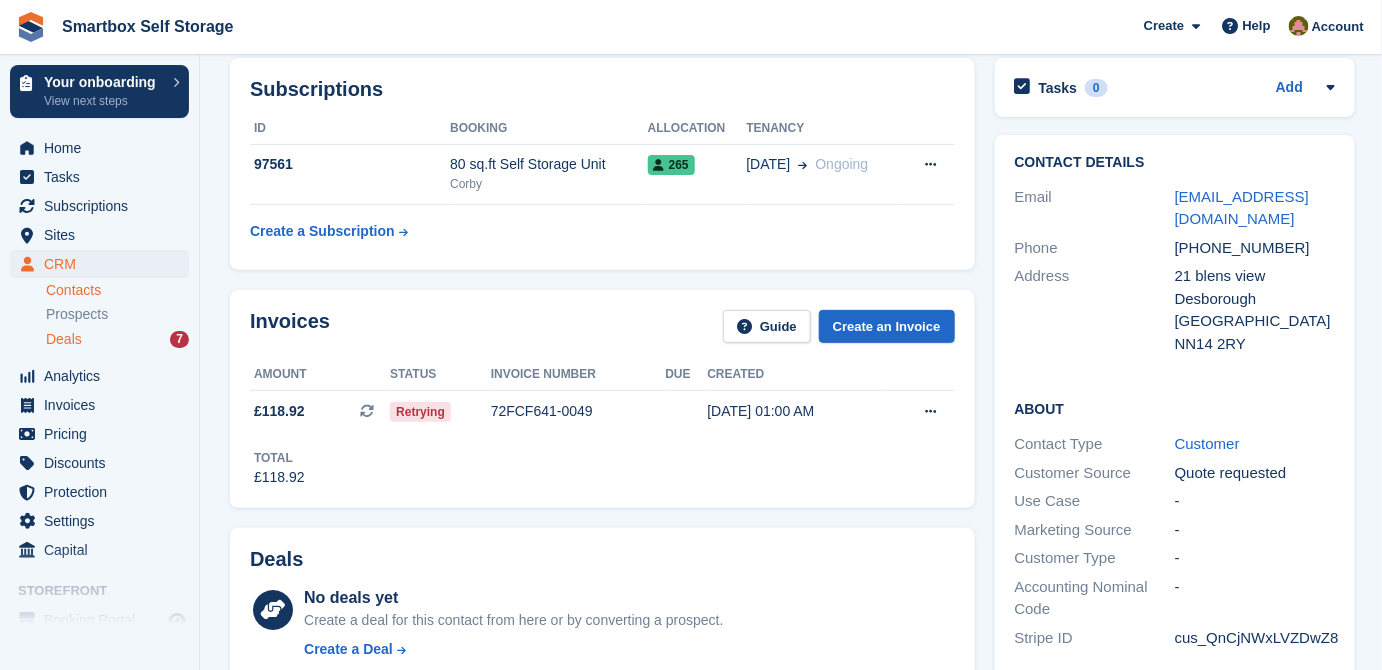 click on "Deals
7" at bounding box center [117, 339] 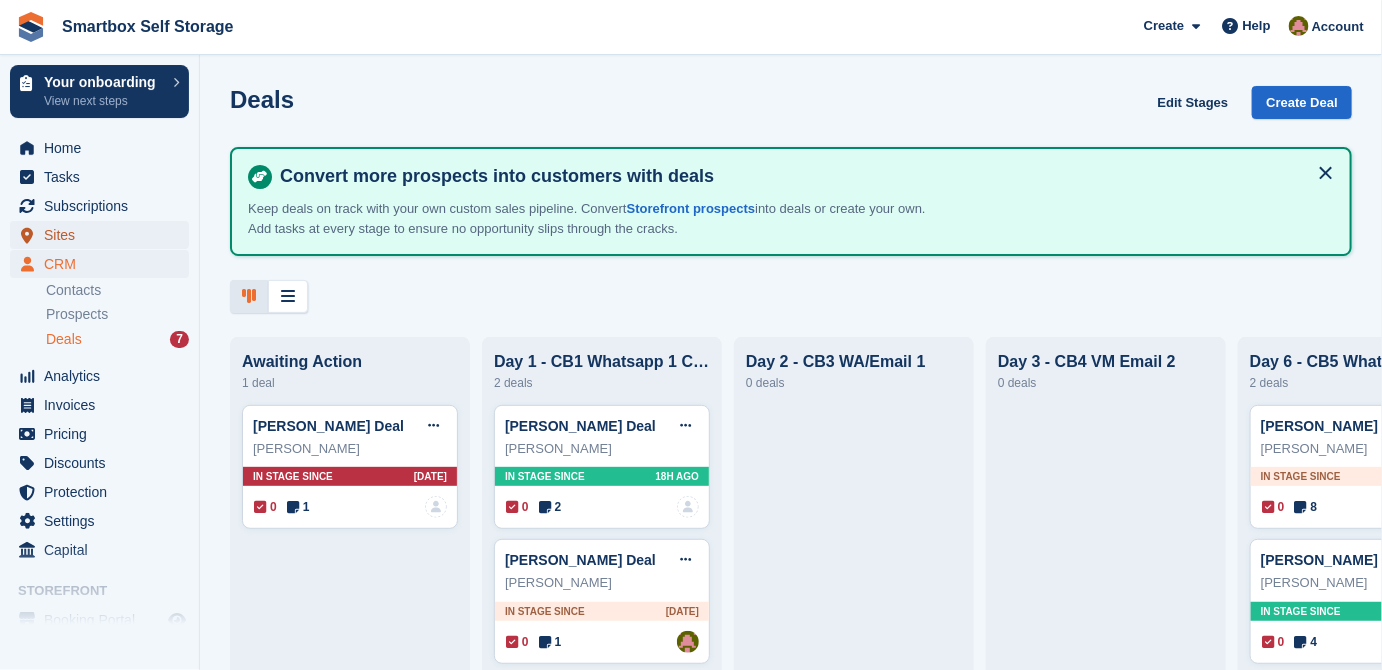 click on "Sites" at bounding box center (104, 235) 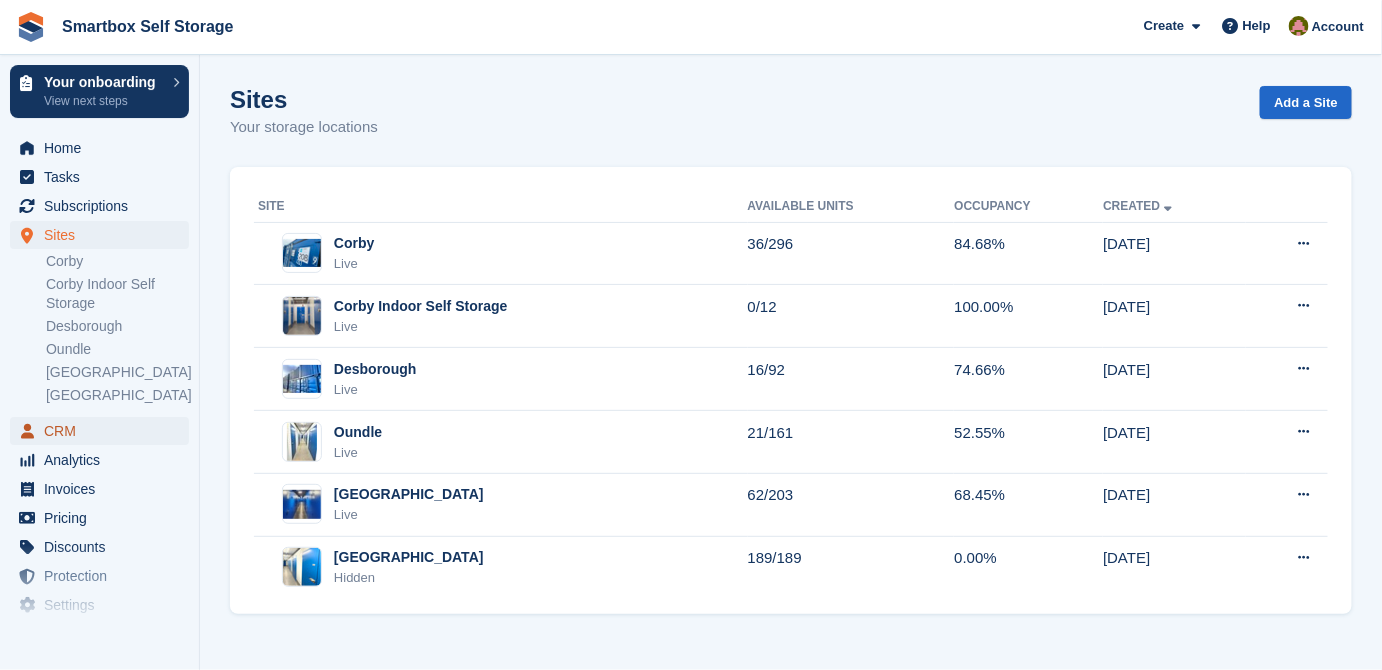 click on "CRM" at bounding box center (104, 431) 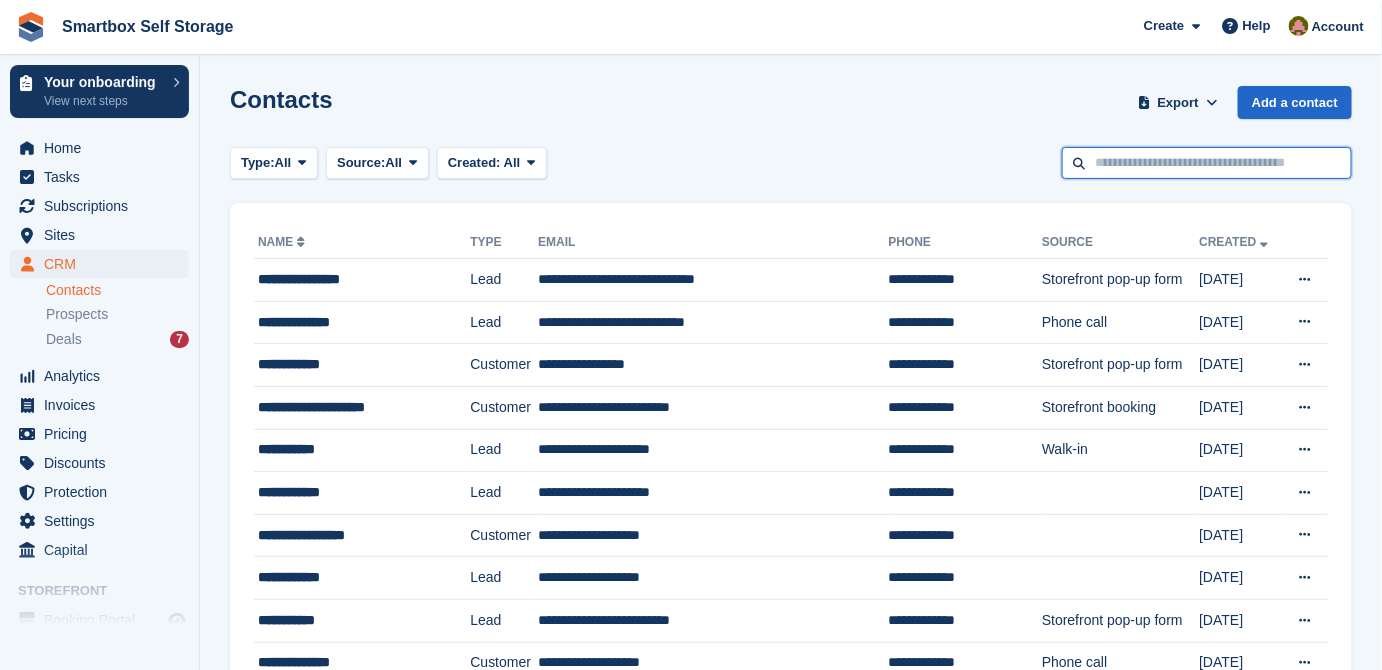 click at bounding box center (1207, 163) 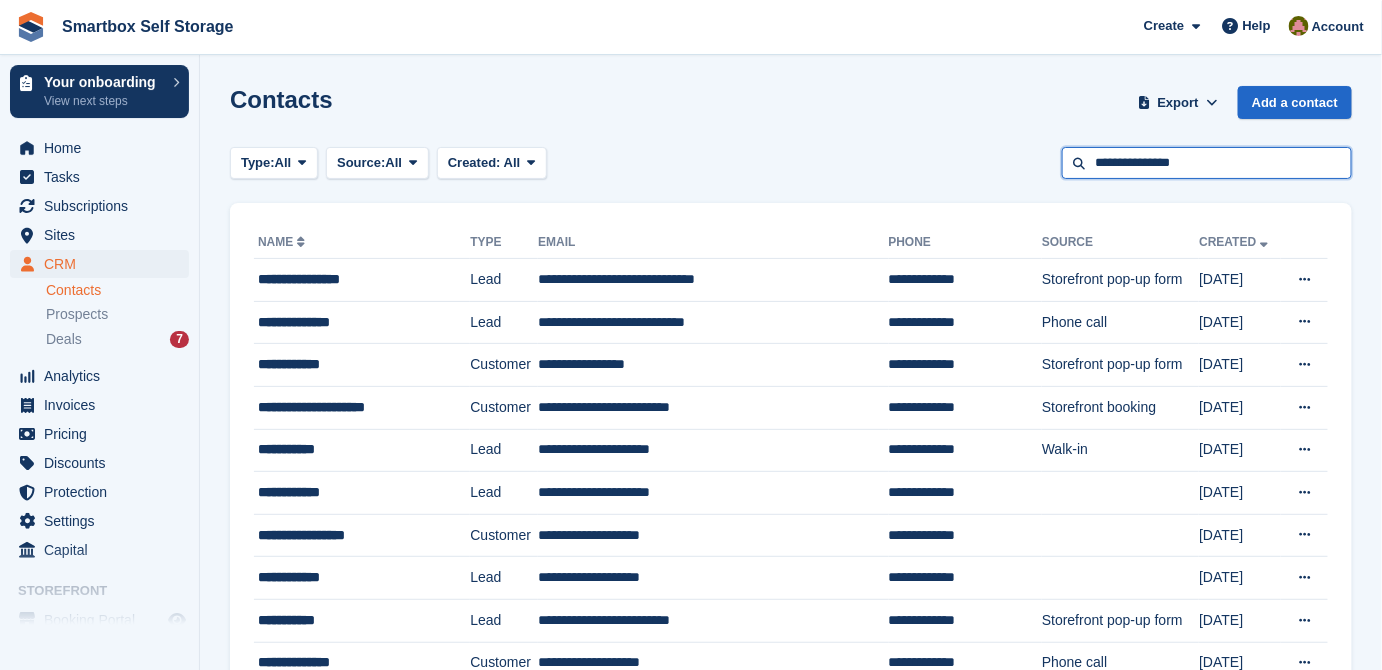 type on "**********" 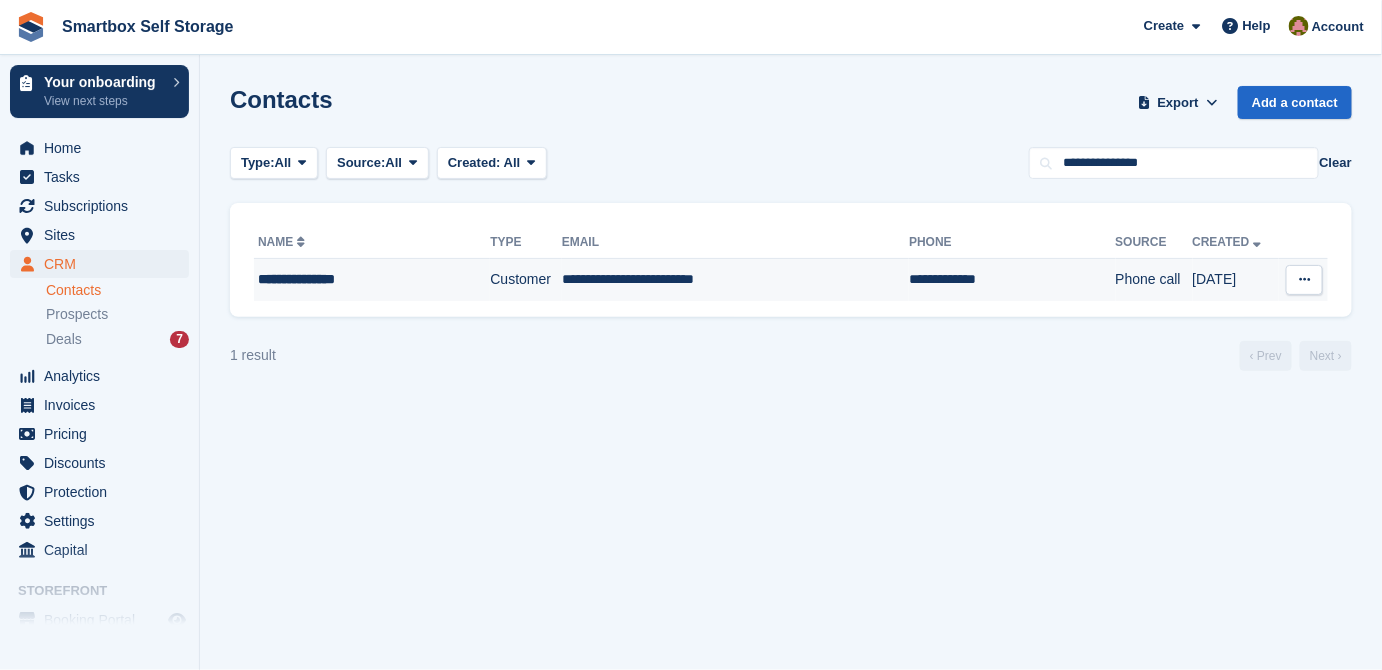 click on "**********" at bounding box center [356, 279] 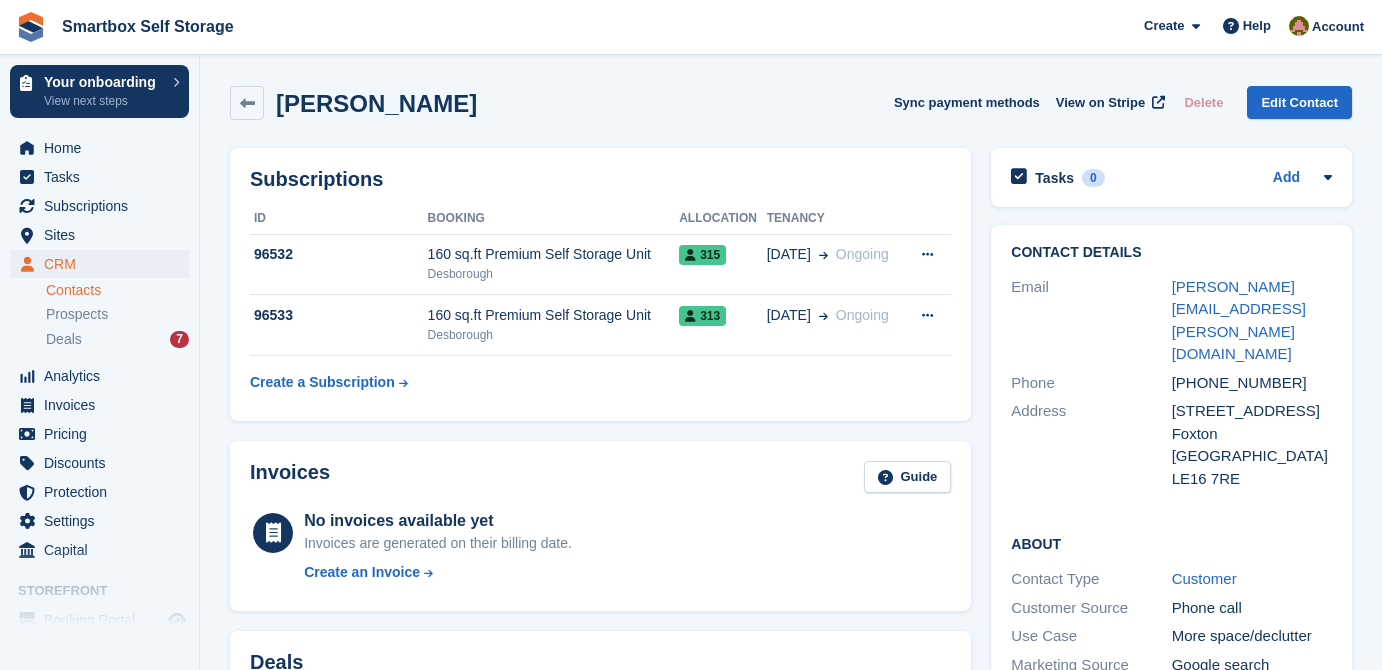 scroll, scrollTop: 0, scrollLeft: 0, axis: both 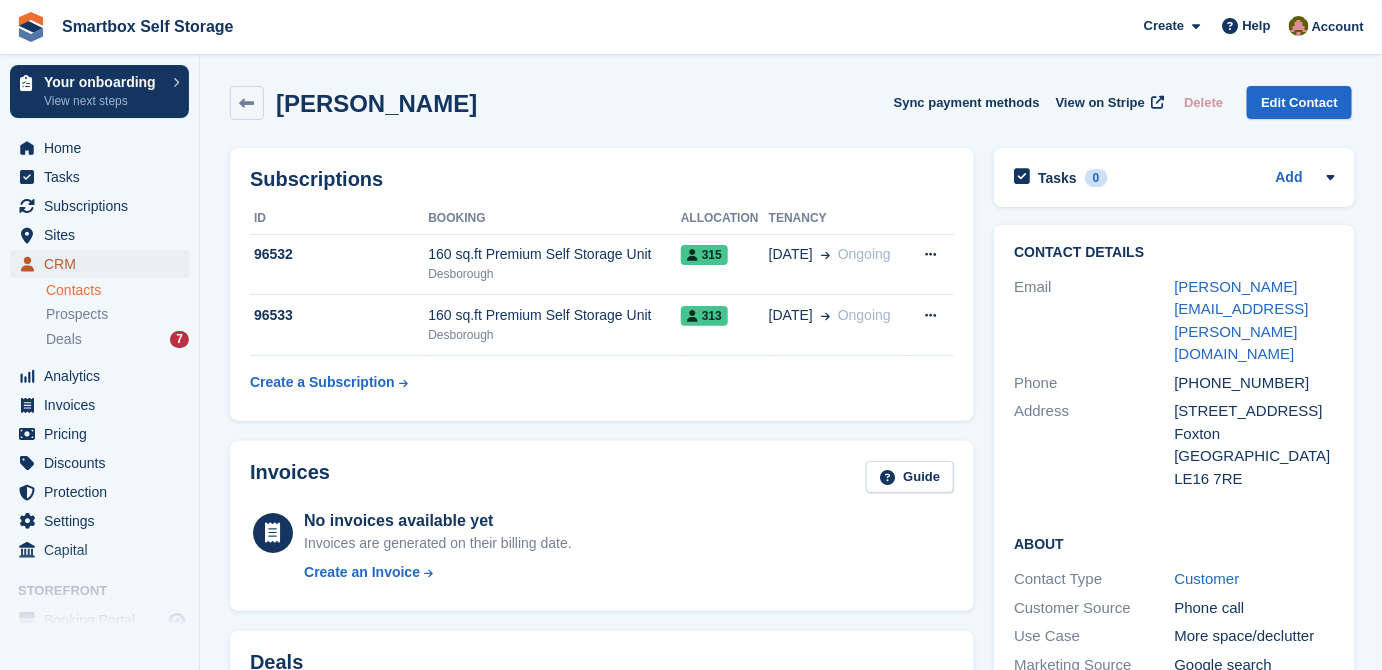 click on "CRM" at bounding box center [104, 264] 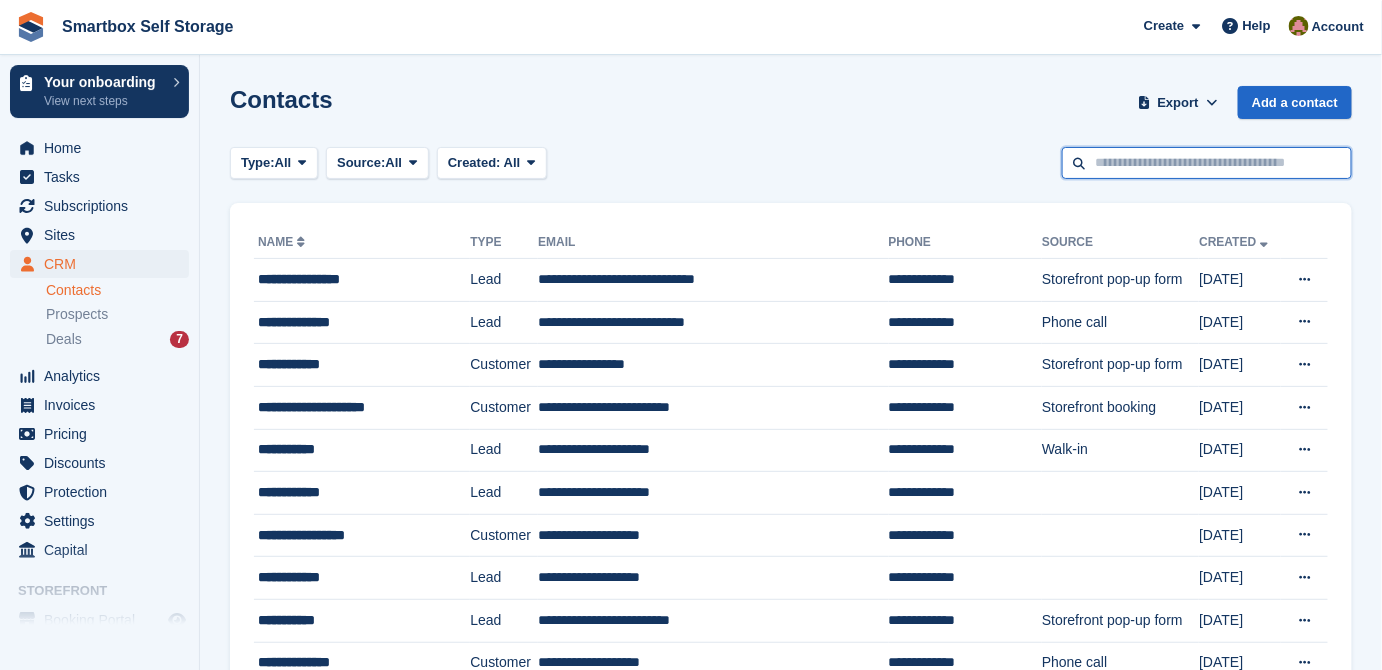 click at bounding box center (1207, 163) 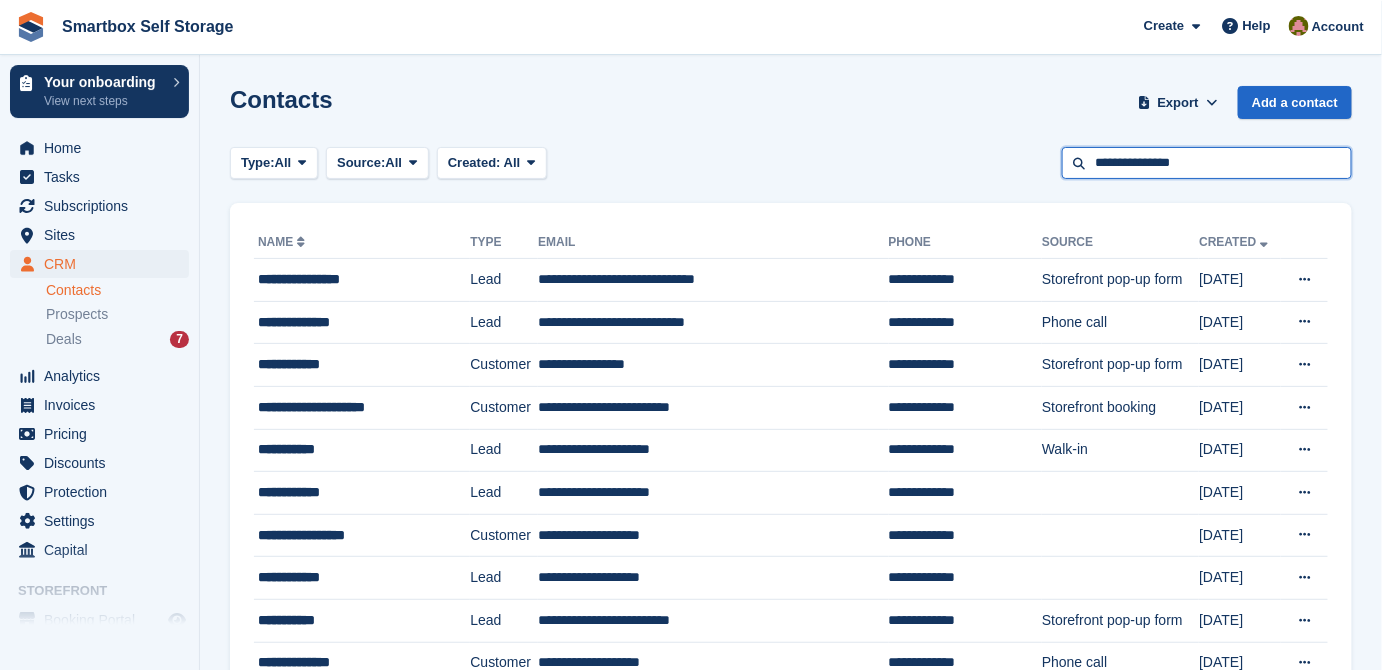type on "**********" 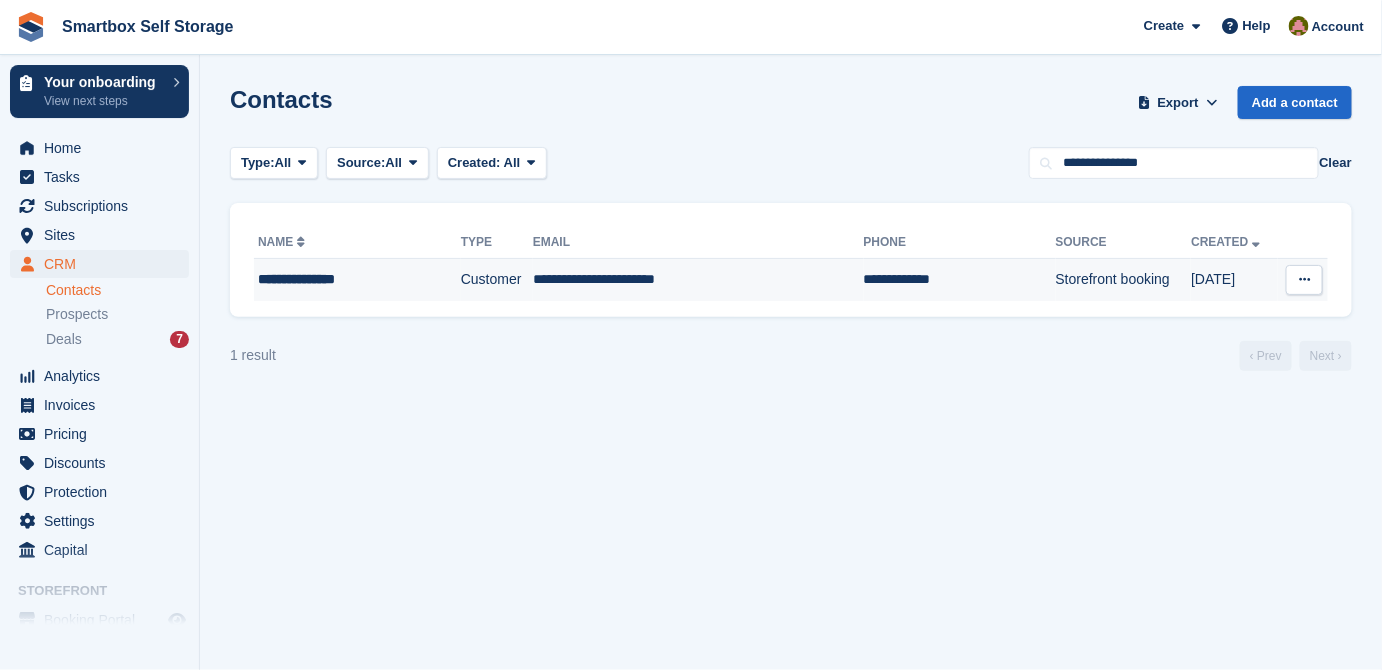 click on "**********" at bounding box center [698, 280] 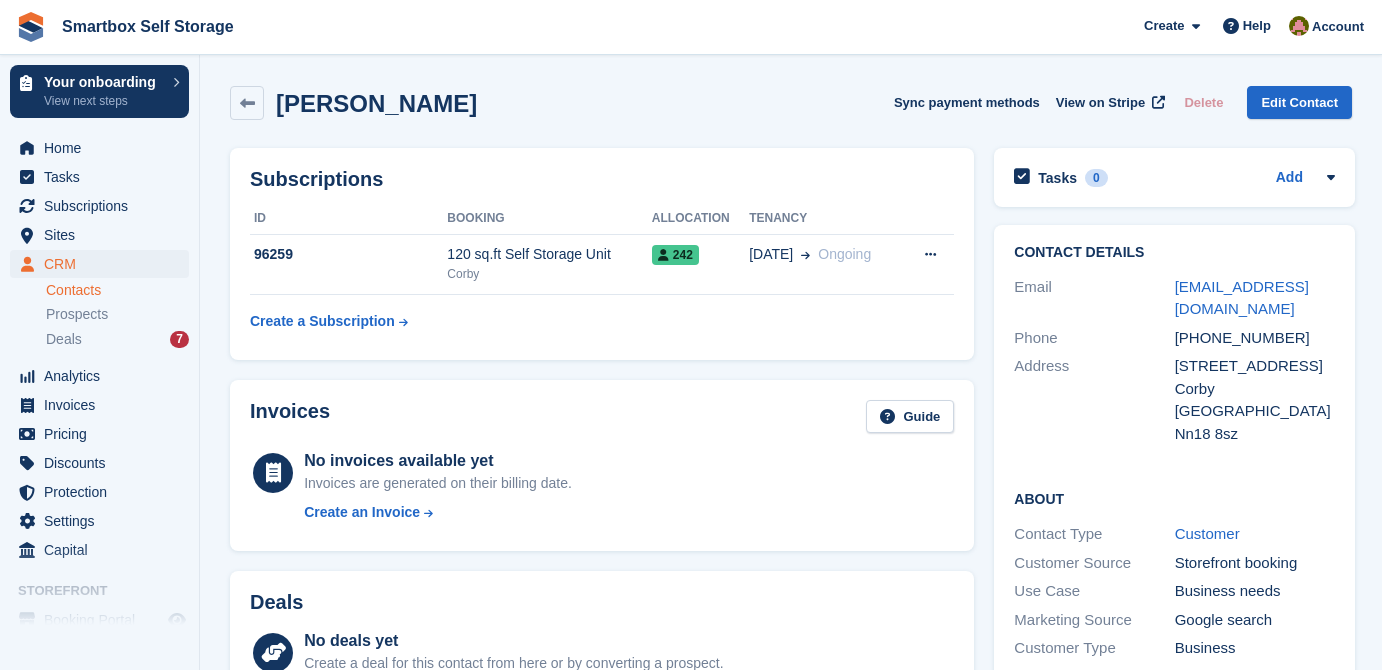 scroll, scrollTop: 0, scrollLeft: 0, axis: both 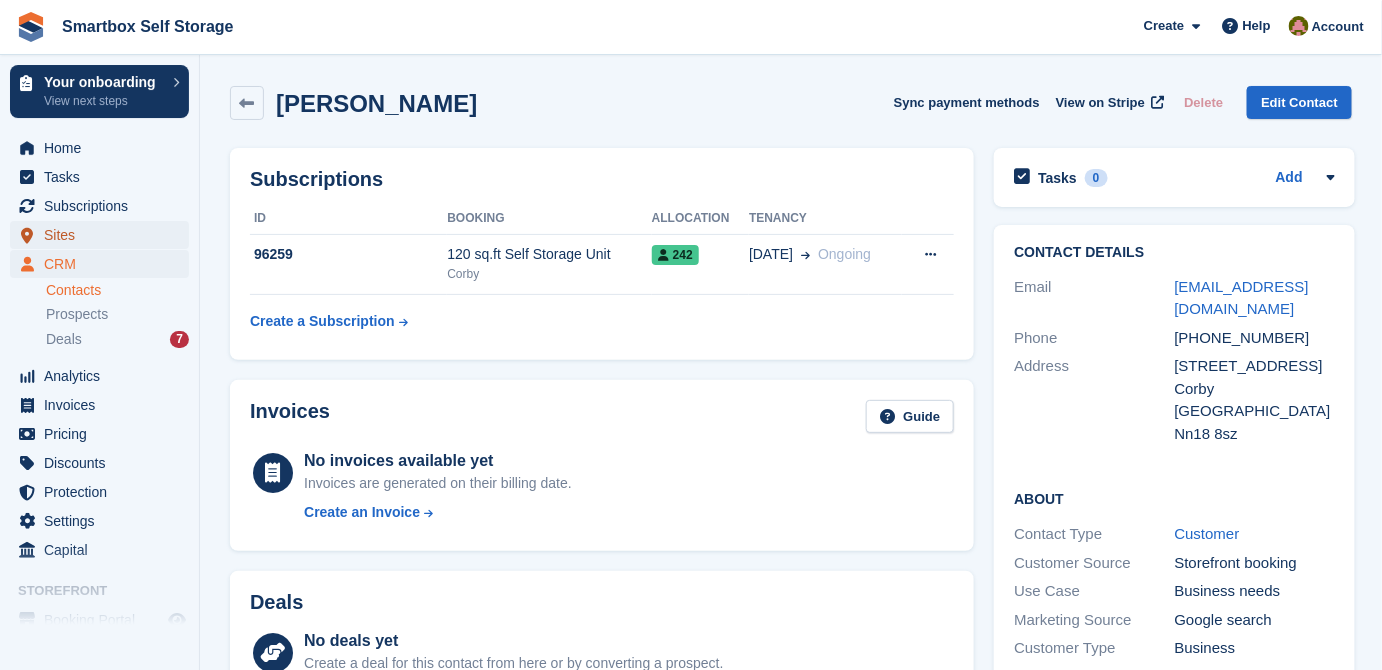 click on "Sites" at bounding box center (99, 235) 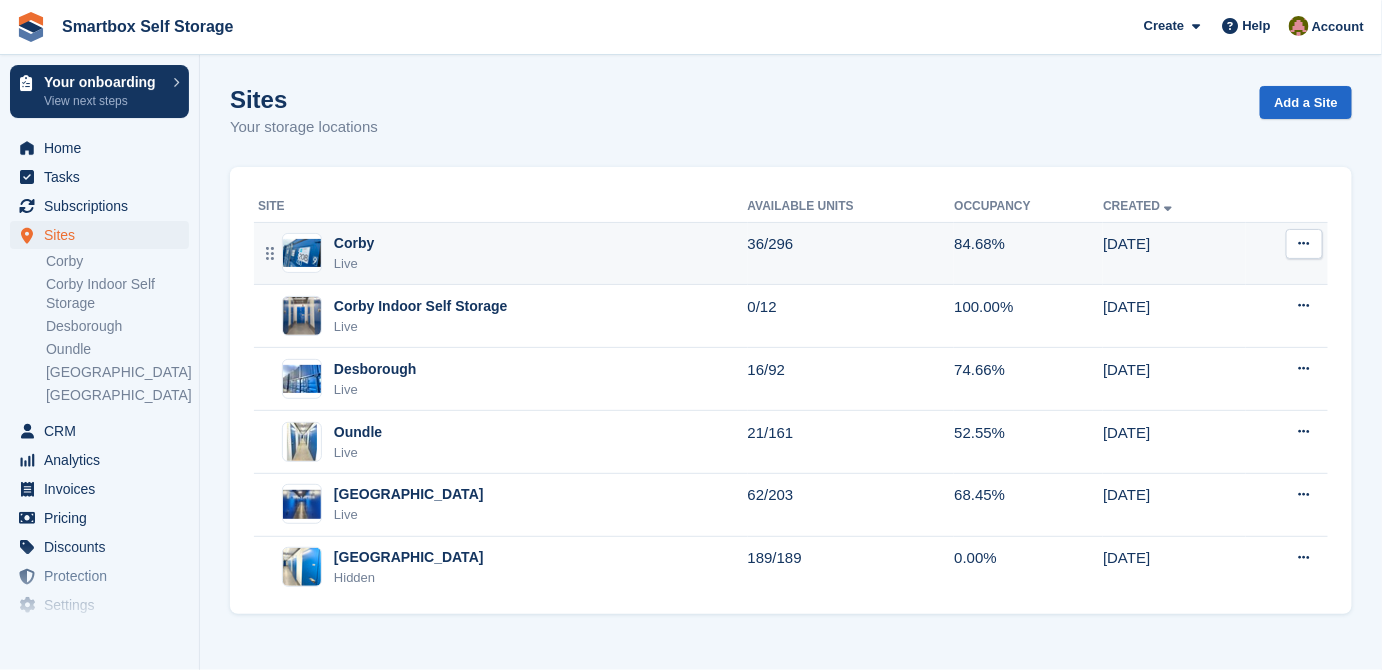 click on "Corby
Live" at bounding box center (501, 253) 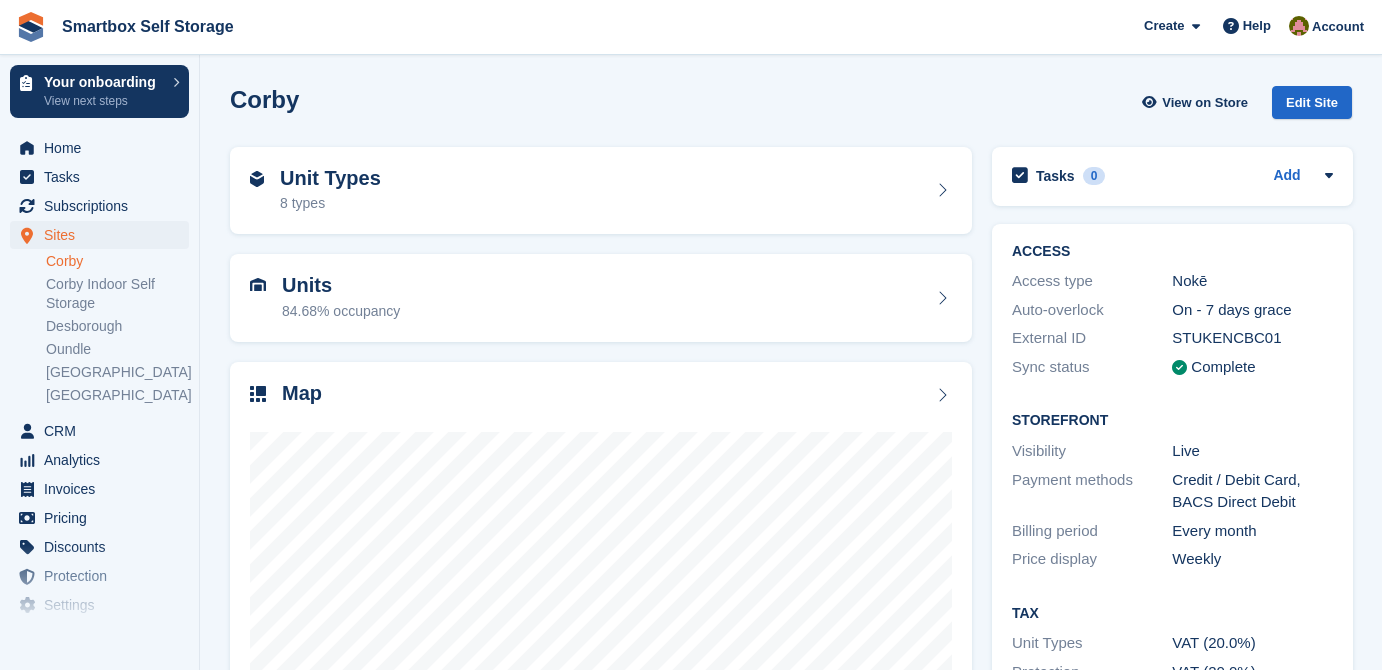 scroll, scrollTop: 0, scrollLeft: 0, axis: both 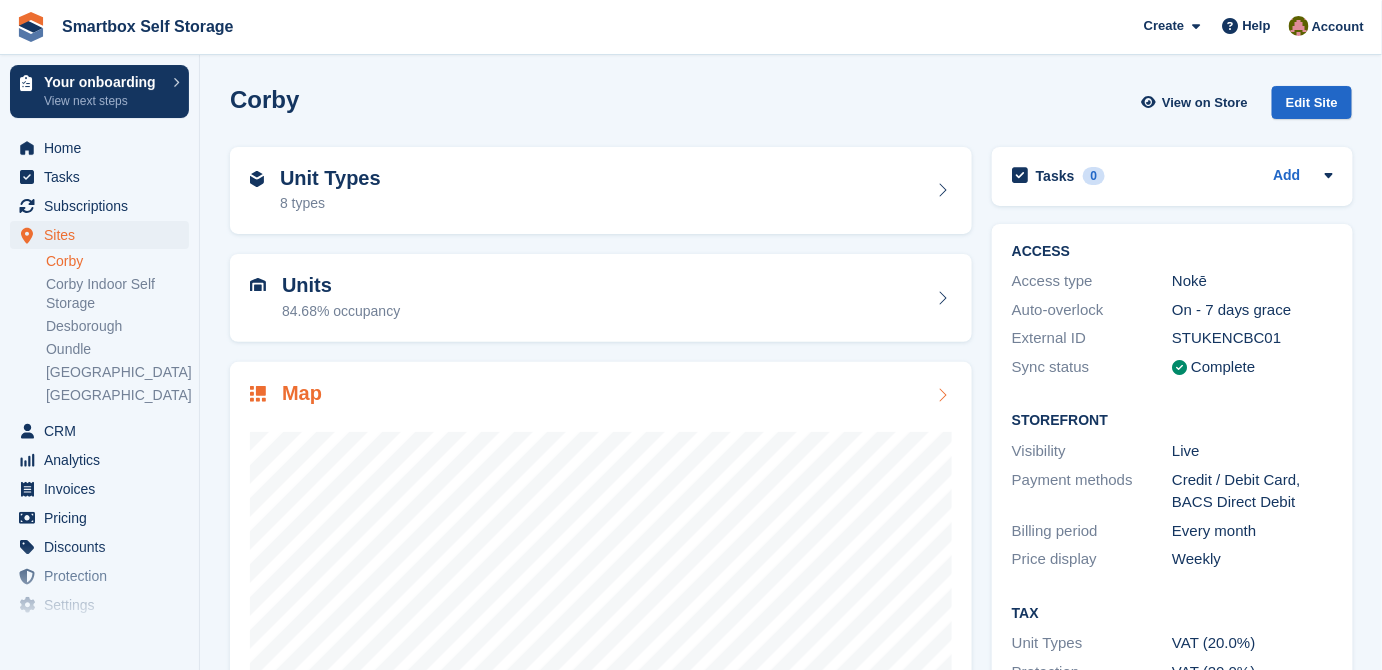 click on "Map" at bounding box center [601, 595] 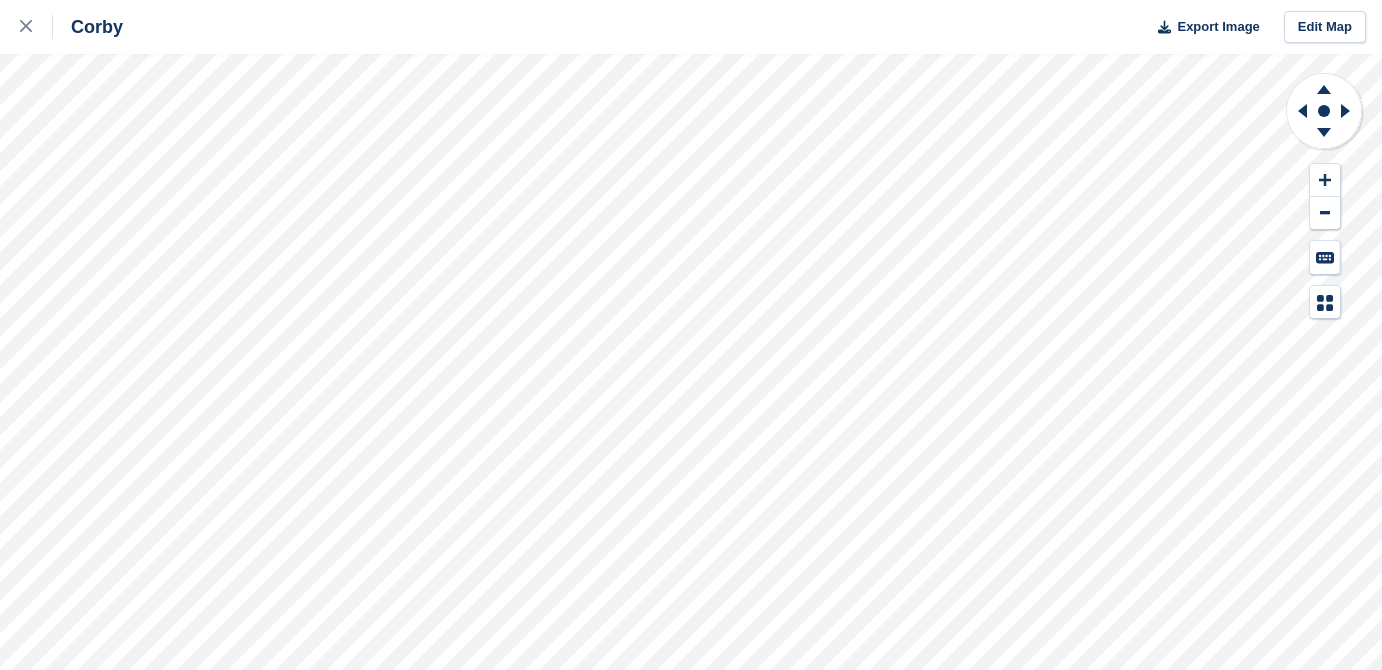 scroll, scrollTop: 0, scrollLeft: 0, axis: both 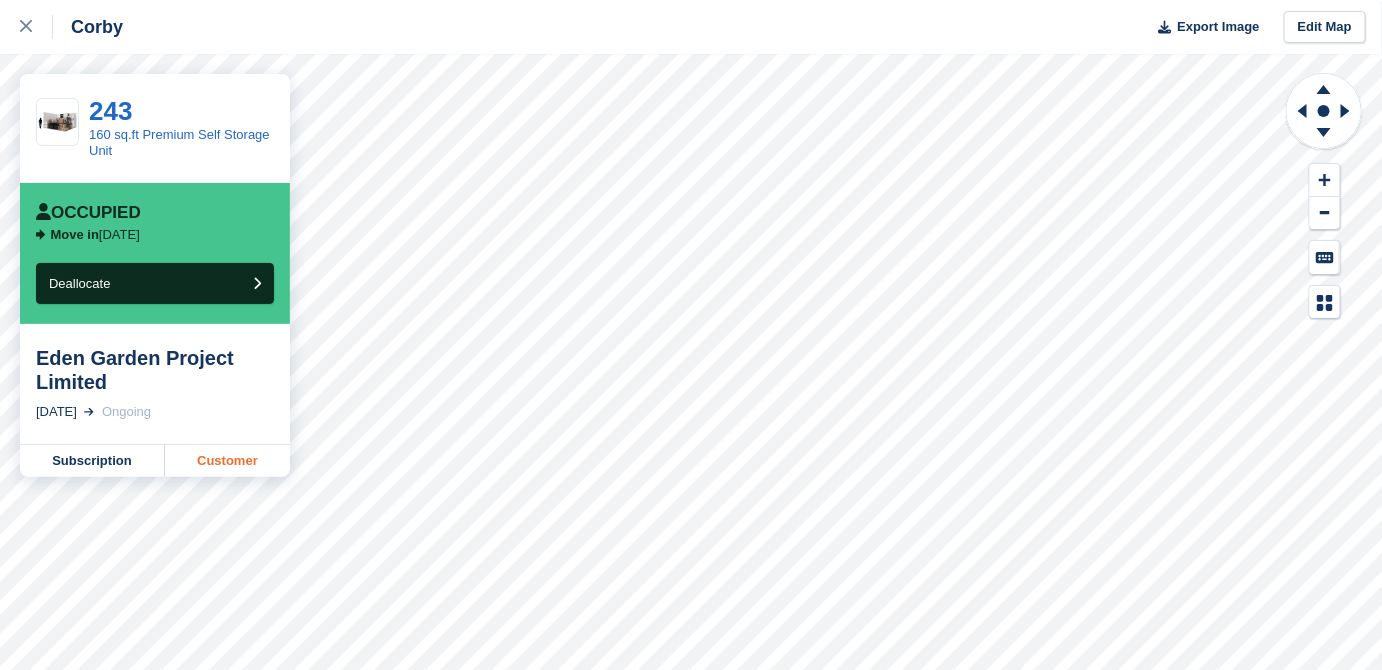 click on "Customer" at bounding box center (227, 461) 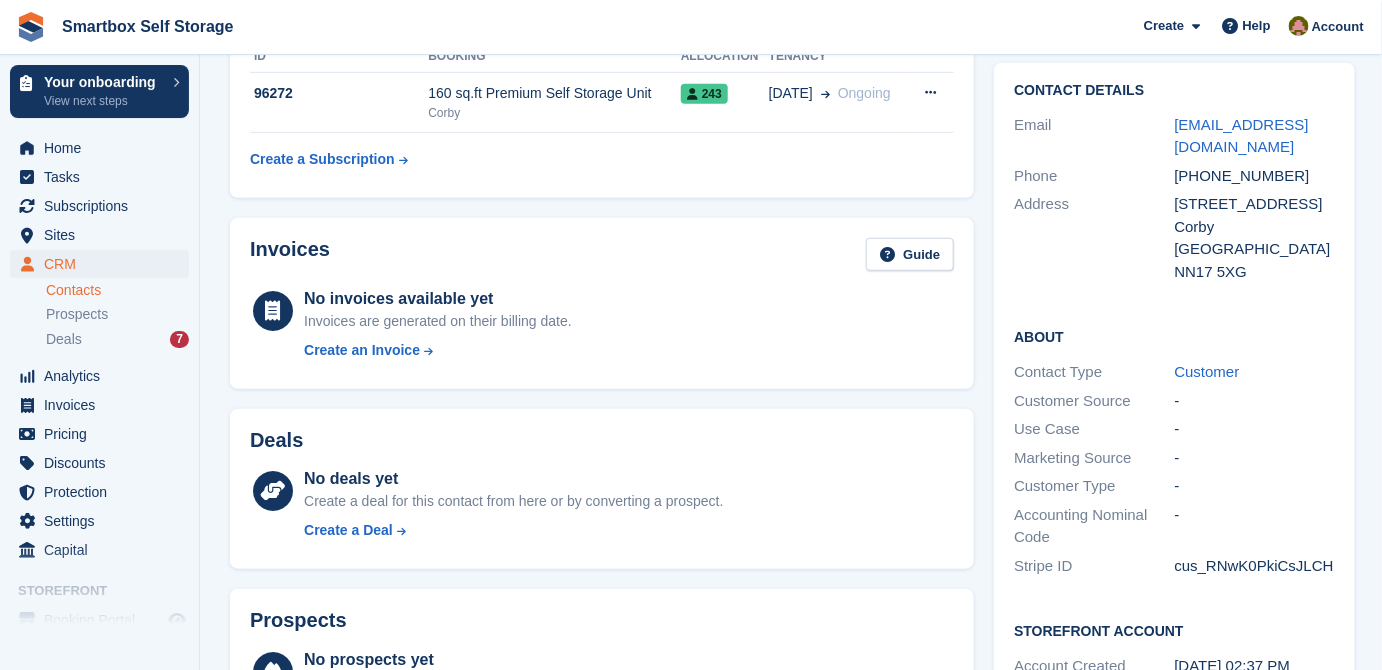 scroll, scrollTop: 90, scrollLeft: 0, axis: vertical 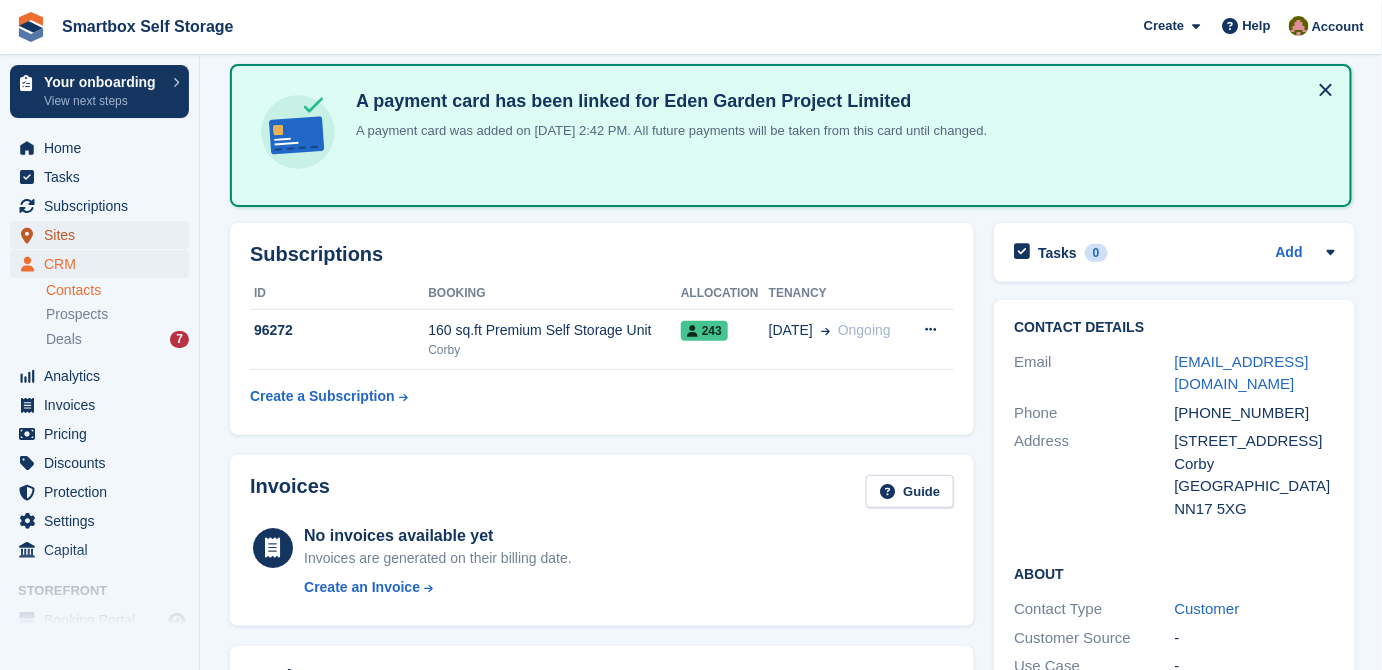 click on "Sites" at bounding box center (104, 235) 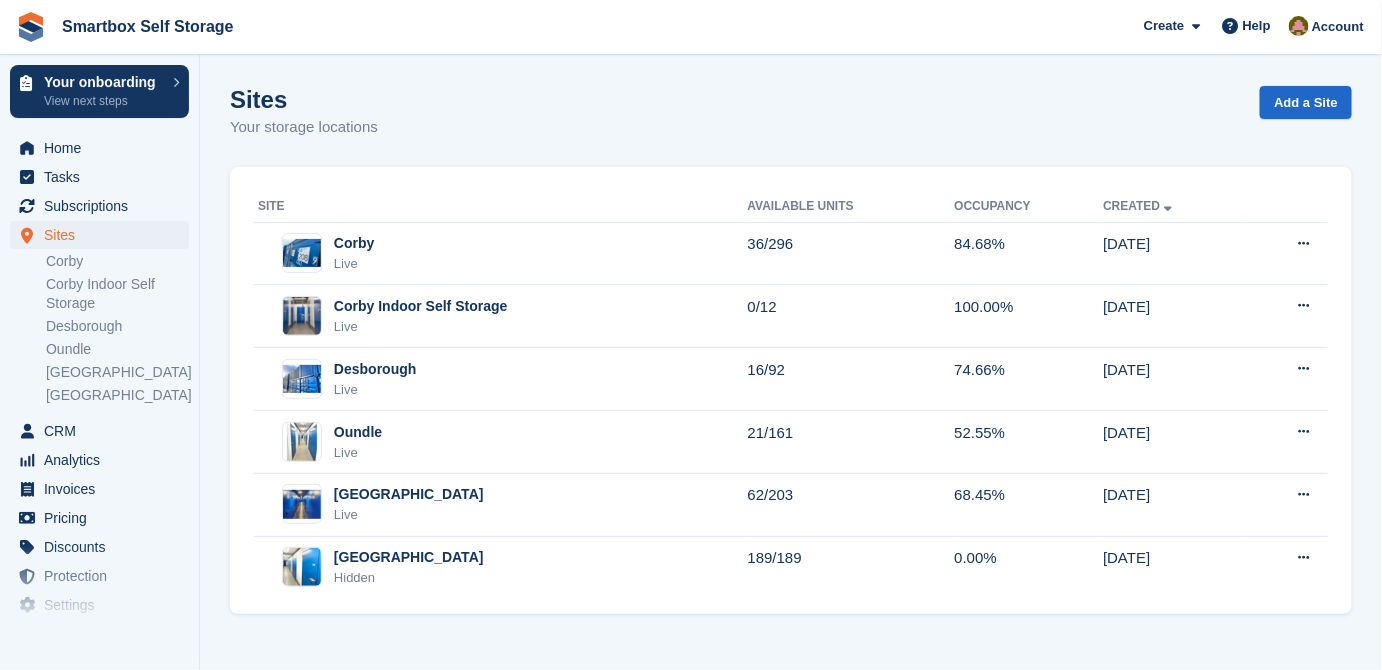 scroll, scrollTop: 0, scrollLeft: 0, axis: both 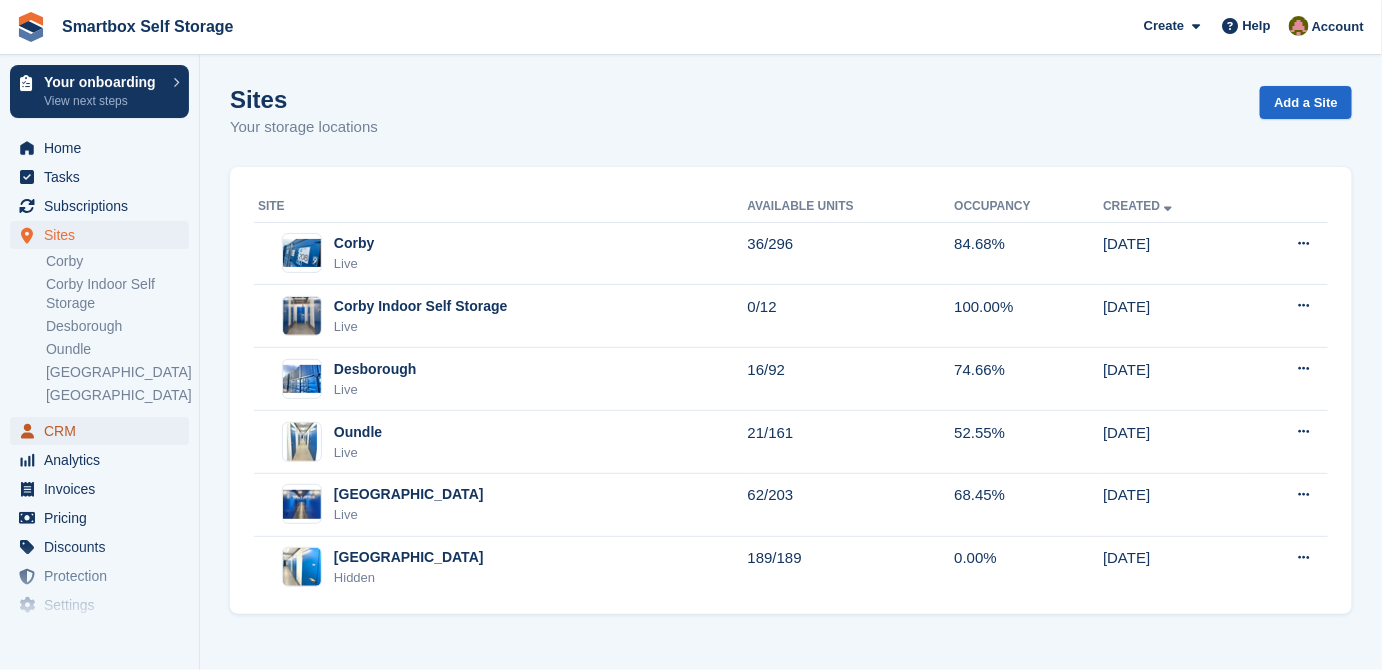 click on "CRM" at bounding box center [104, 431] 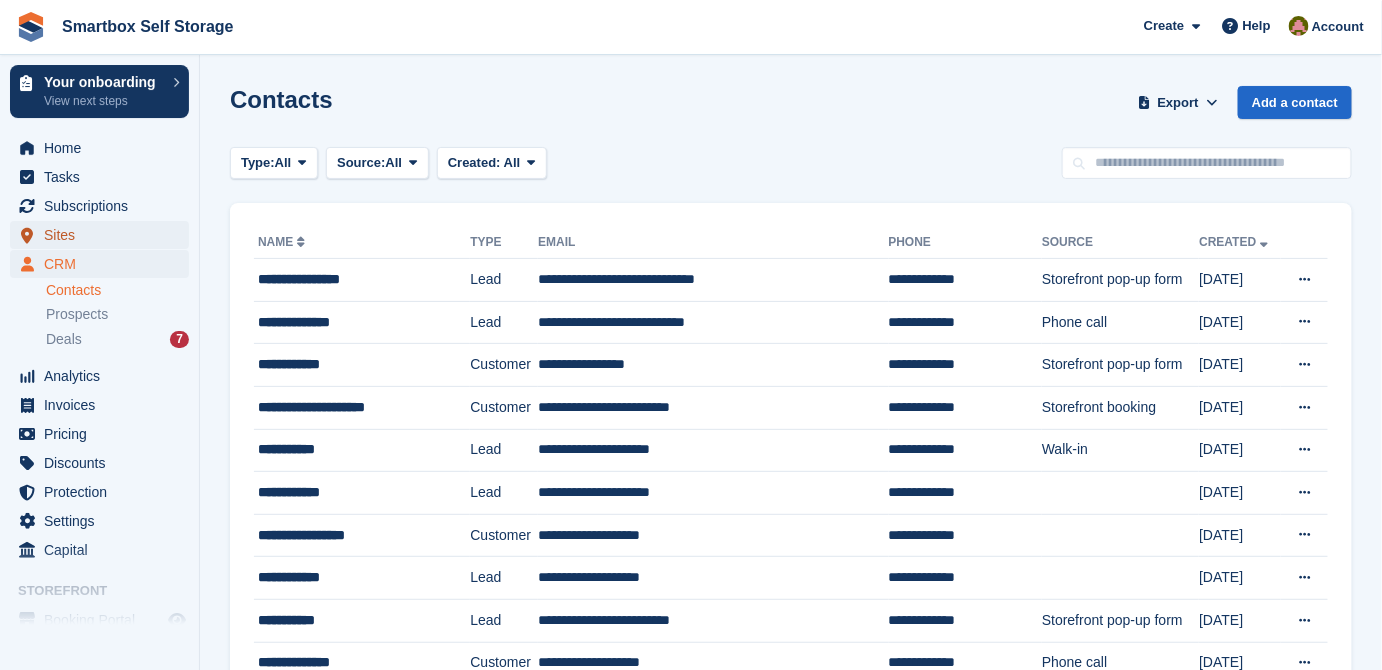 click on "Sites" at bounding box center (104, 235) 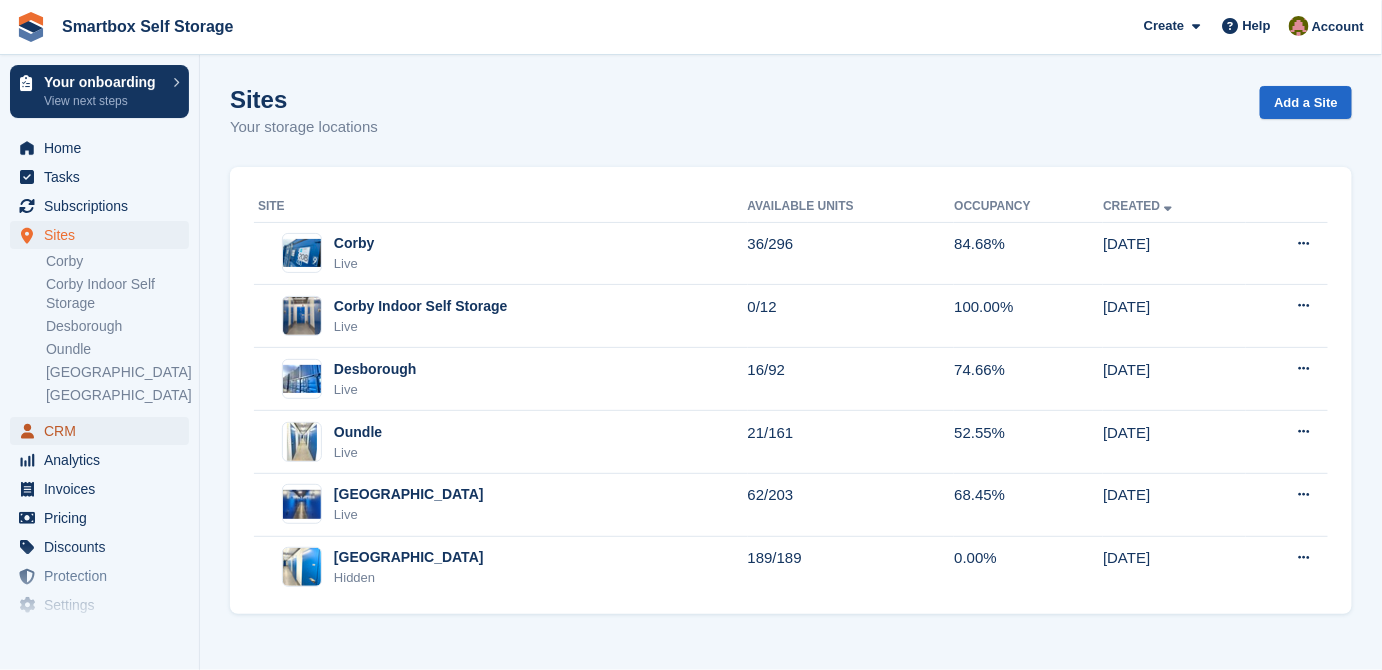 click on "CRM" at bounding box center [104, 431] 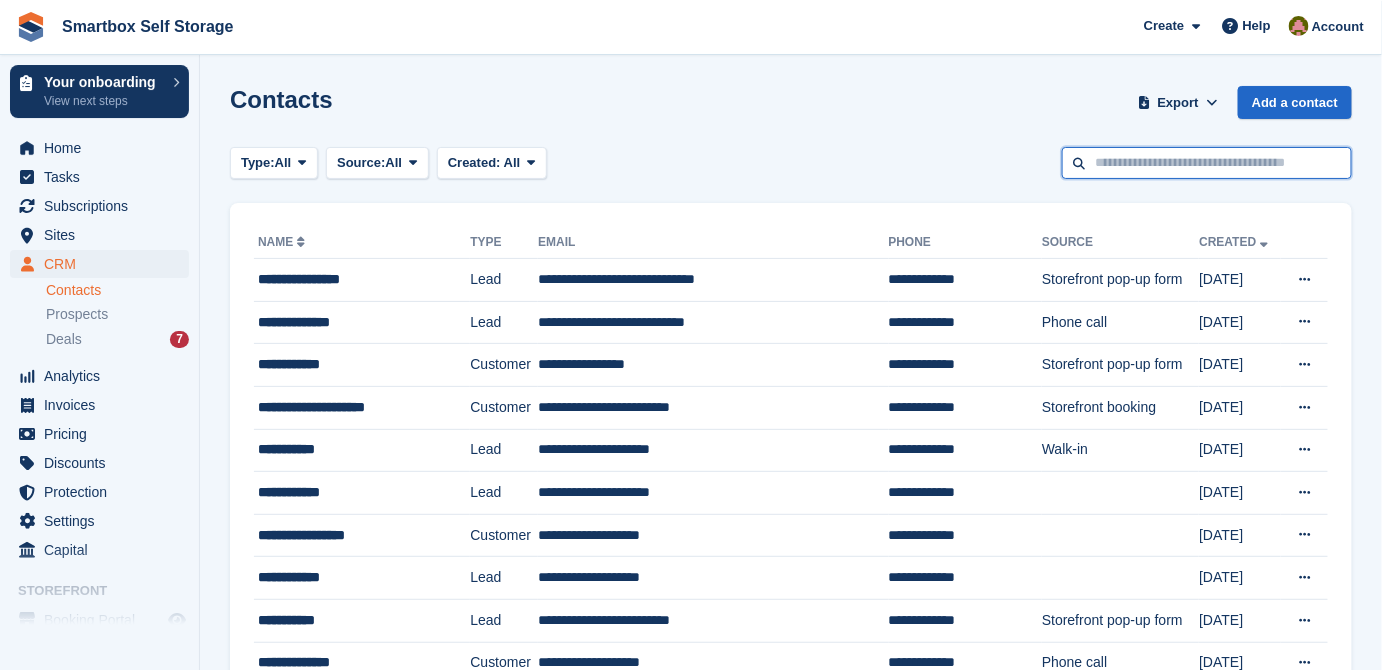 click at bounding box center [1207, 163] 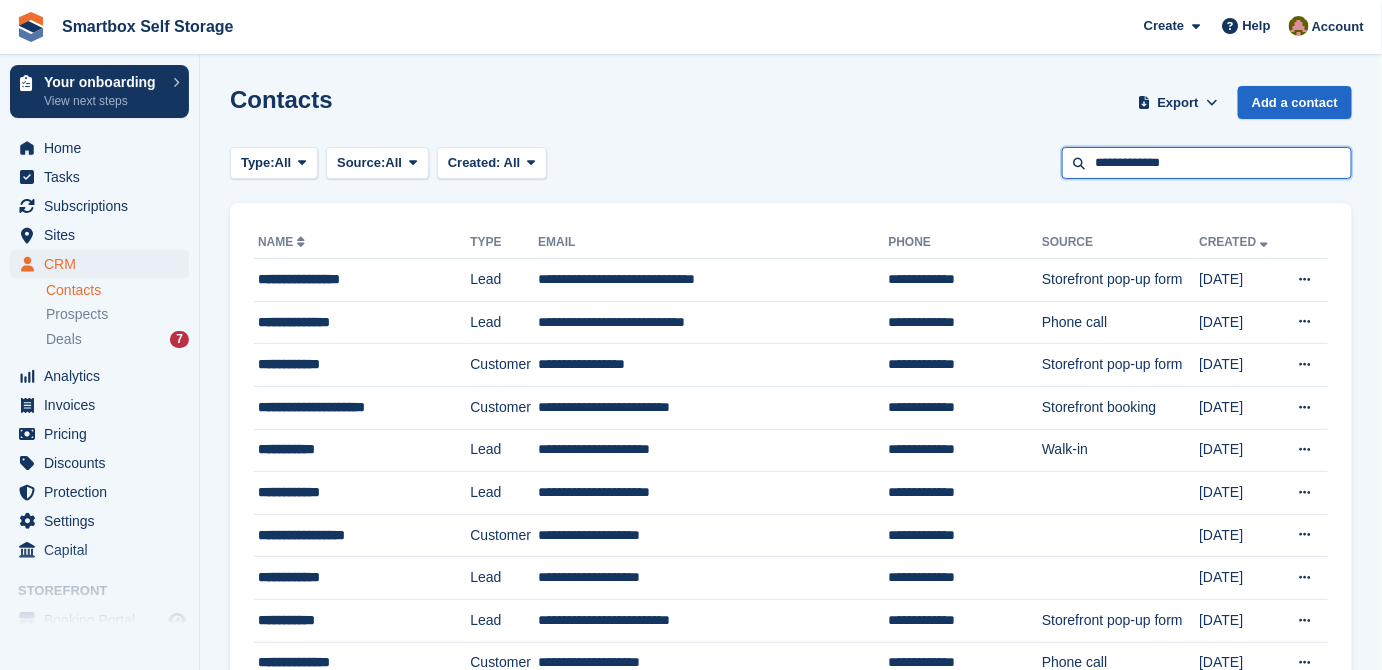 type on "**********" 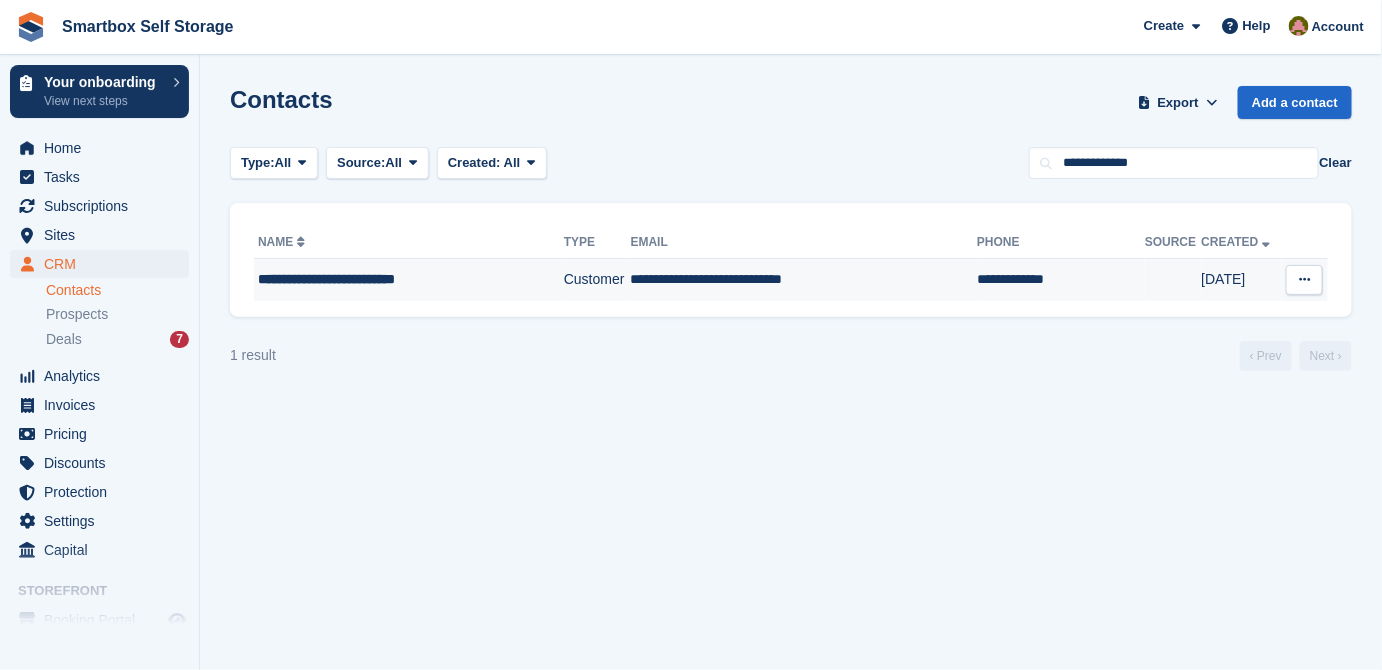 click on "**********" at bounding box center [409, 280] 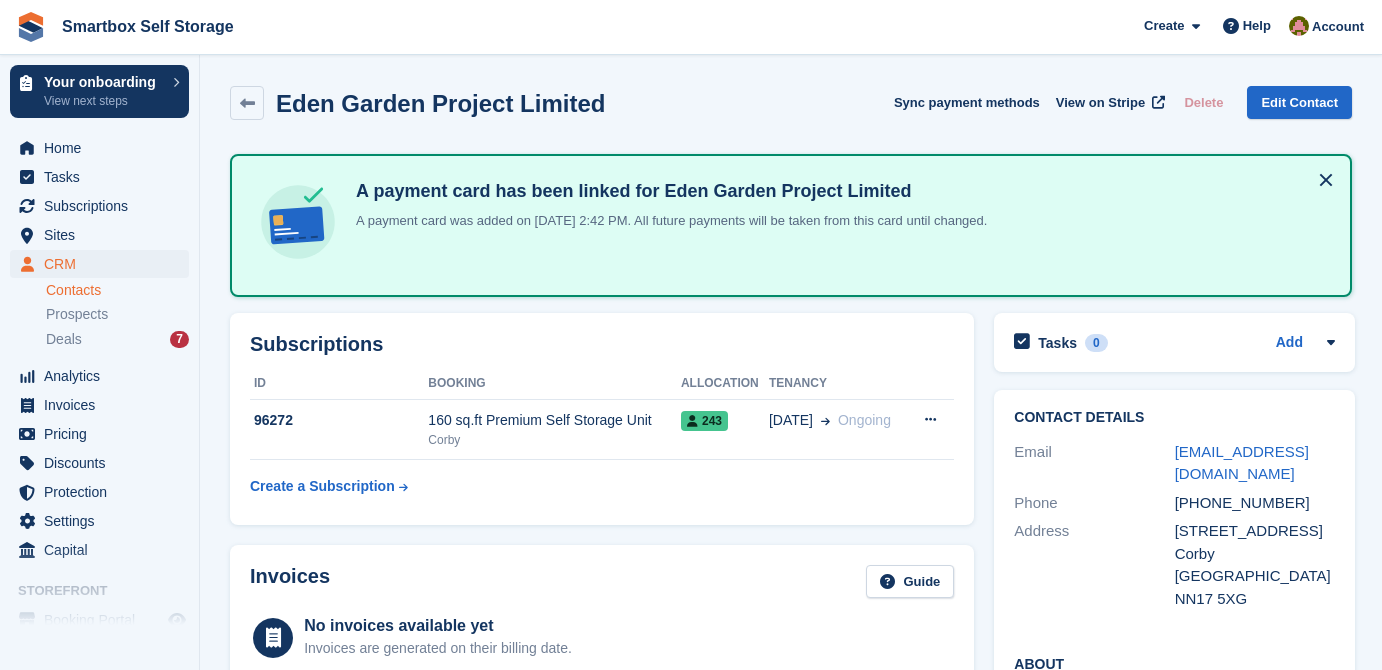 scroll, scrollTop: 0, scrollLeft: 0, axis: both 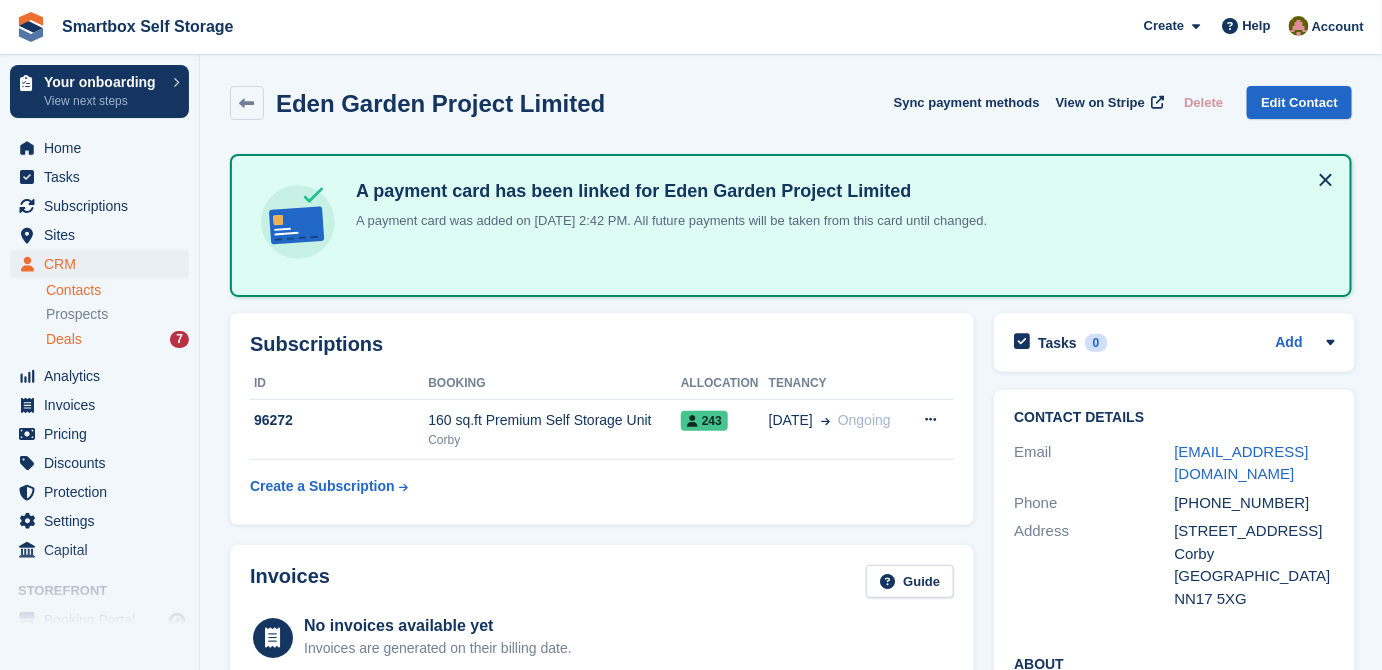 click on "Deals" at bounding box center [64, 339] 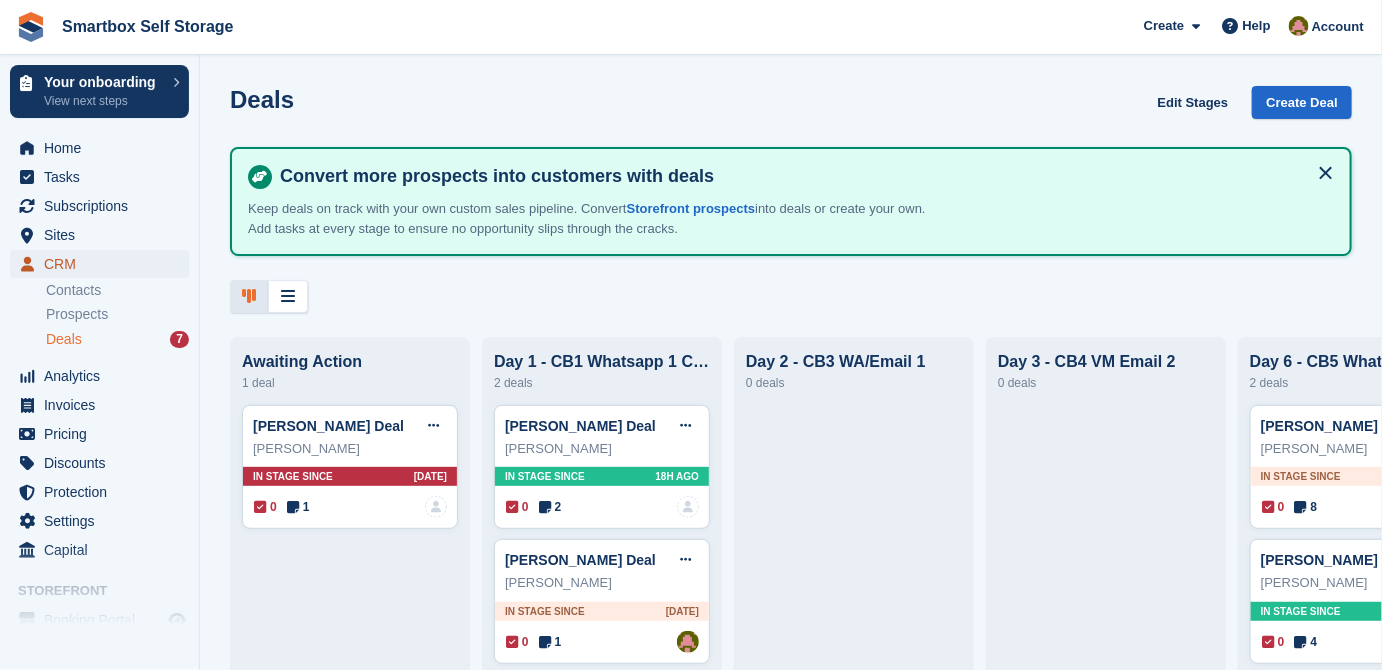 click on "CRM" at bounding box center [104, 264] 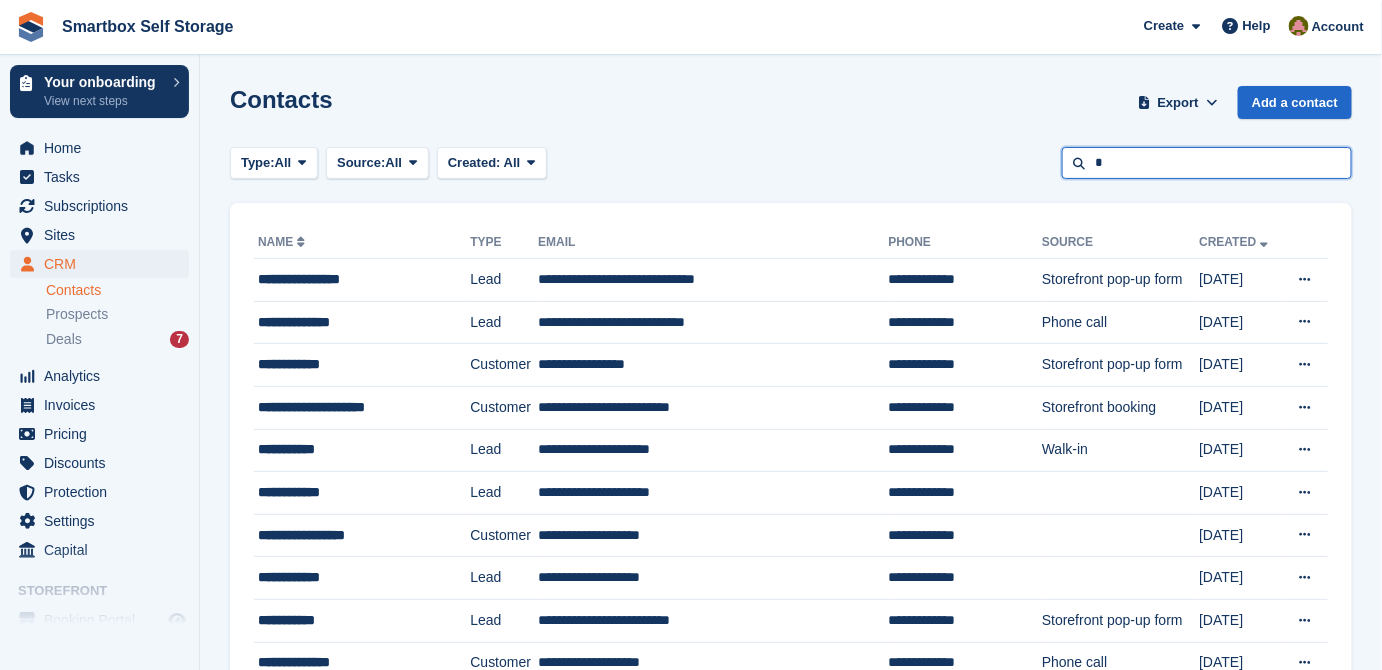 click on "*" at bounding box center [1207, 163] 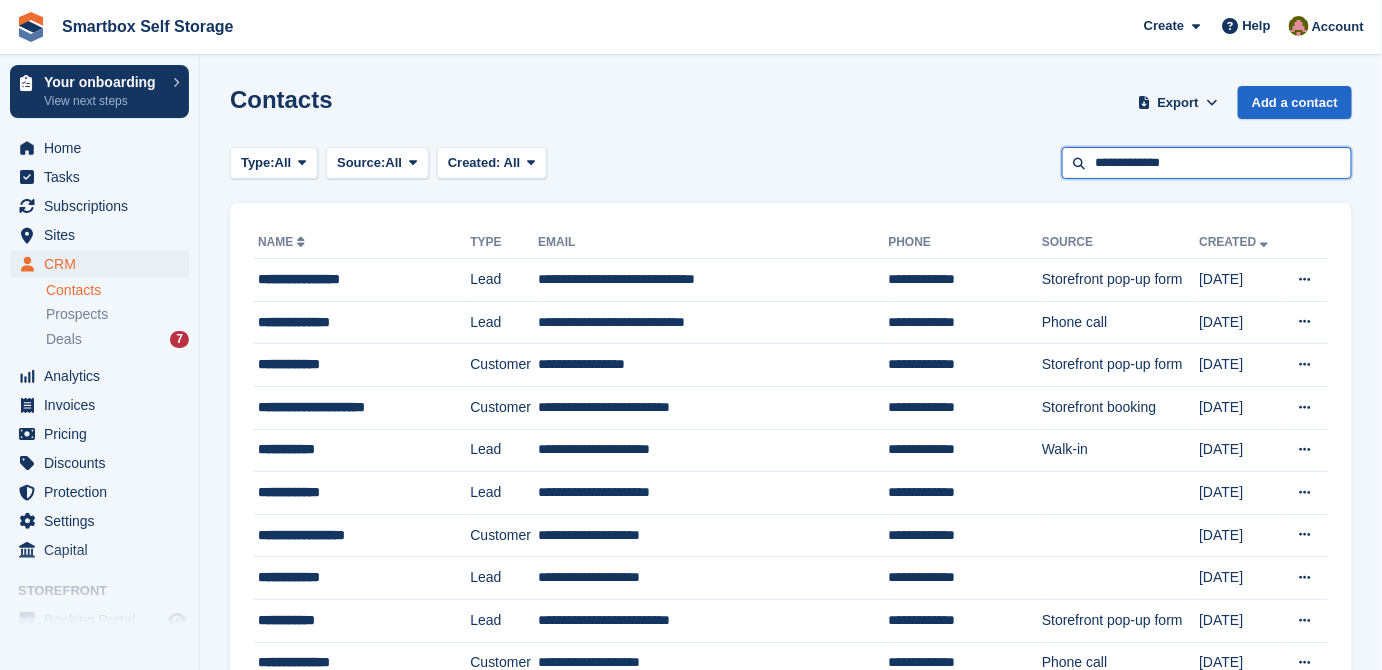type on "**********" 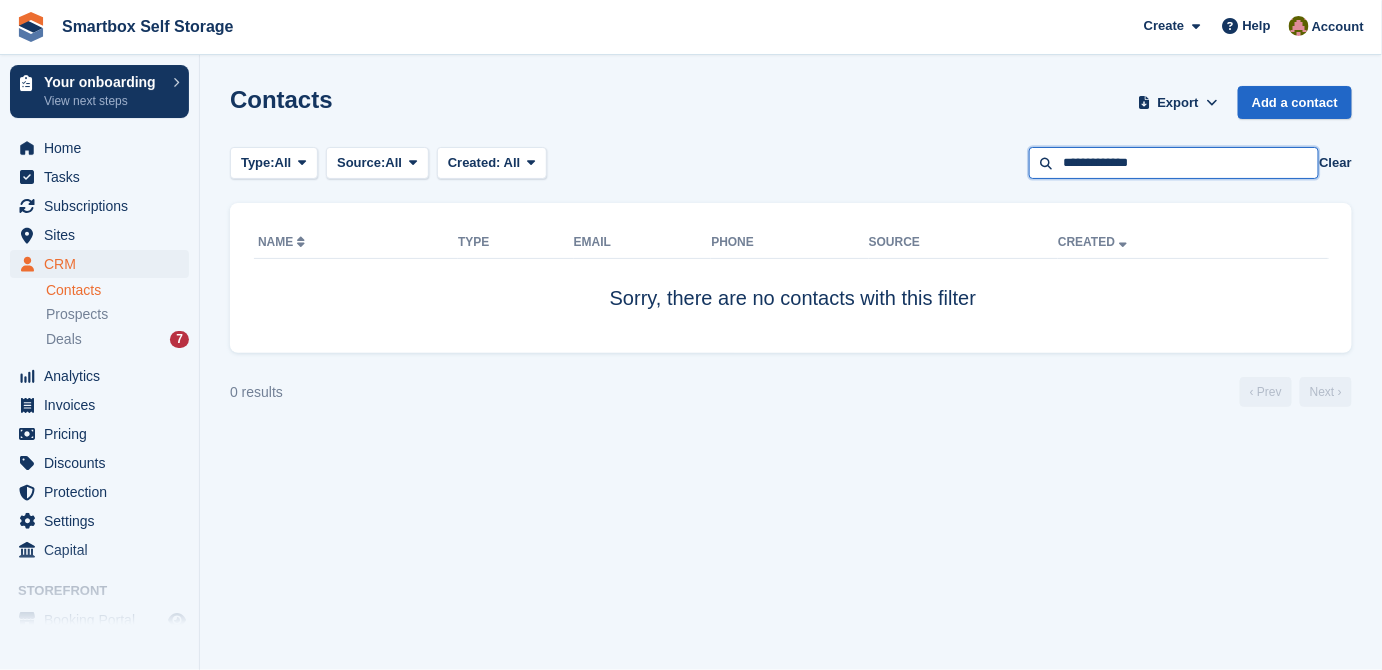 click on "**********" at bounding box center [1174, 163] 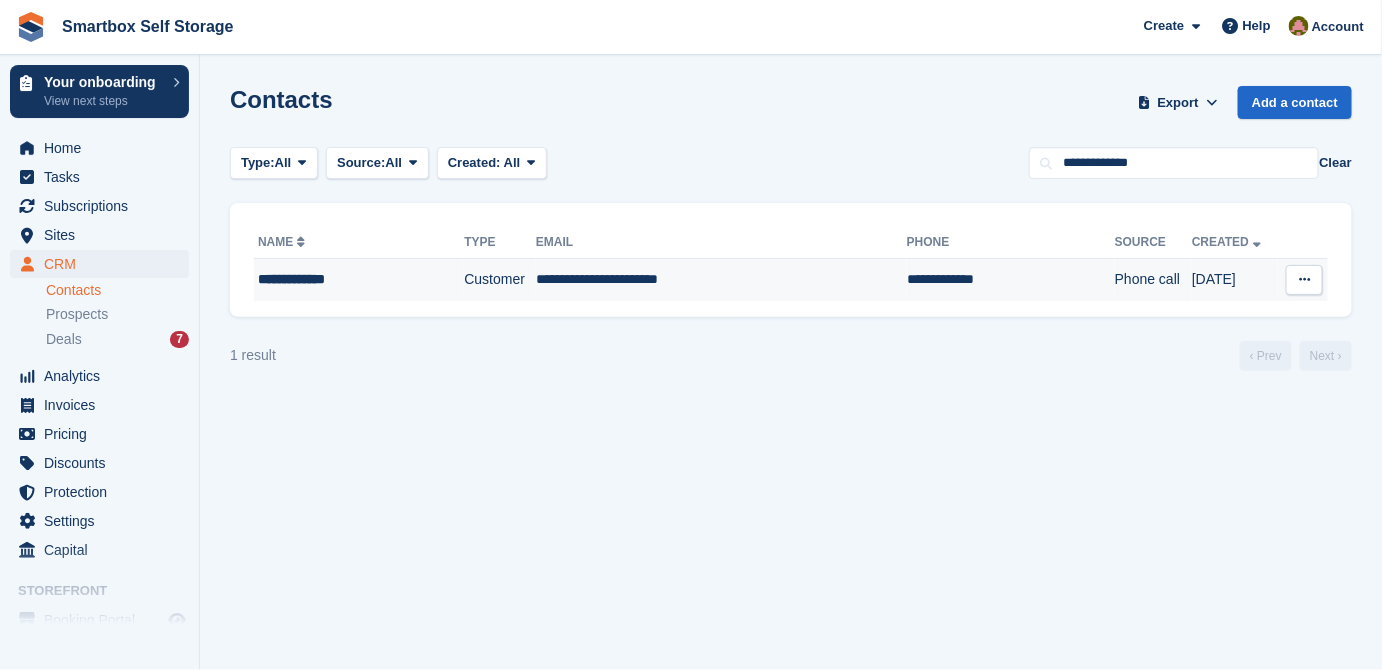 click on "**********" at bounding box center [721, 280] 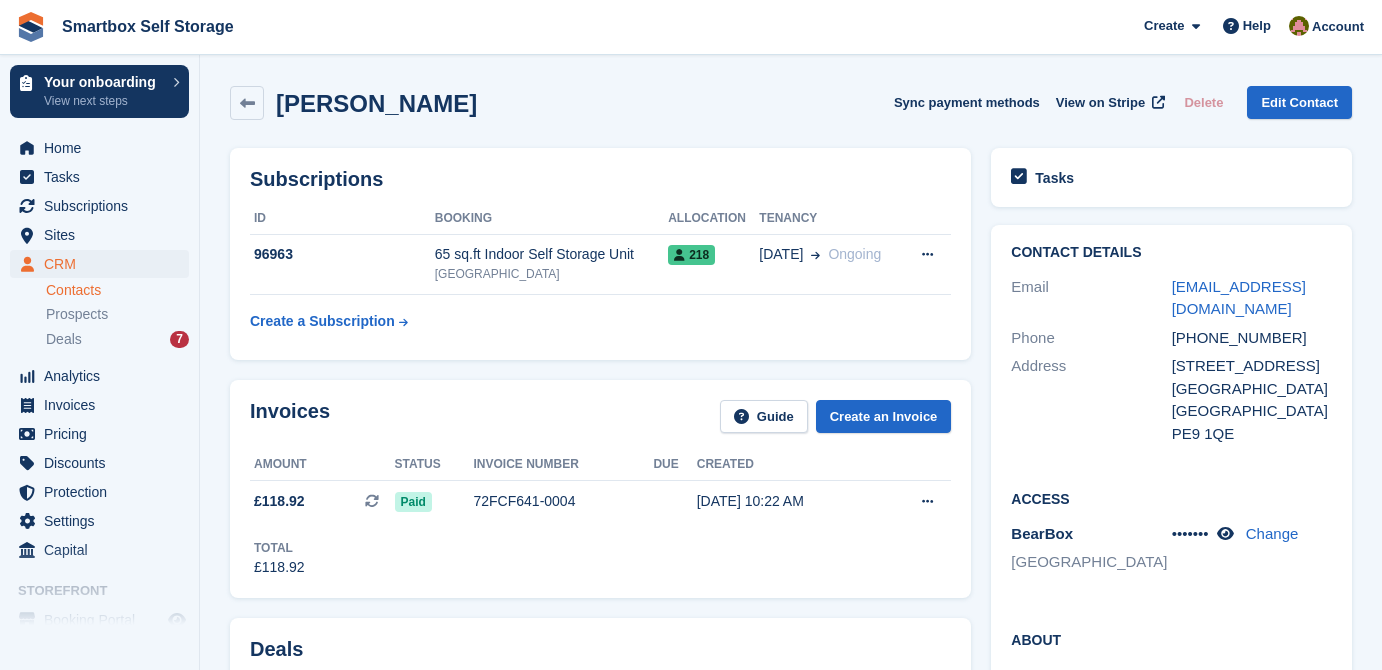 scroll, scrollTop: 0, scrollLeft: 0, axis: both 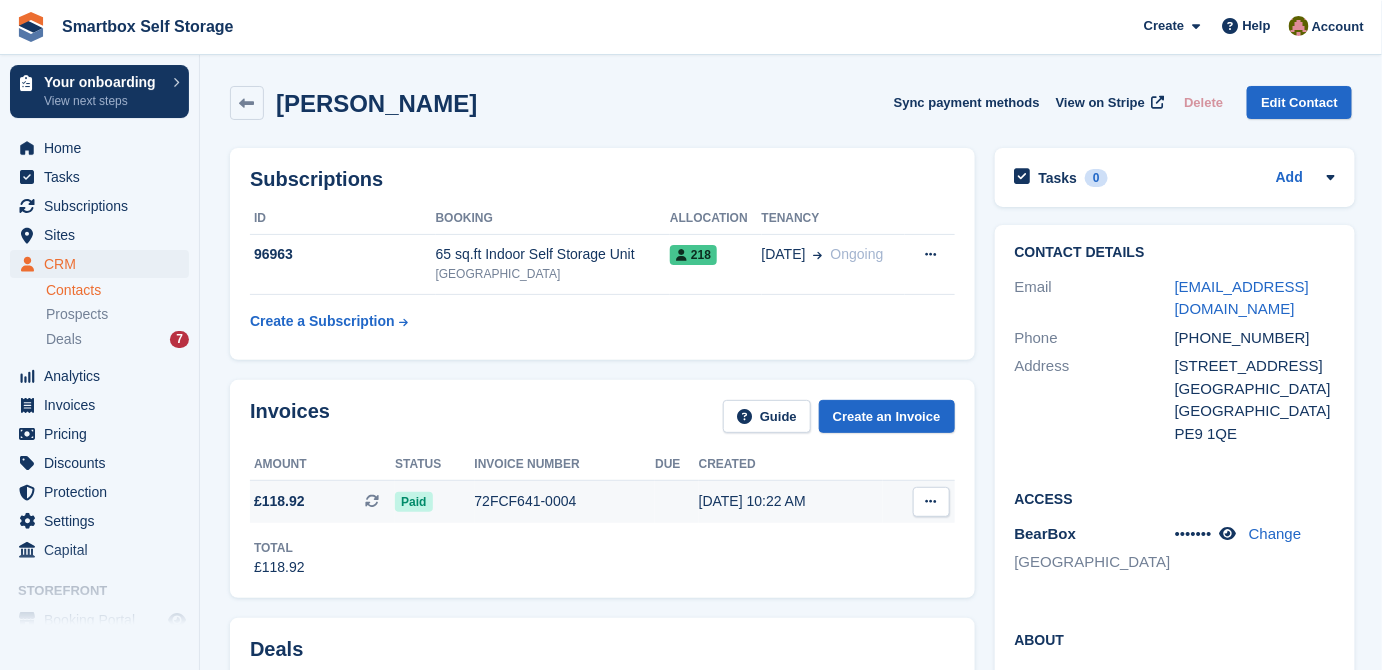 click on "Paid" at bounding box center (434, 501) 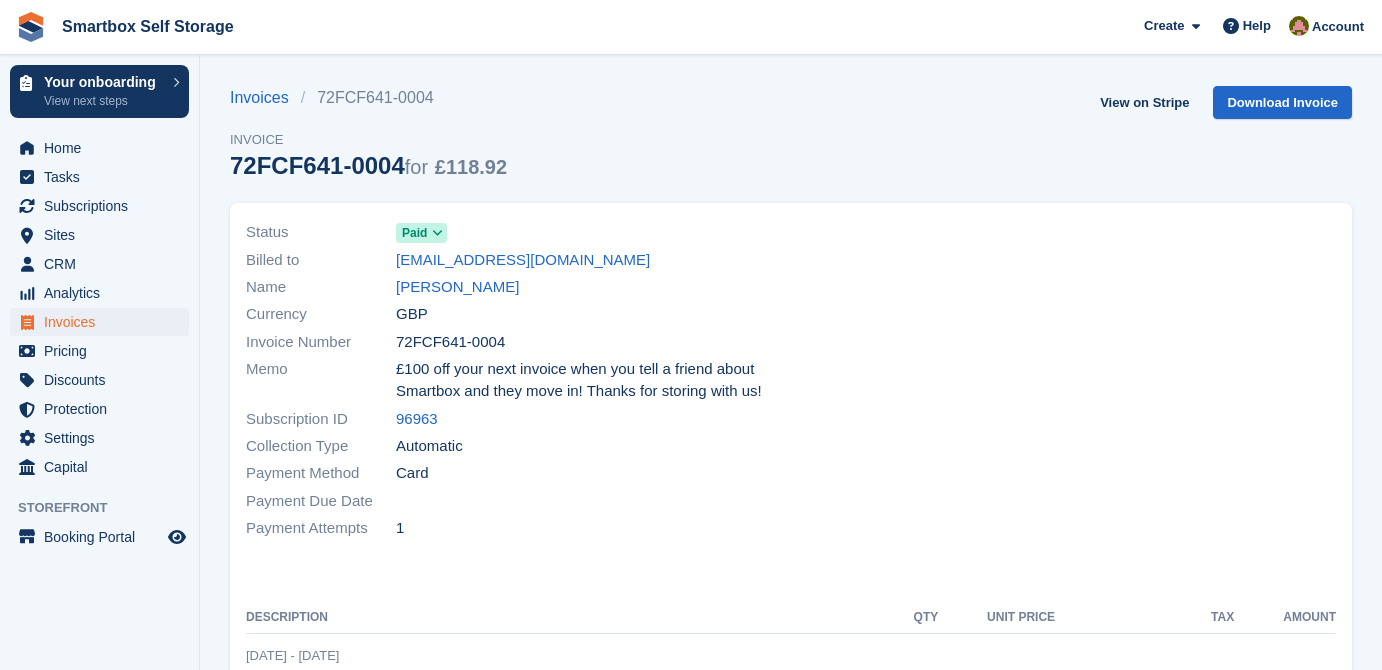 scroll, scrollTop: 0, scrollLeft: 0, axis: both 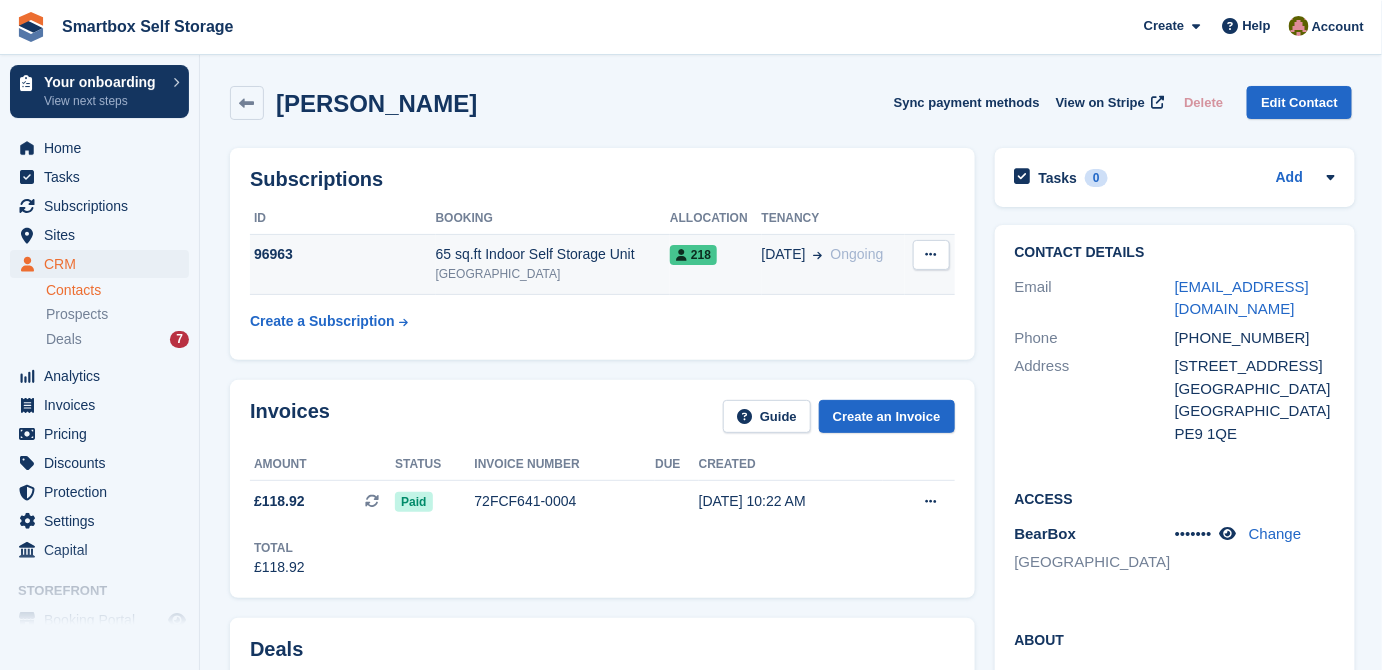 click at bounding box center (931, 255) 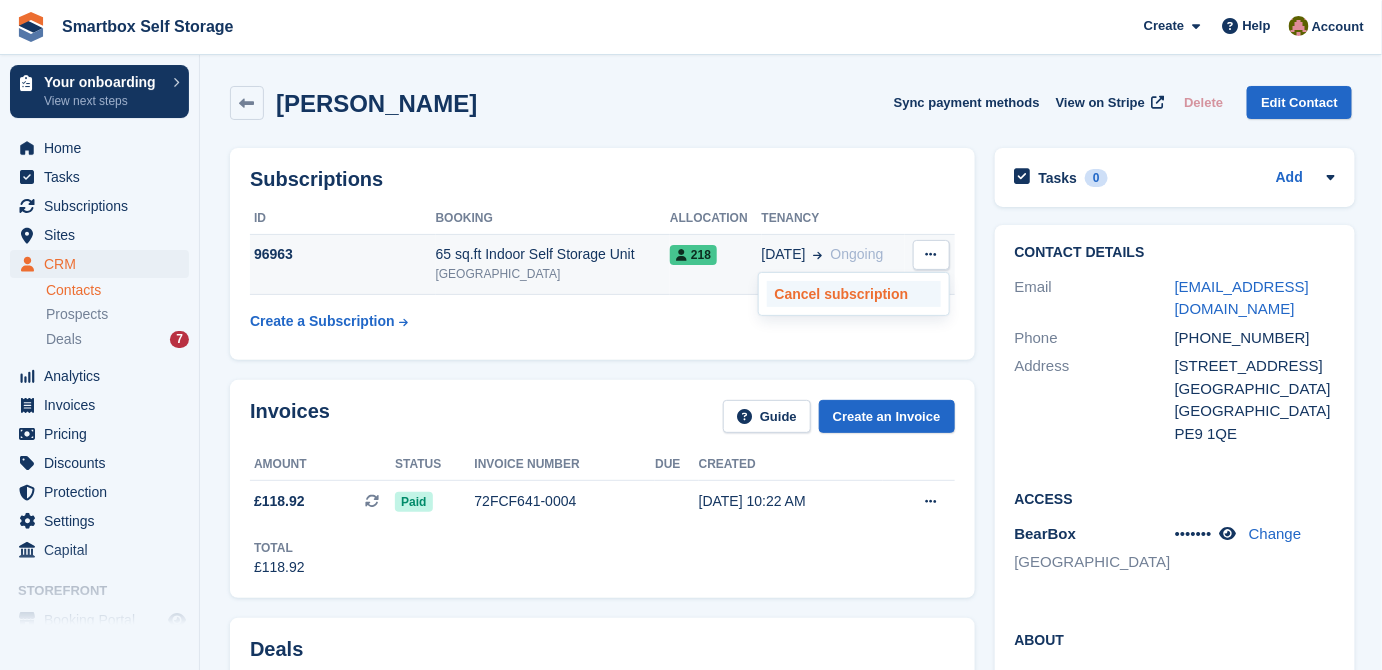 click on "Cancel subscription" at bounding box center (854, 294) 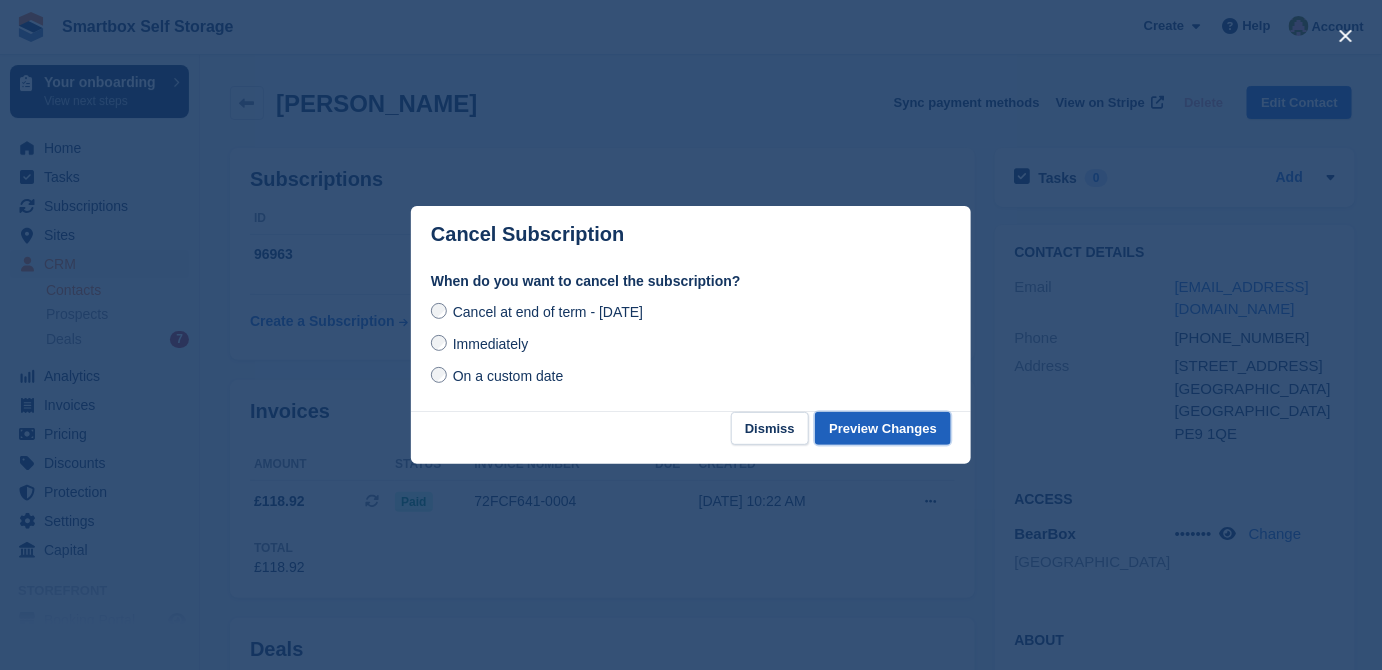 click on "Preview Changes" at bounding box center [883, 428] 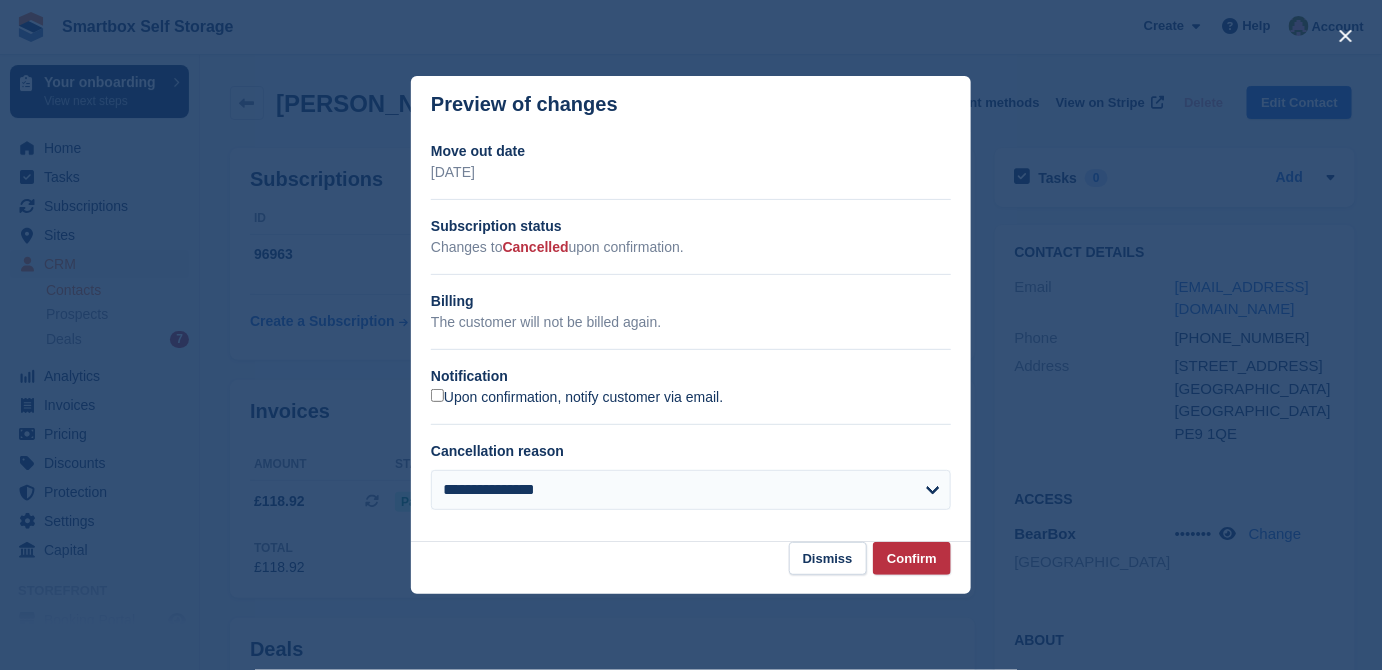 click on "Upon confirmation, notify customer via email." at bounding box center (577, 398) 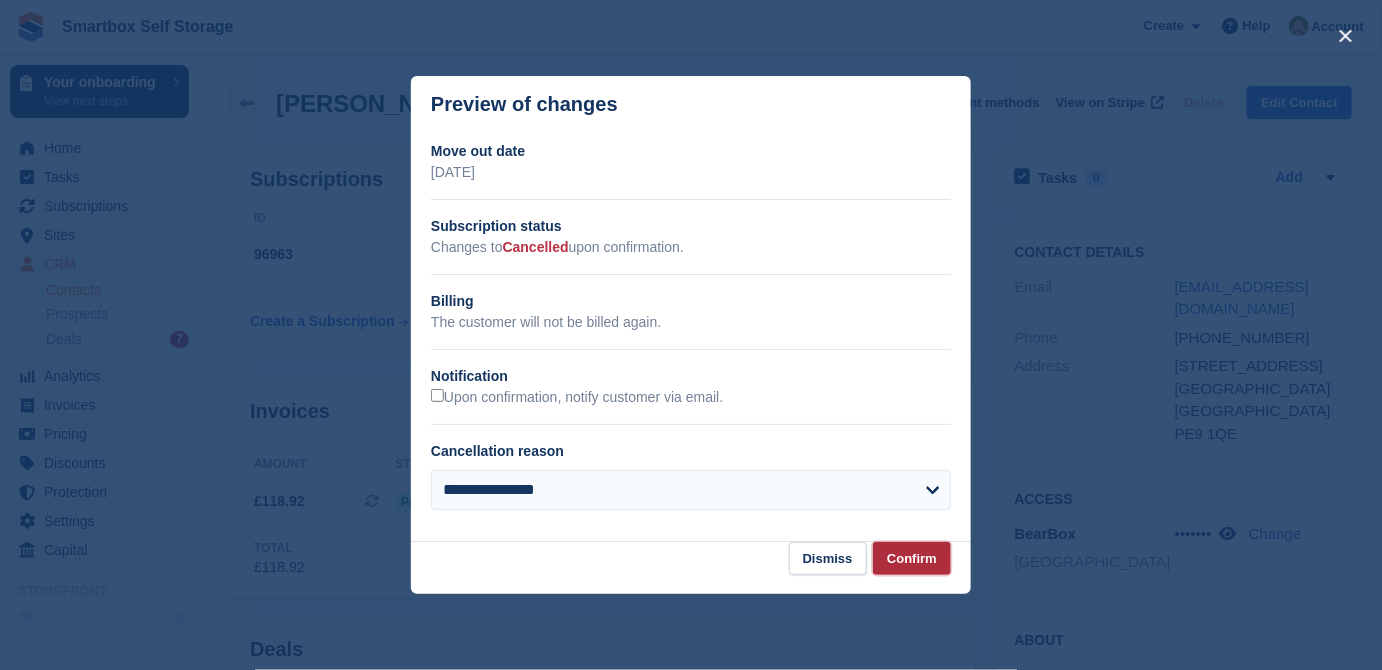 click on "Confirm" at bounding box center (912, 558) 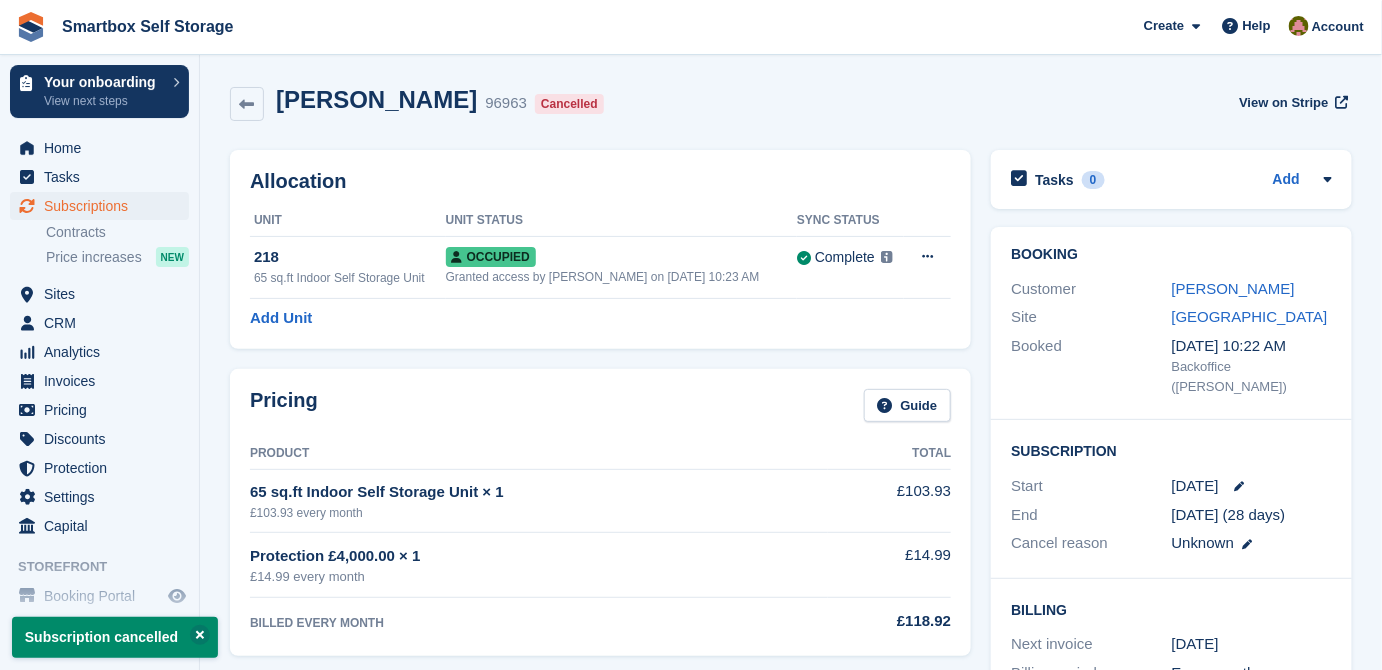 click on "Rebecca Amess" at bounding box center (1252, 289) 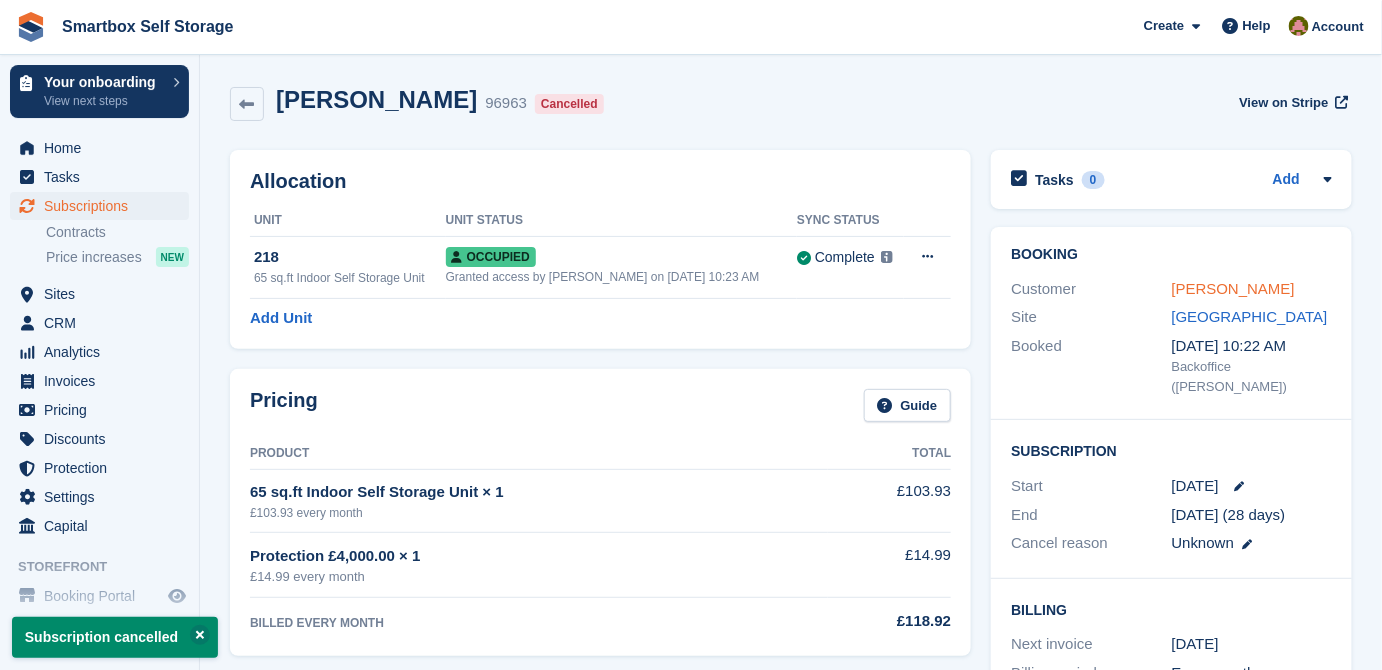 click on "Rebecca Amess" at bounding box center (1233, 288) 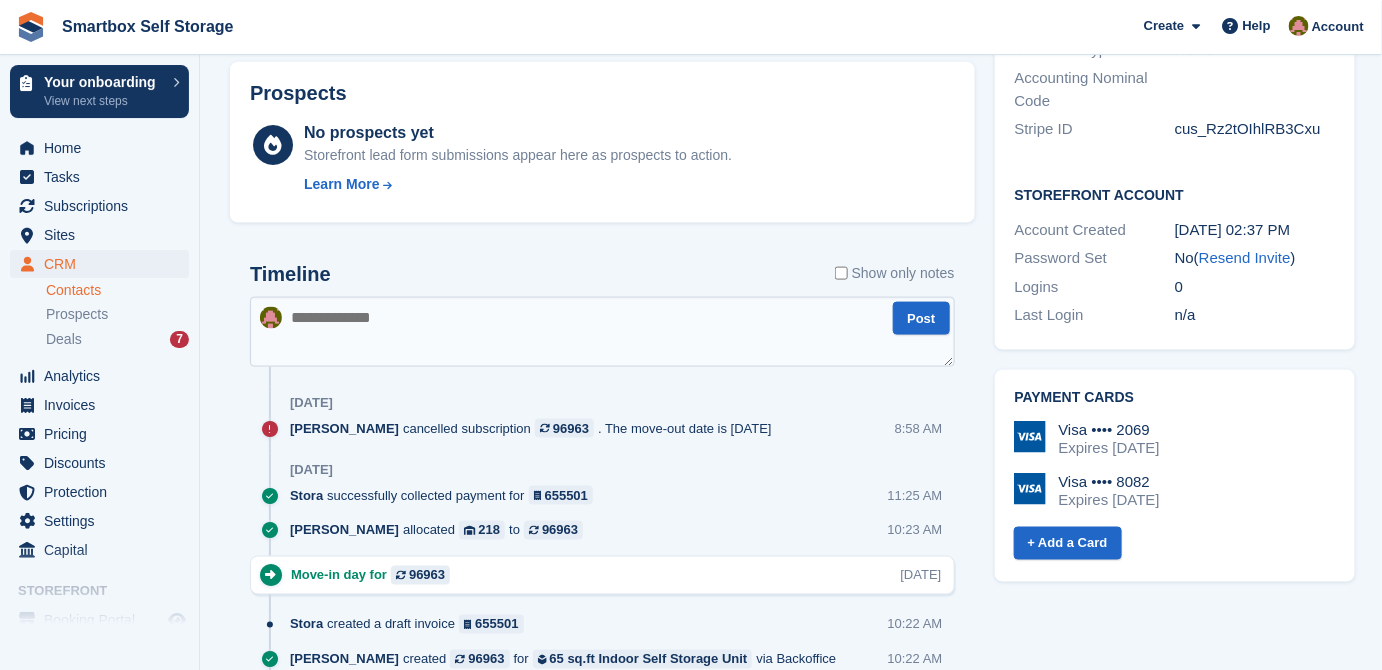 scroll, scrollTop: 909, scrollLeft: 0, axis: vertical 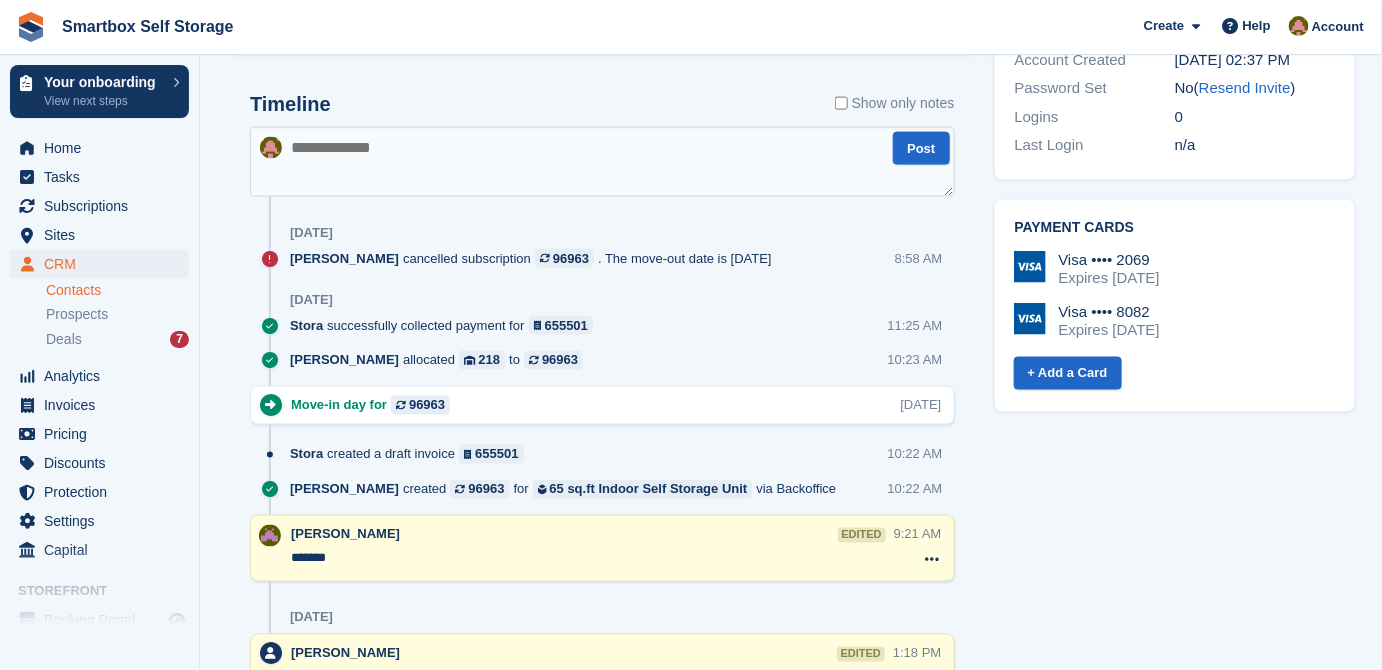 click at bounding box center (602, 162) 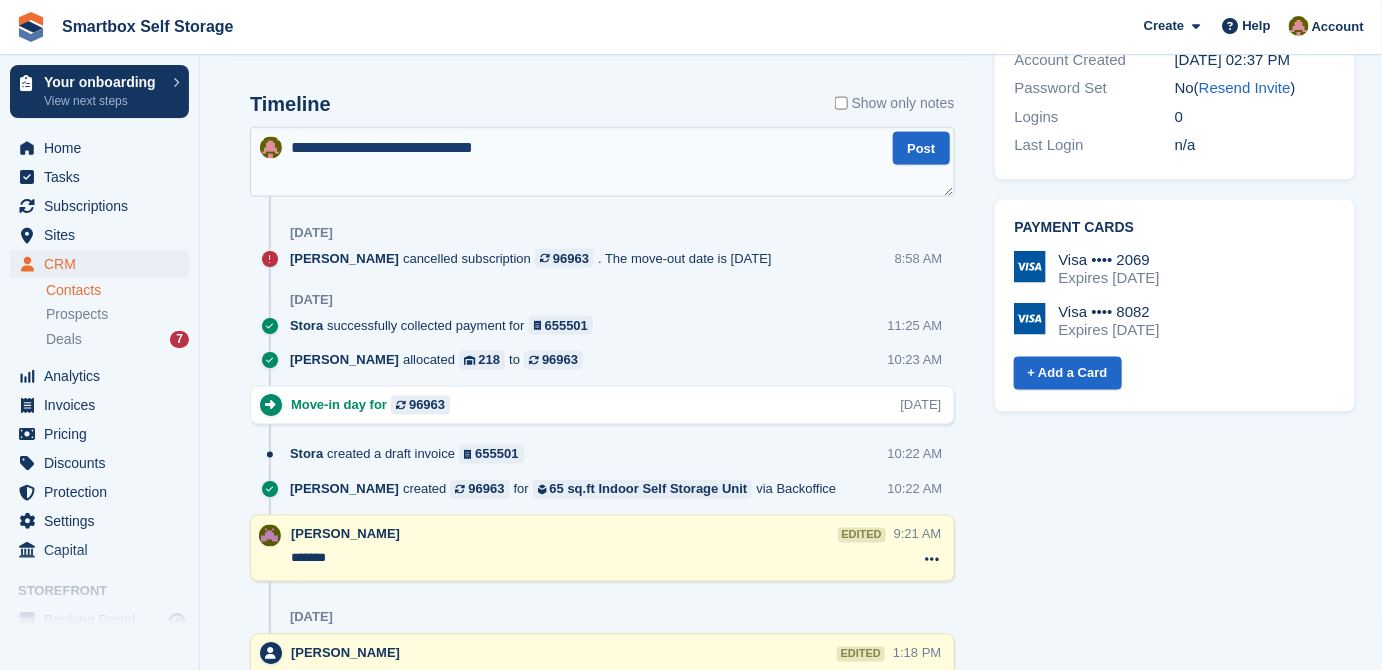 type on "**********" 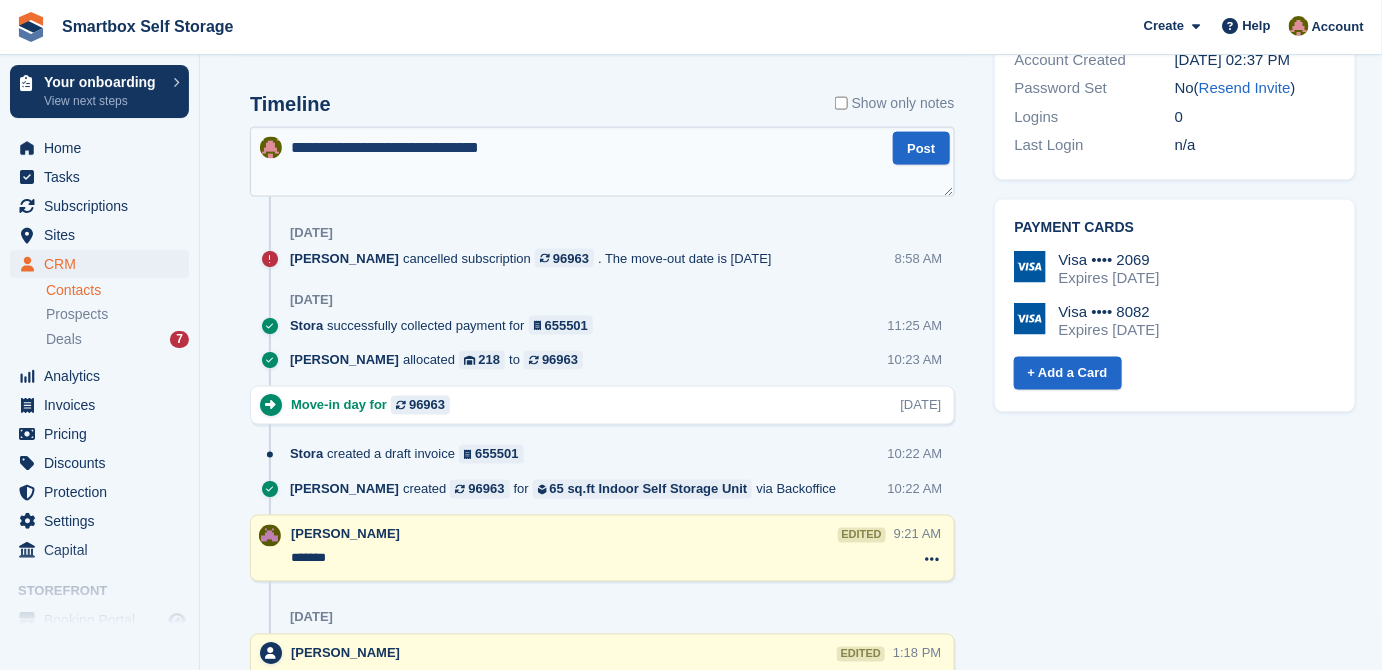type 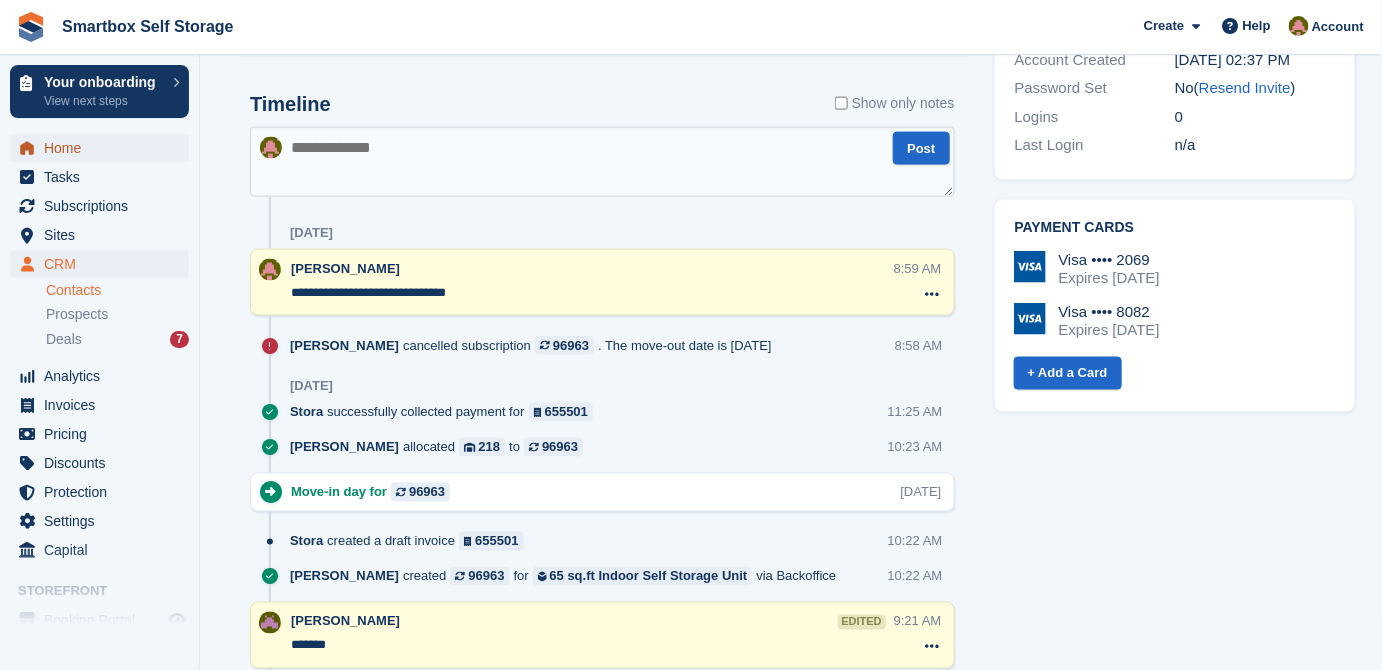 click on "Home" at bounding box center [104, 148] 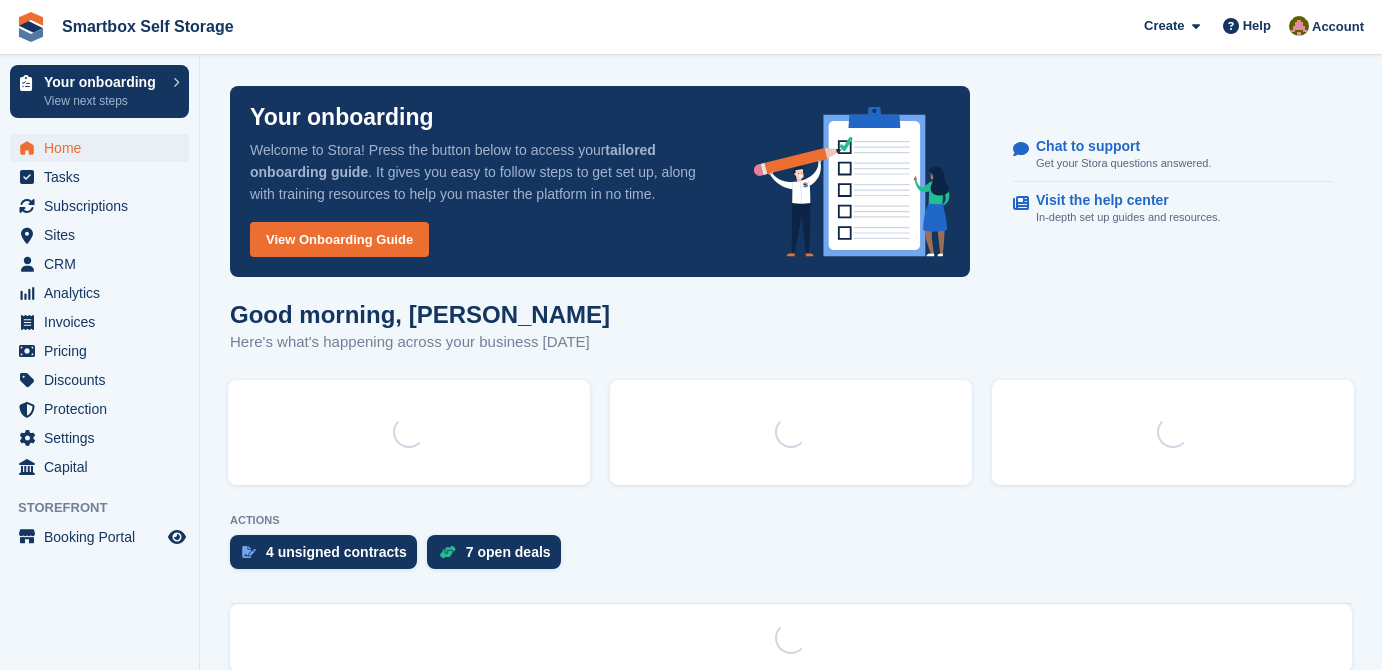 scroll, scrollTop: 0, scrollLeft: 0, axis: both 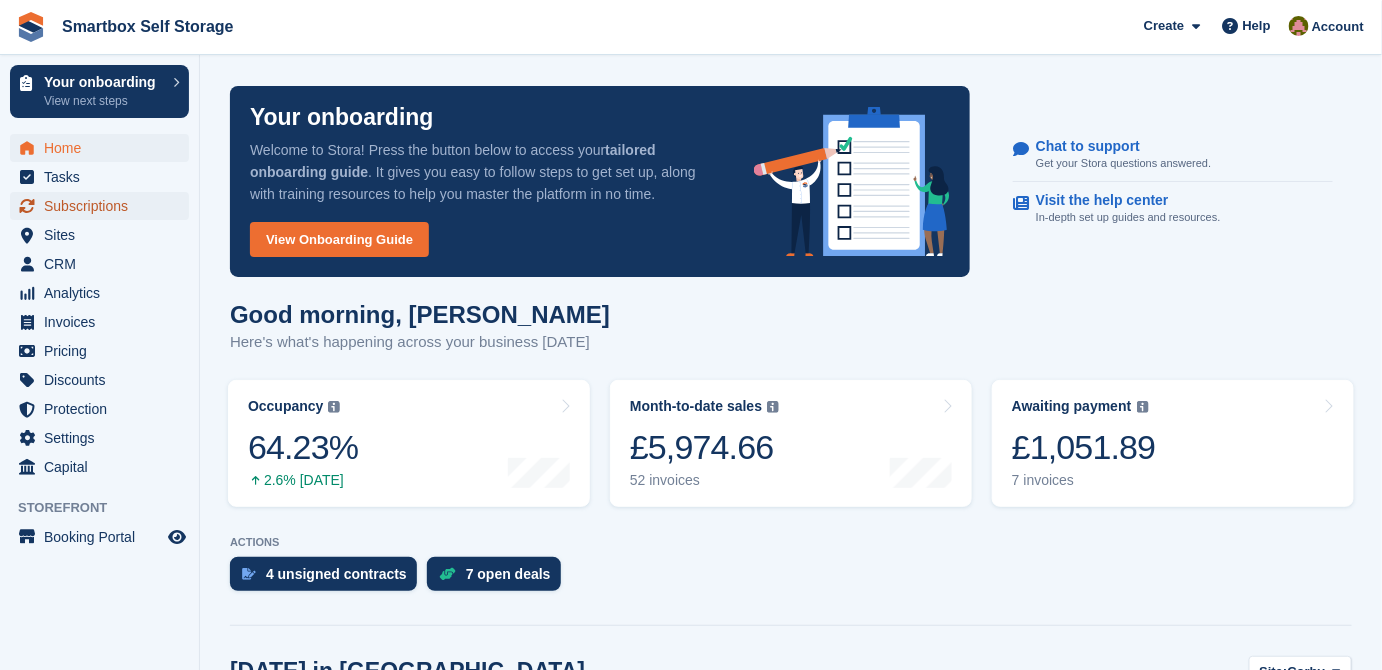 click on "Subscriptions" at bounding box center (104, 206) 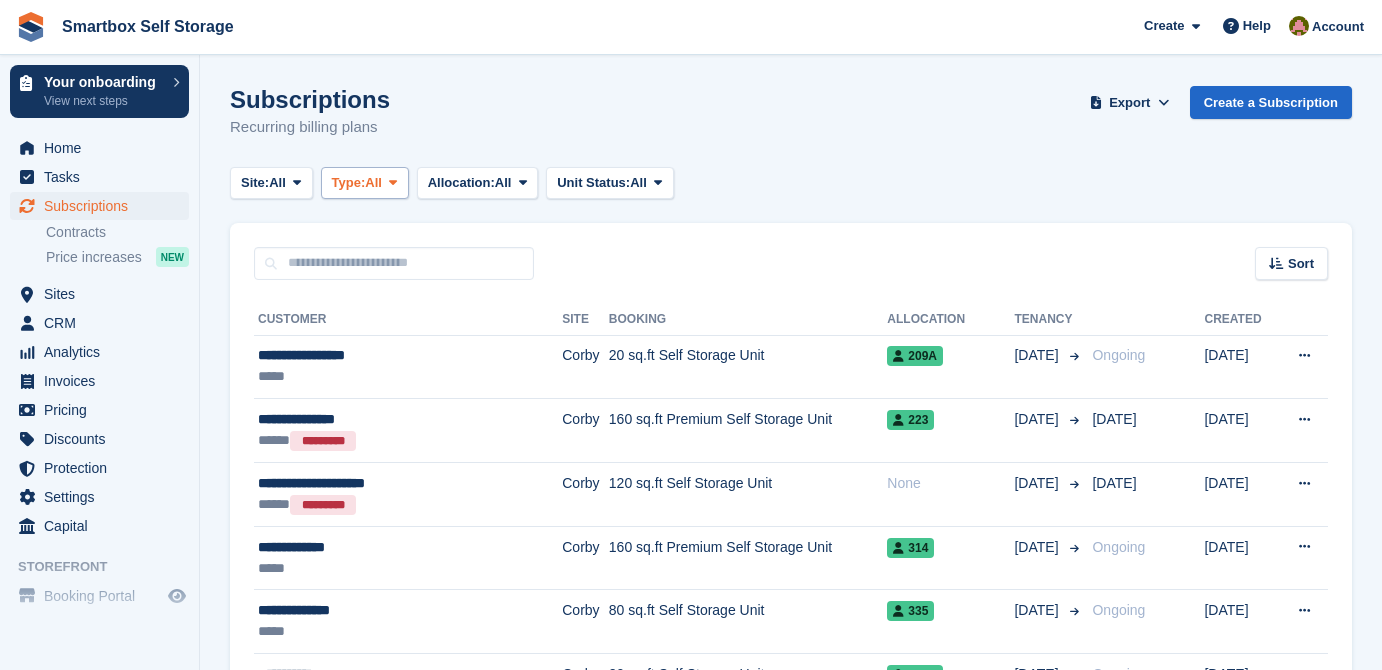scroll, scrollTop: 0, scrollLeft: 0, axis: both 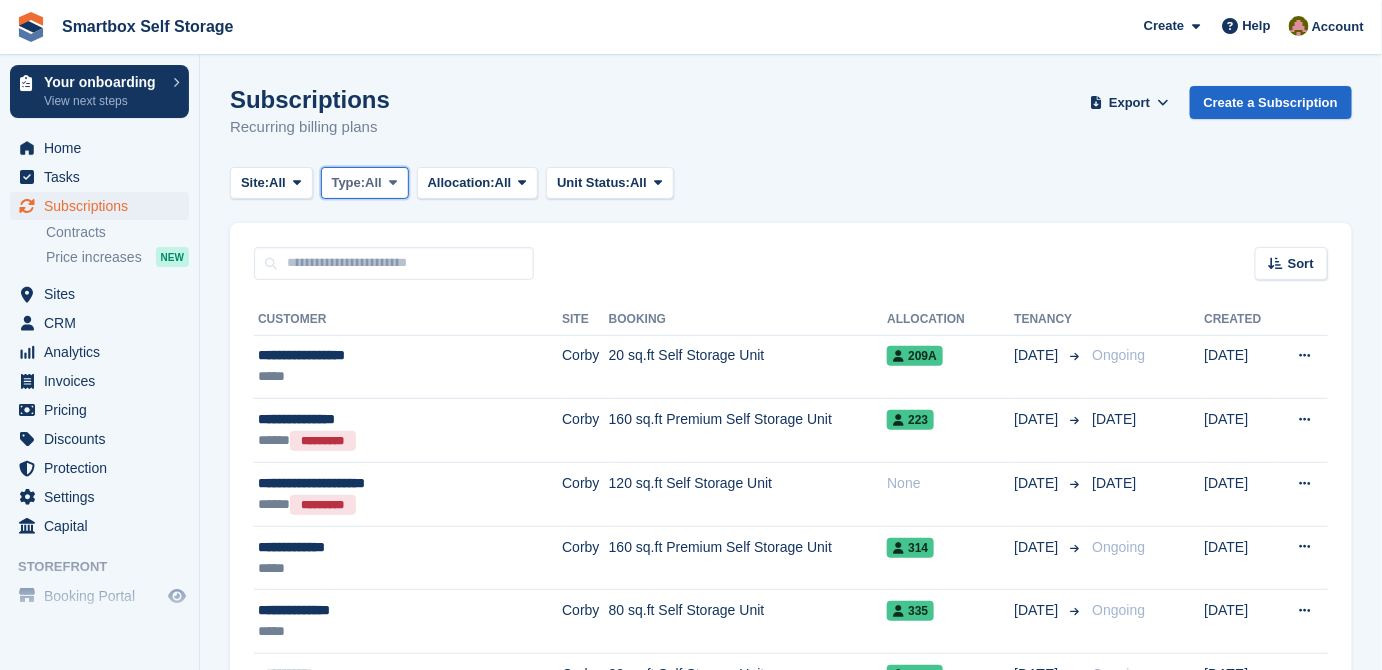 click at bounding box center [393, 182] 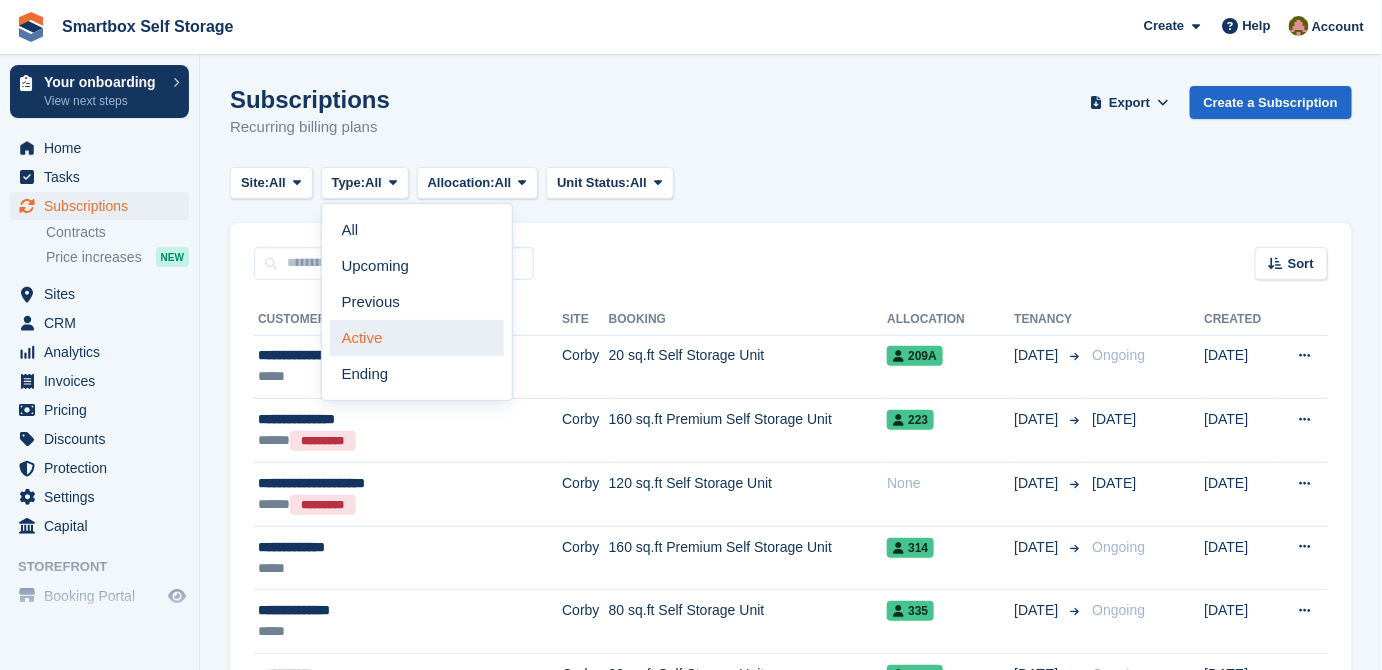 click on "Active" at bounding box center (417, 338) 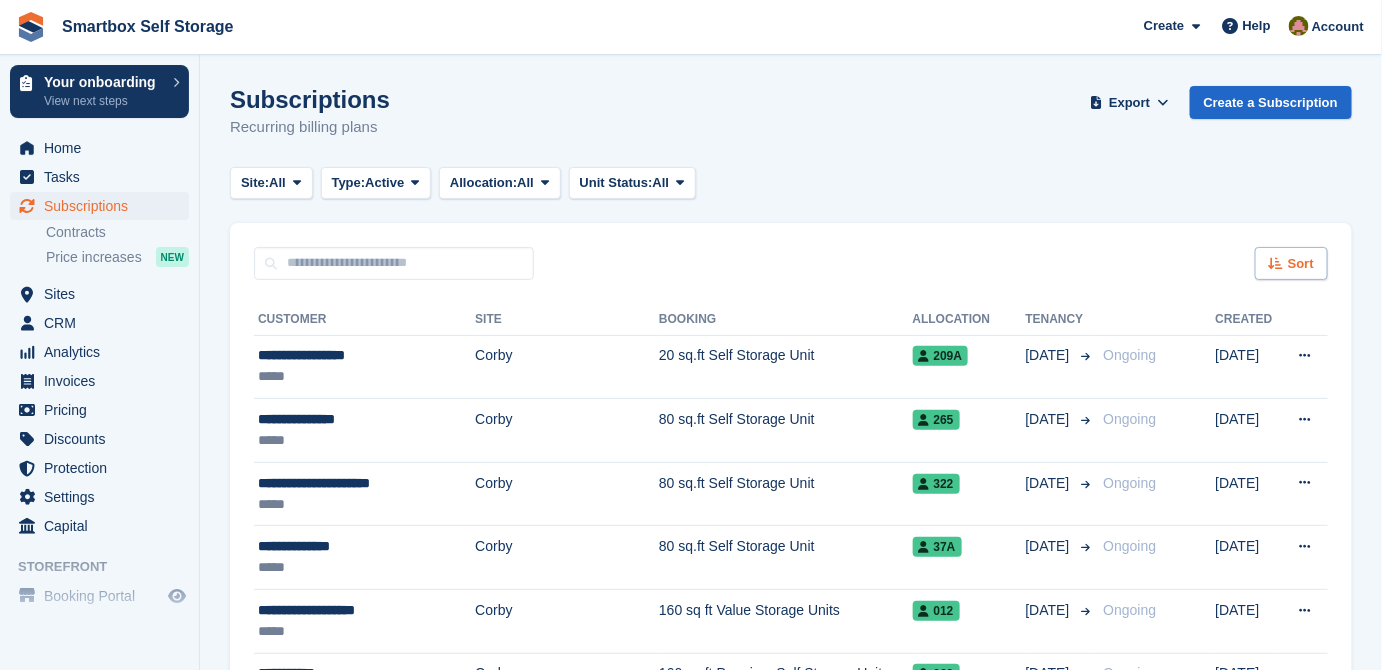 click on "Sort" at bounding box center [1301, 264] 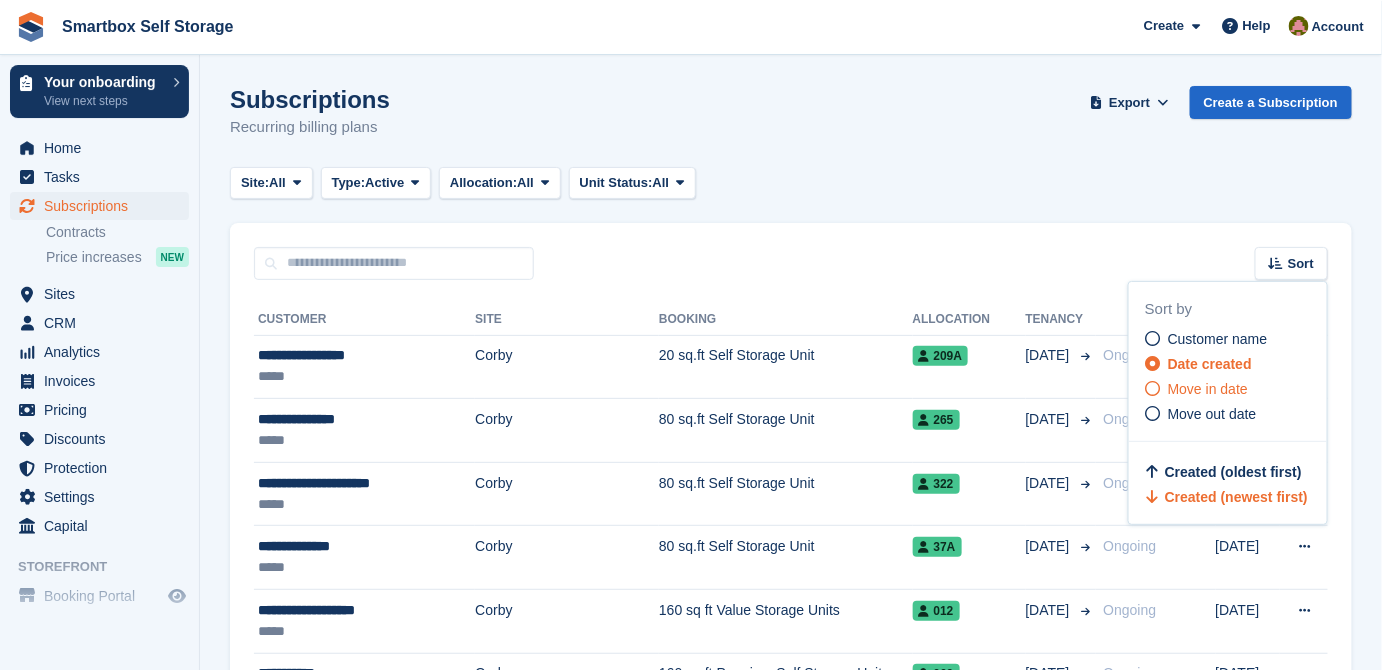 click on "Move in date" at bounding box center (1208, 389) 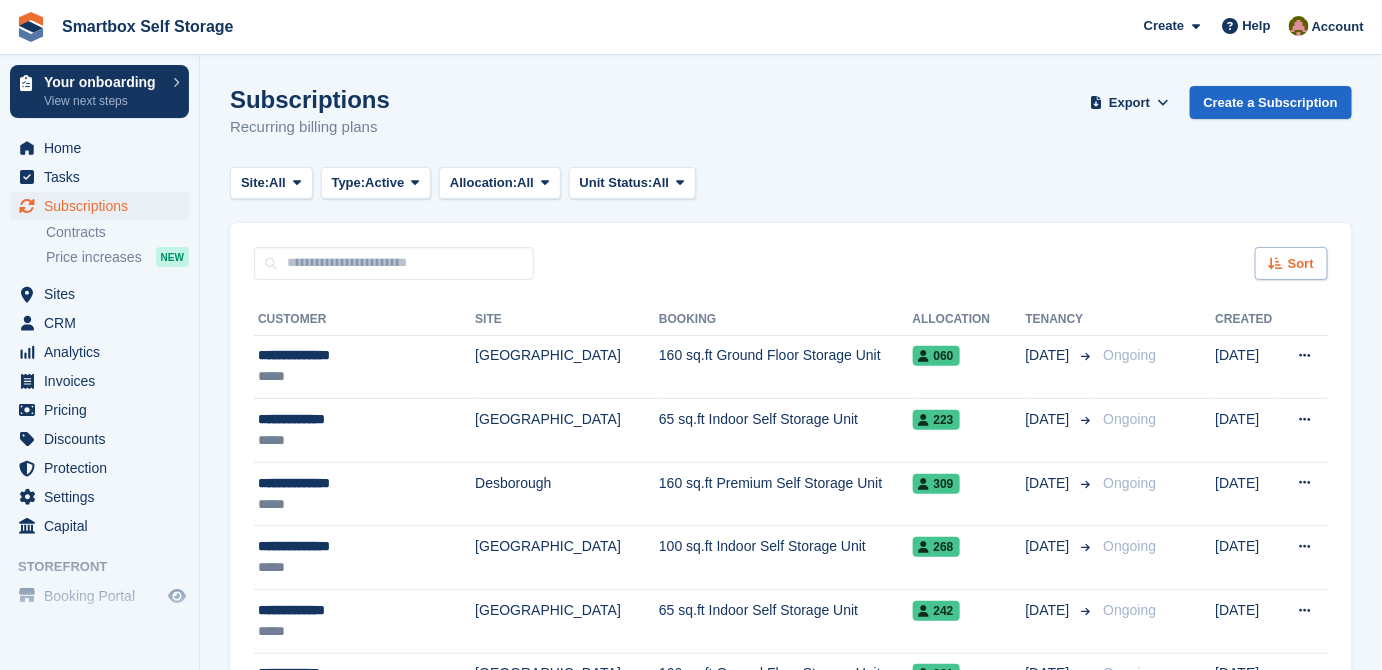 click on "Sort" at bounding box center [1301, 264] 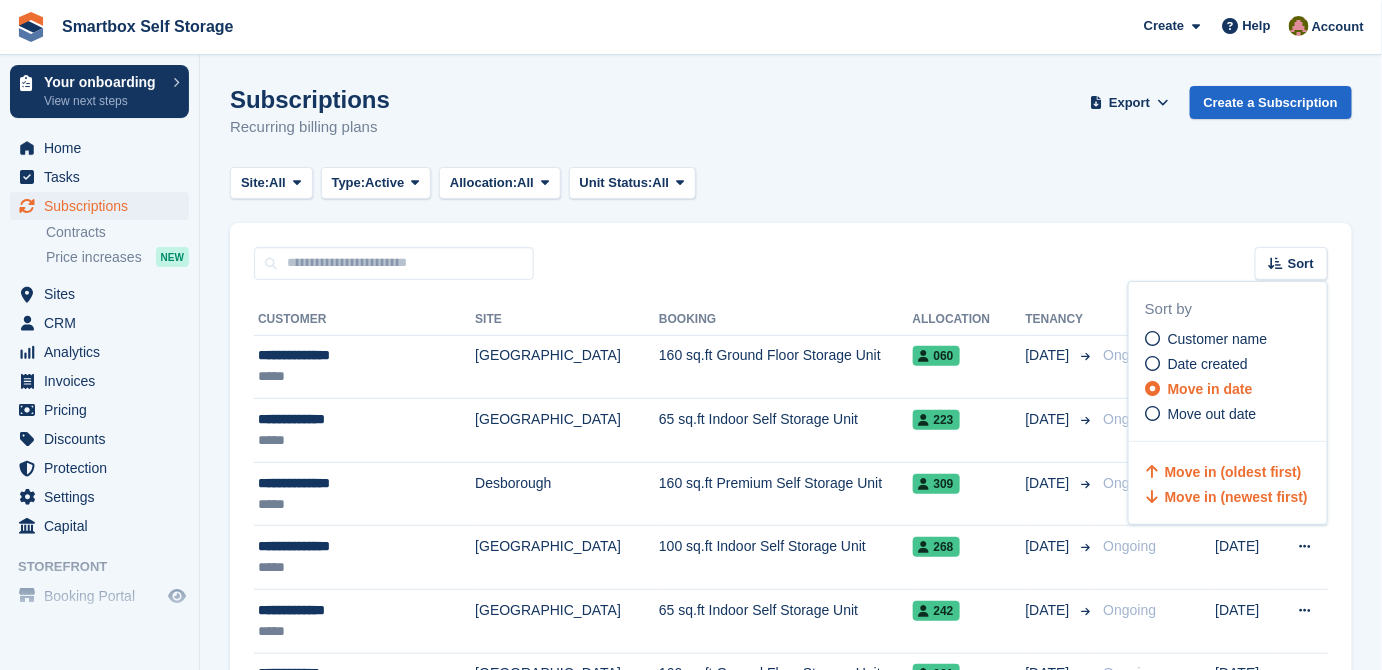 click on "Move in (newest first)" at bounding box center [1236, 497] 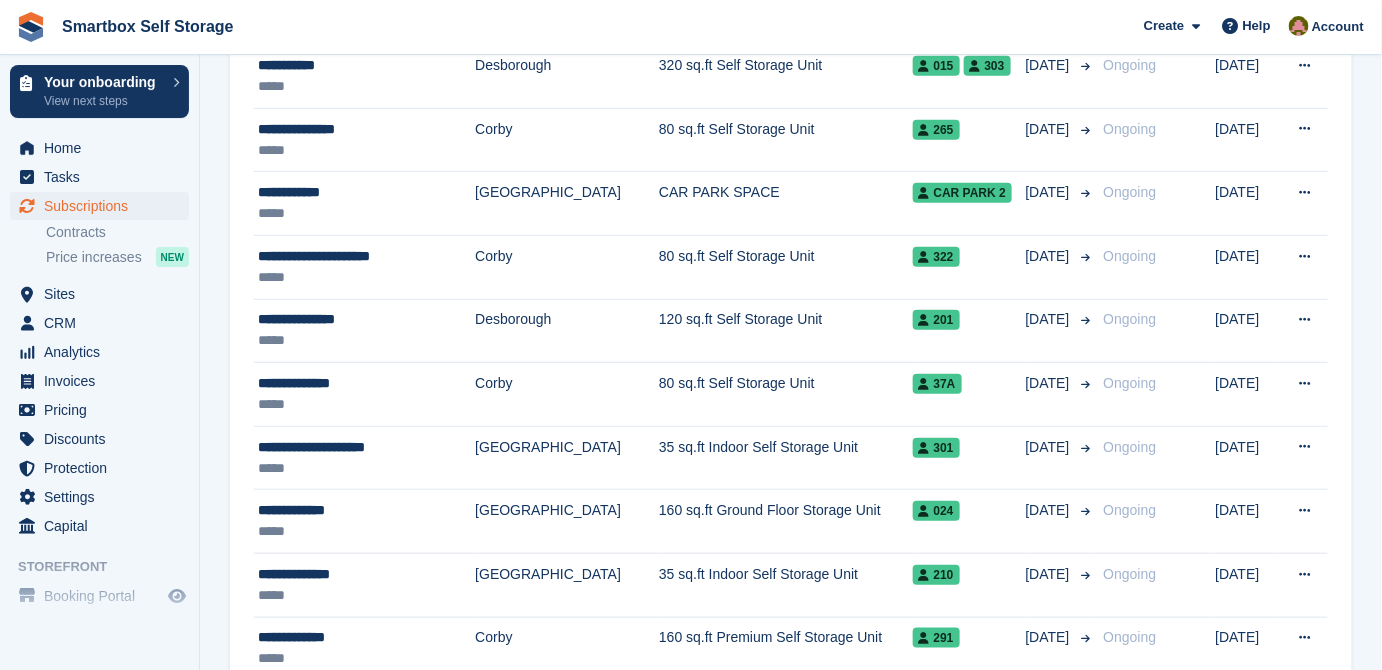 scroll, scrollTop: 363, scrollLeft: 0, axis: vertical 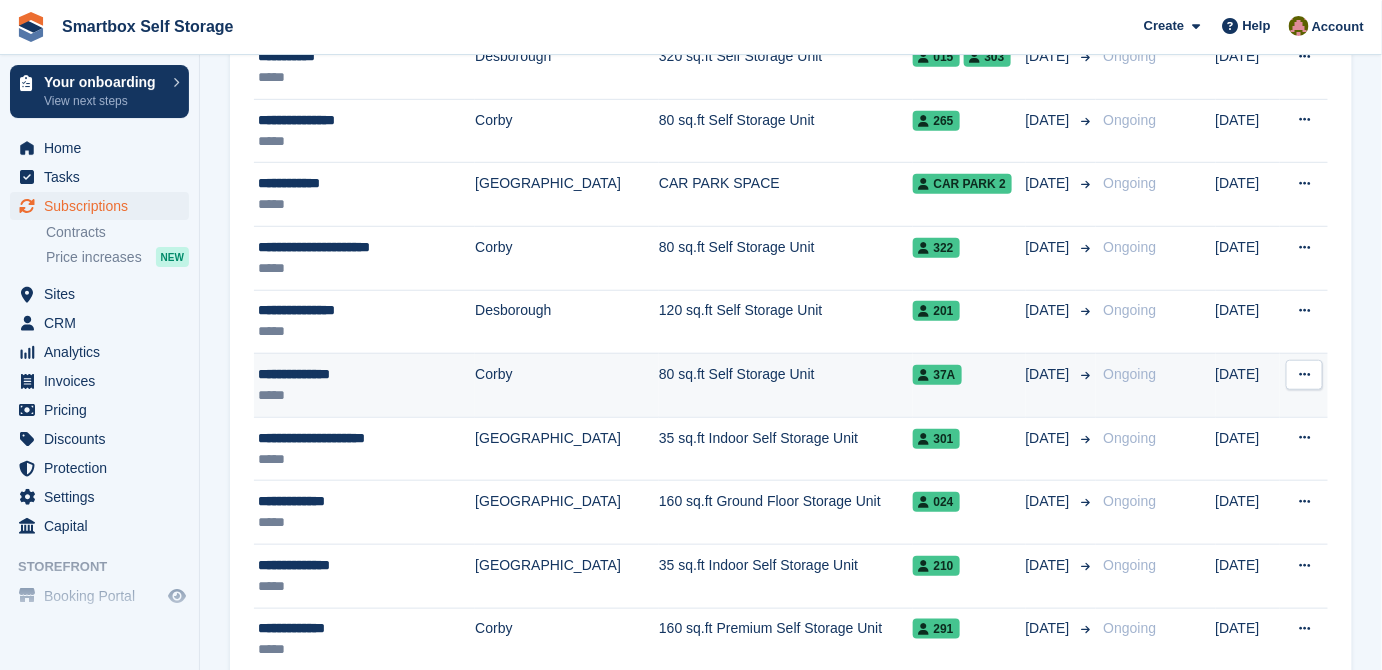 click on "Corby" at bounding box center [567, 386] 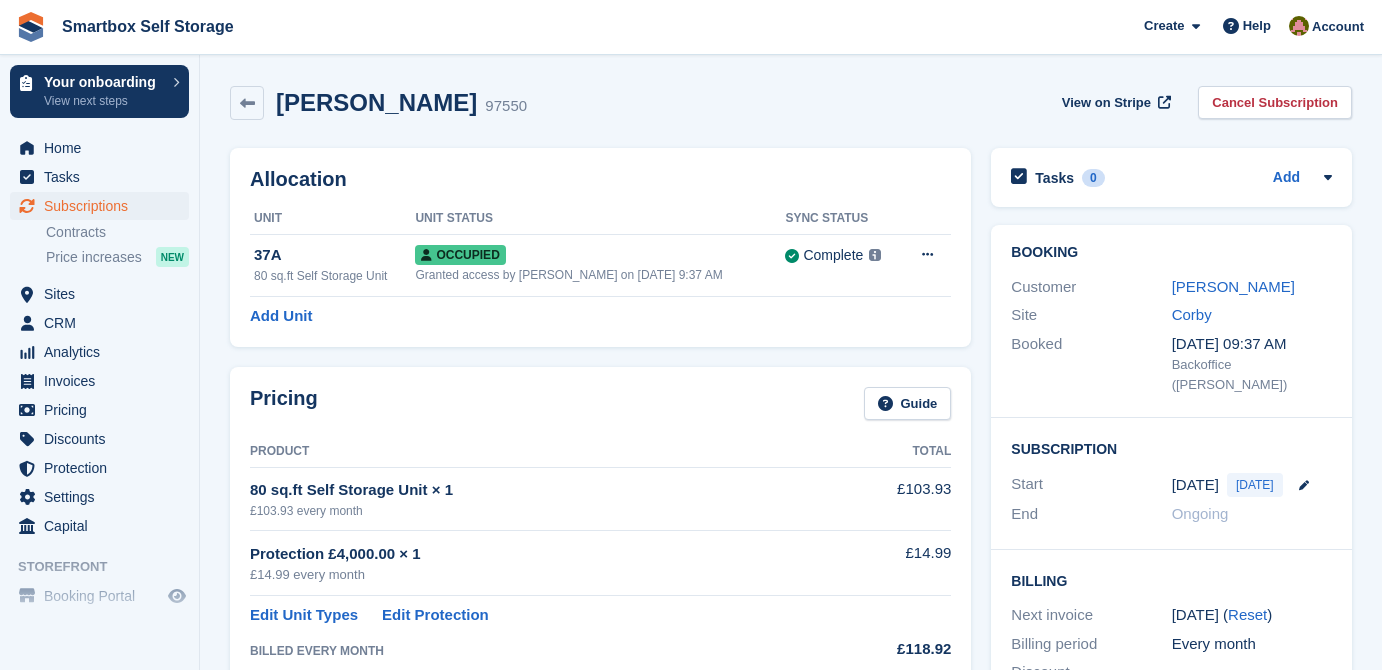 scroll, scrollTop: 0, scrollLeft: 0, axis: both 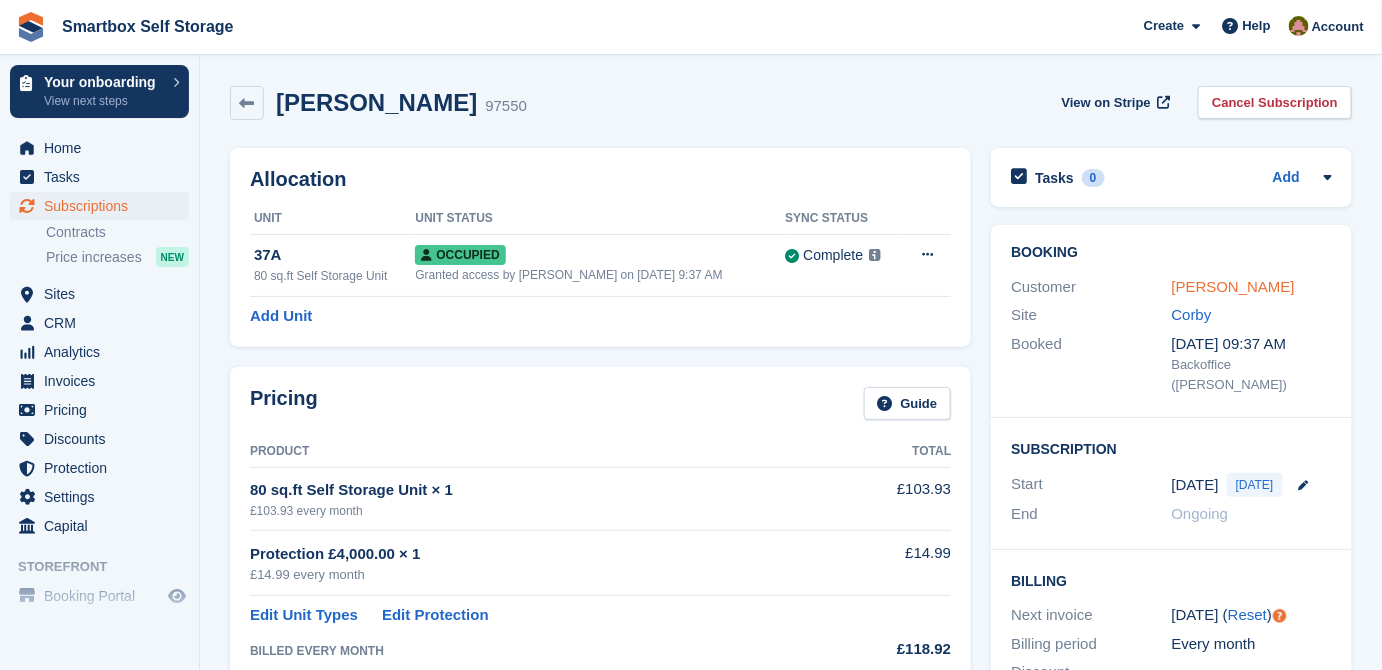 click on "[PERSON_NAME]" at bounding box center [1233, 286] 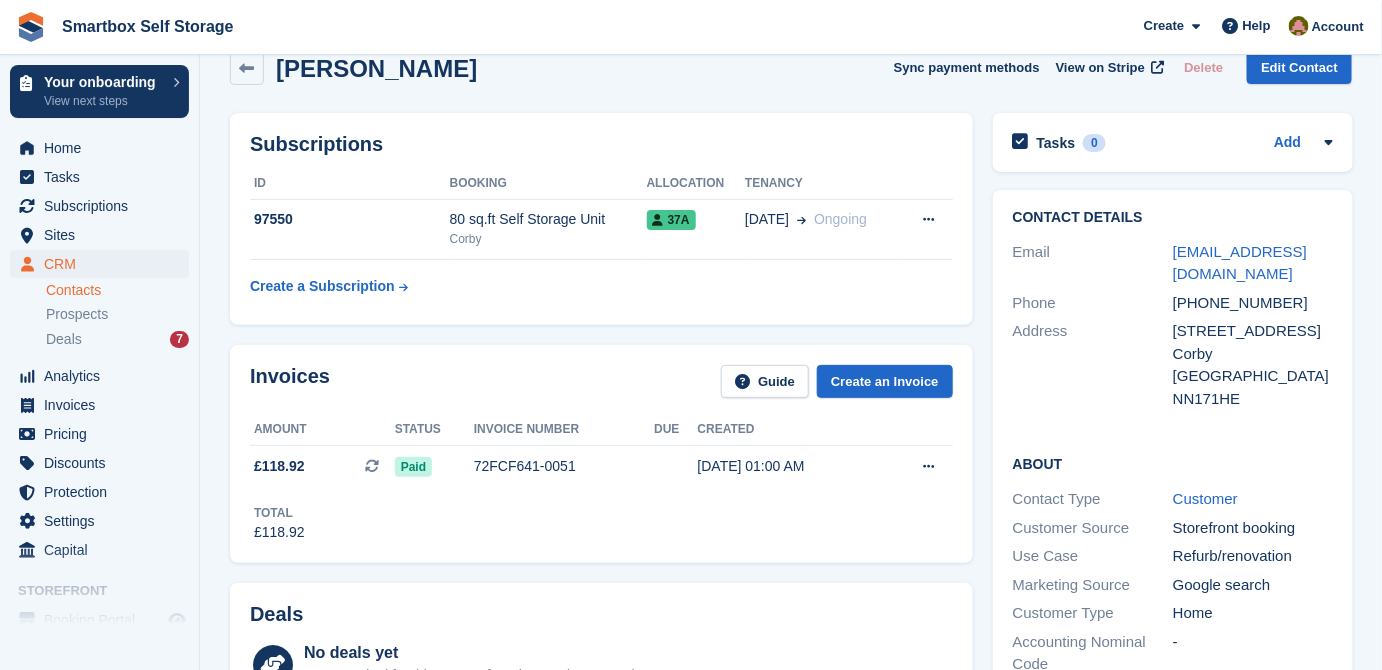 scroll, scrollTop: 10, scrollLeft: 0, axis: vertical 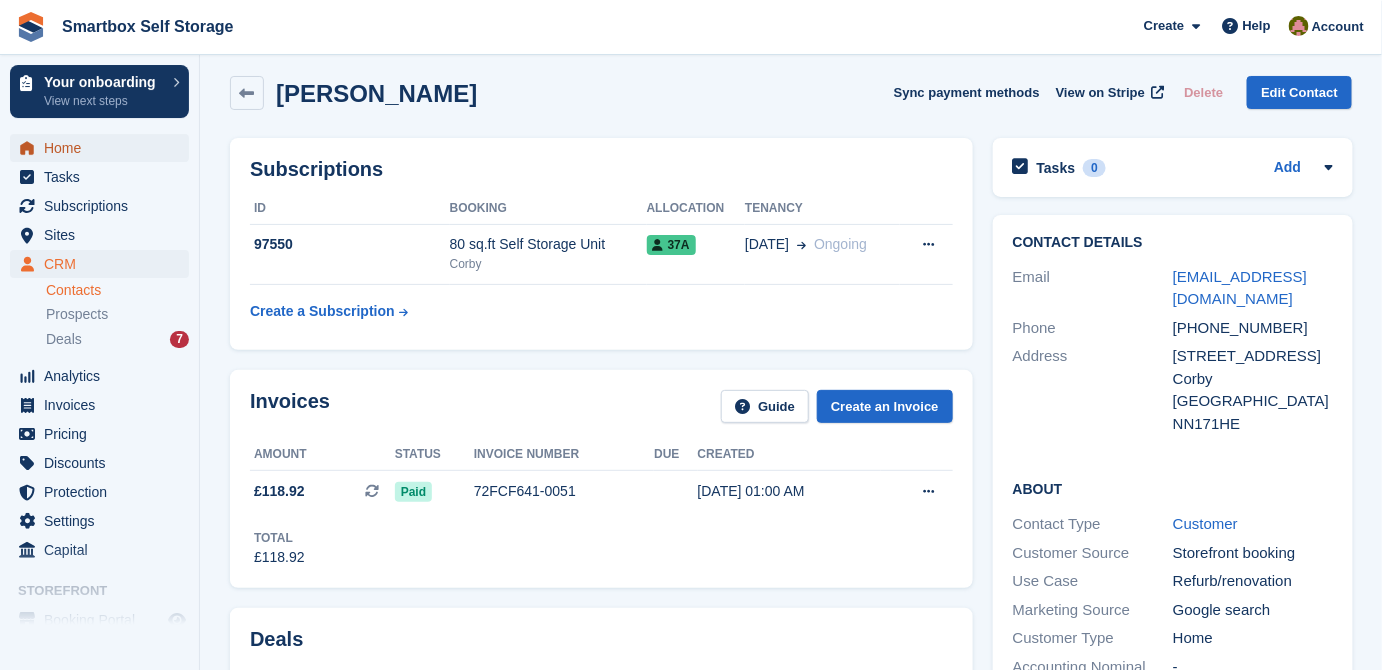 click on "Home" at bounding box center [104, 148] 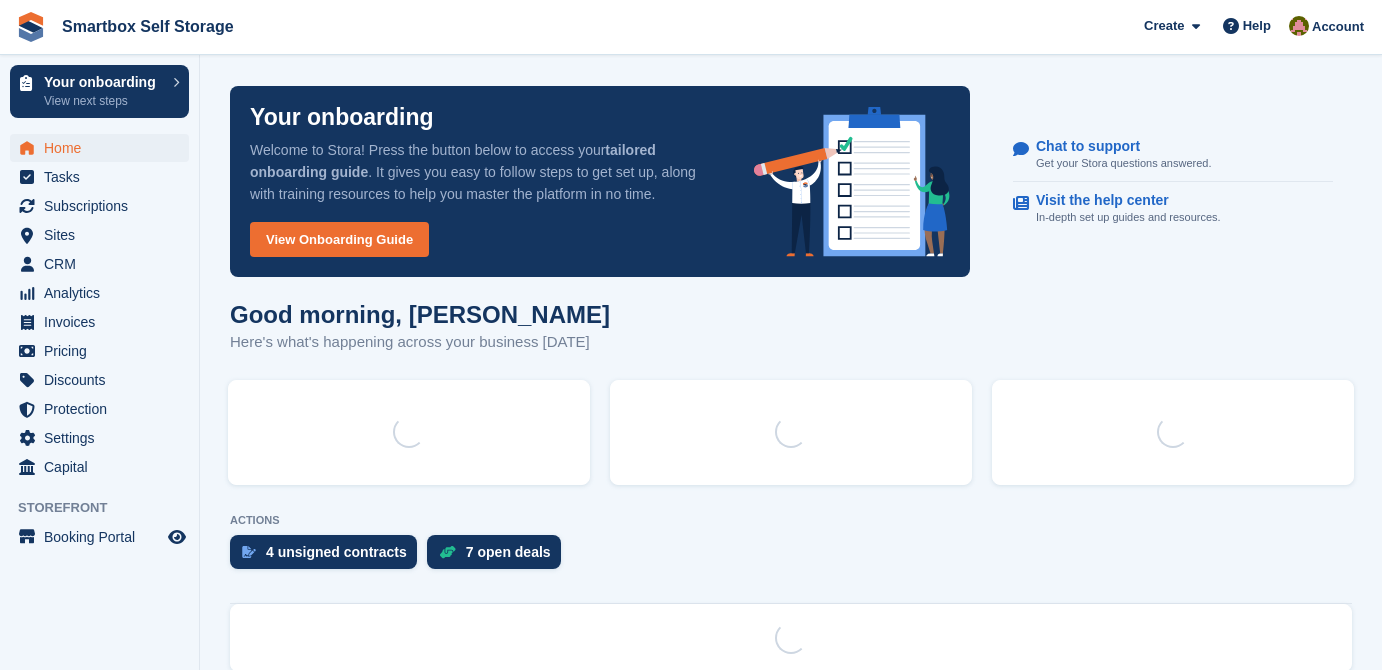 scroll, scrollTop: 0, scrollLeft: 0, axis: both 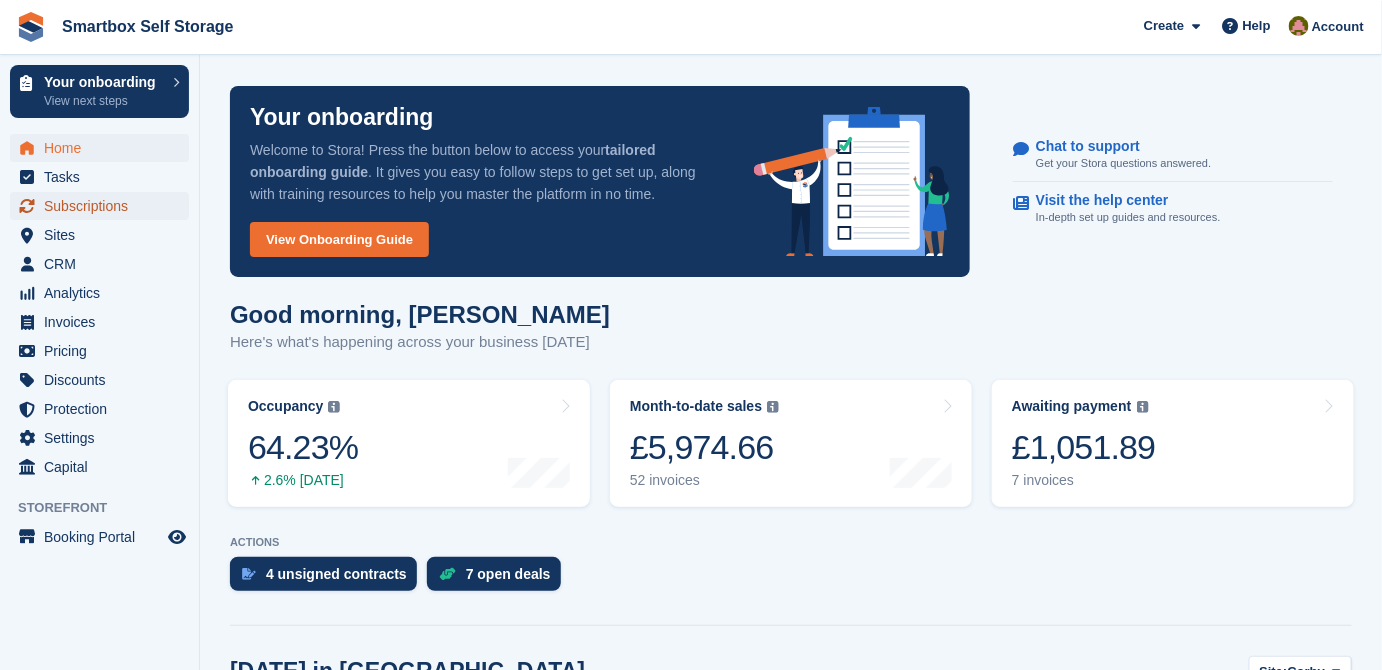 click on "Subscriptions" at bounding box center [104, 206] 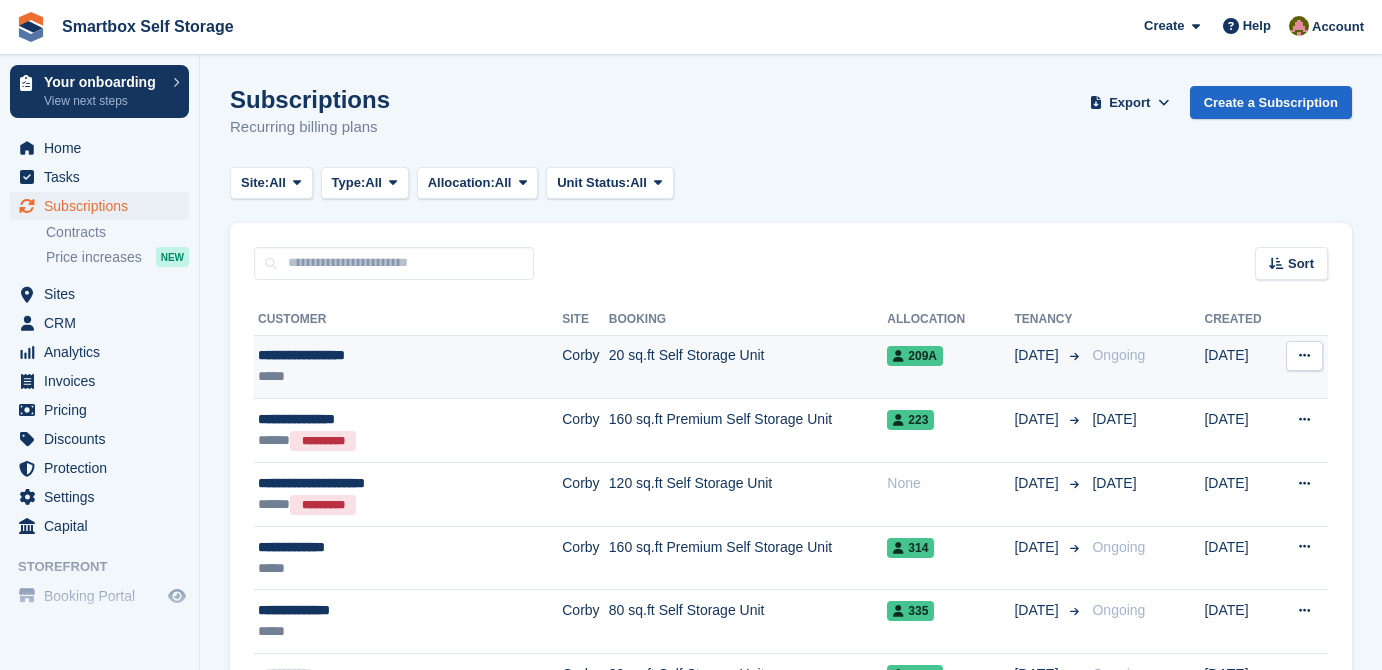 scroll, scrollTop: 0, scrollLeft: 0, axis: both 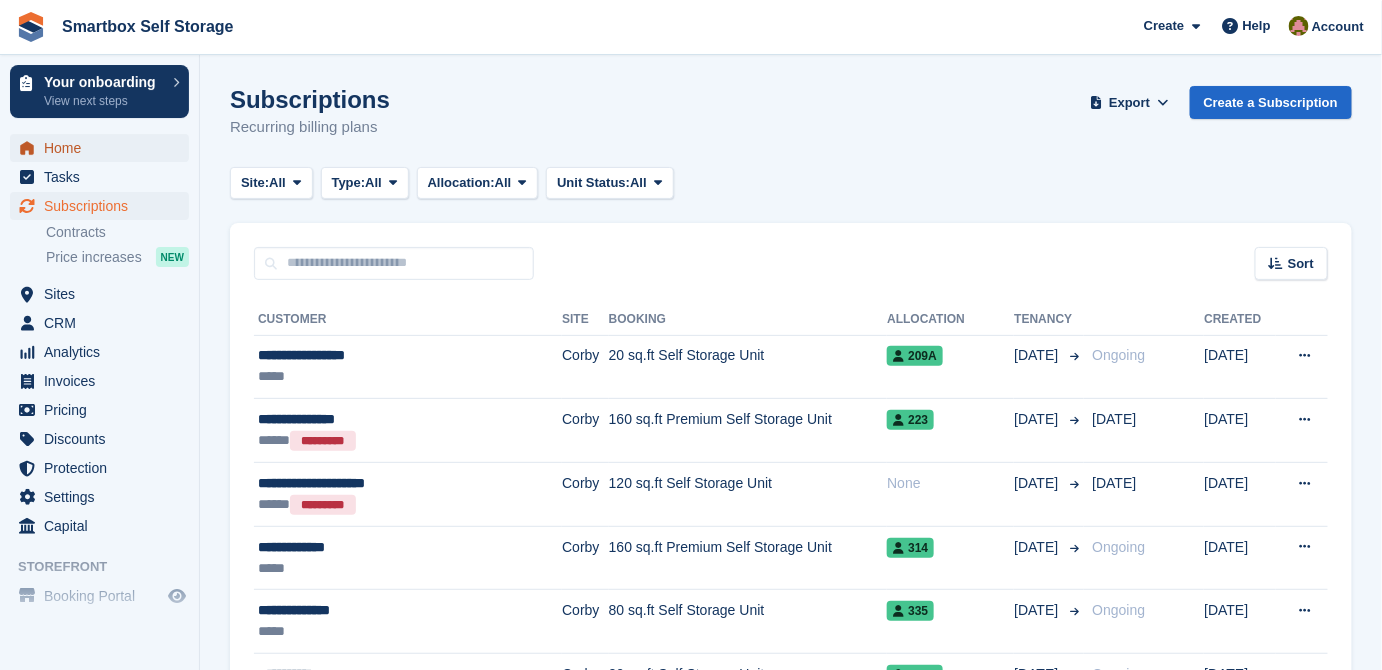 click on "Home" at bounding box center (104, 148) 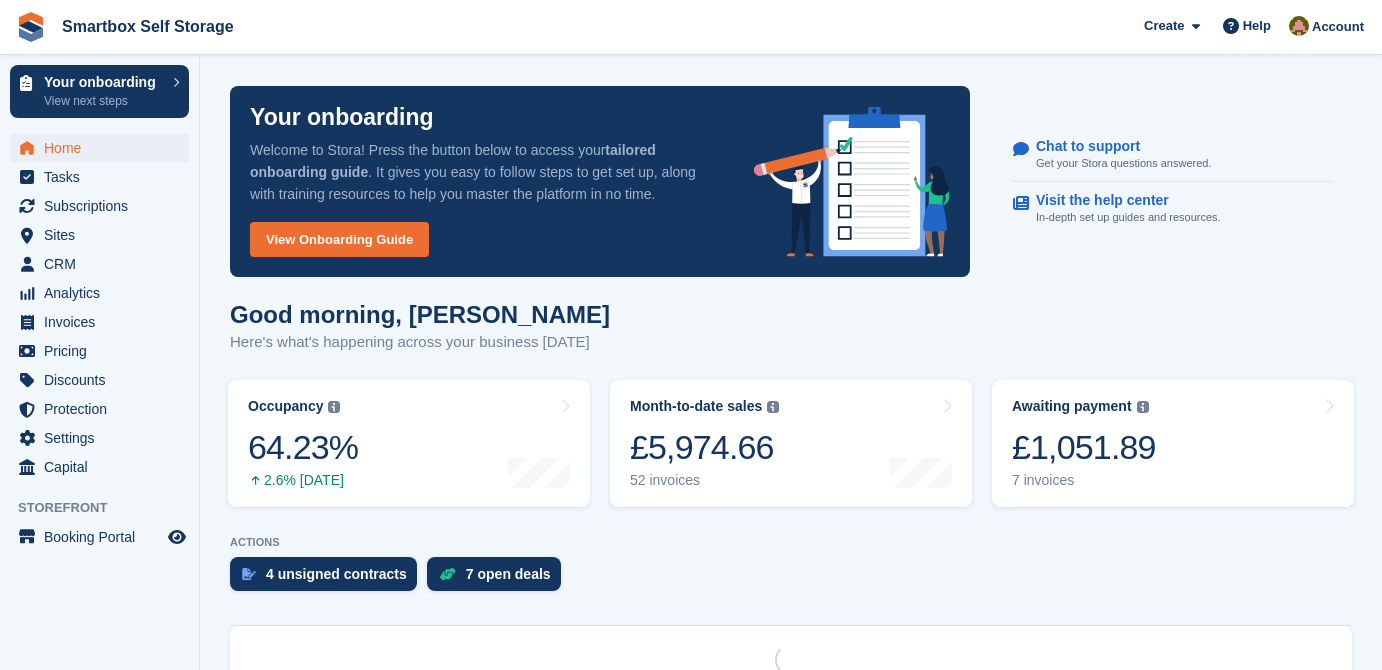 scroll, scrollTop: 0, scrollLeft: 0, axis: both 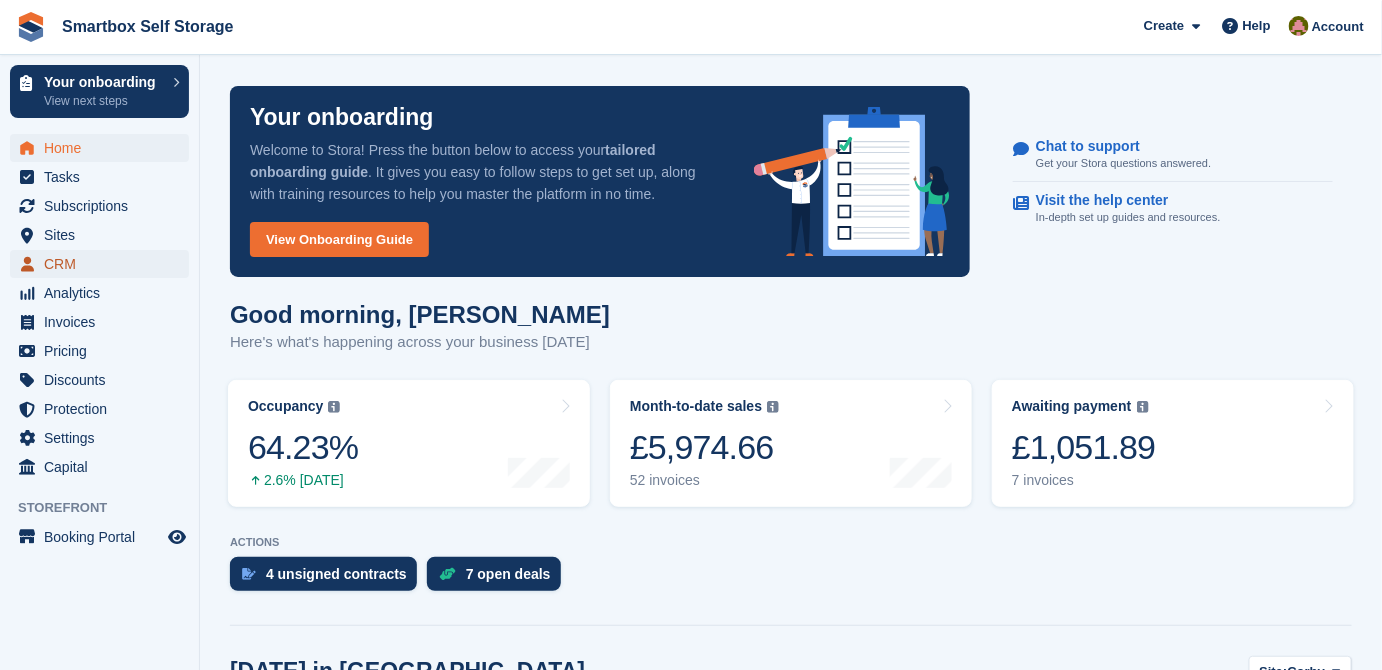 click on "CRM" at bounding box center [104, 264] 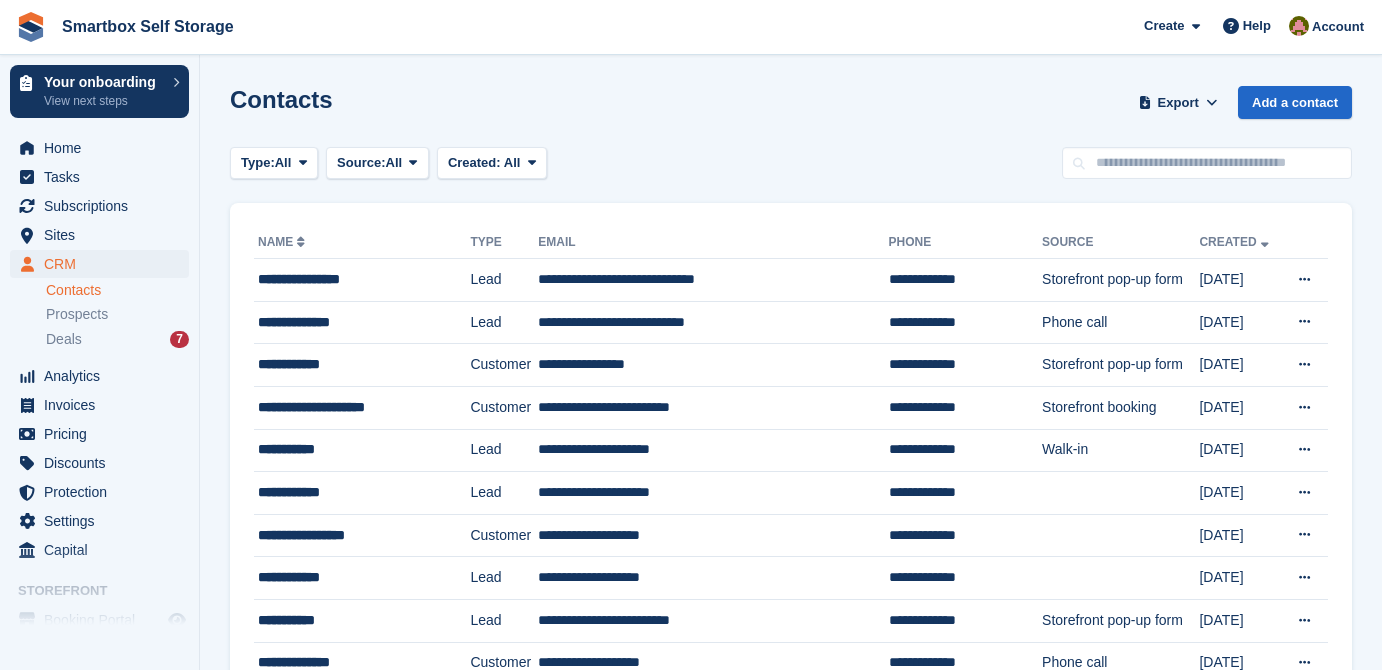 scroll, scrollTop: 0, scrollLeft: 0, axis: both 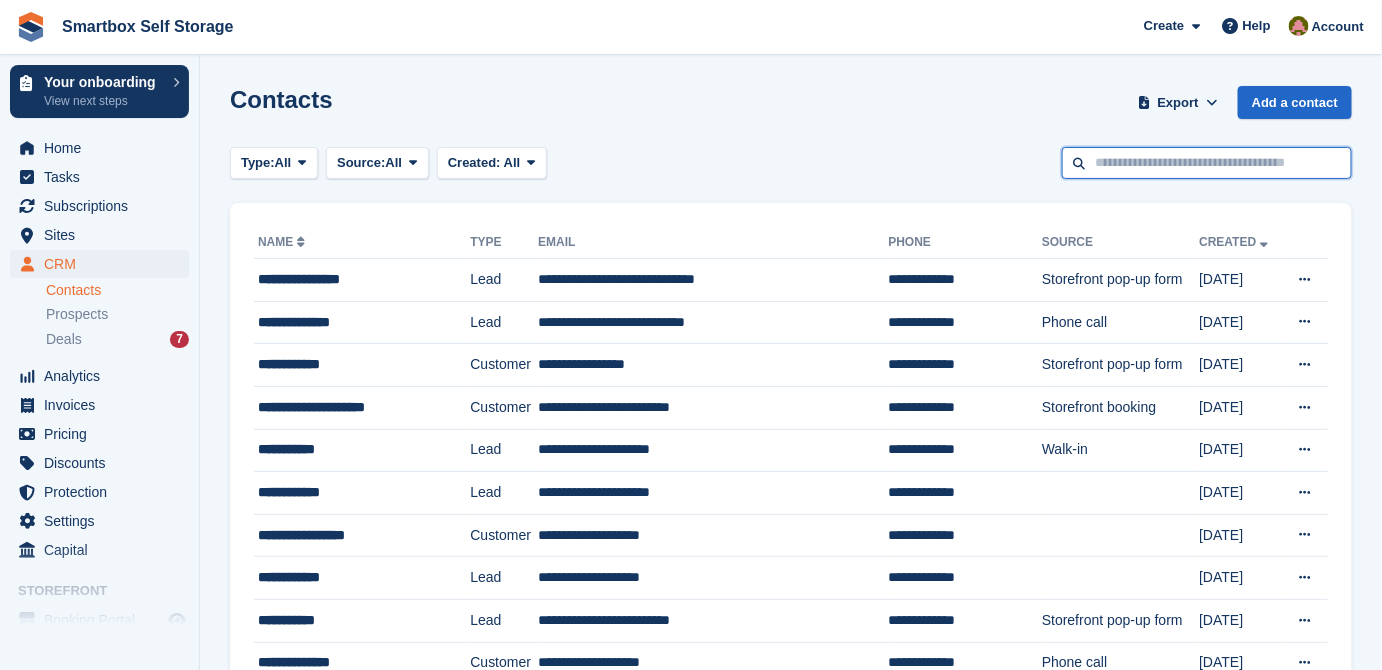 click at bounding box center [1207, 163] 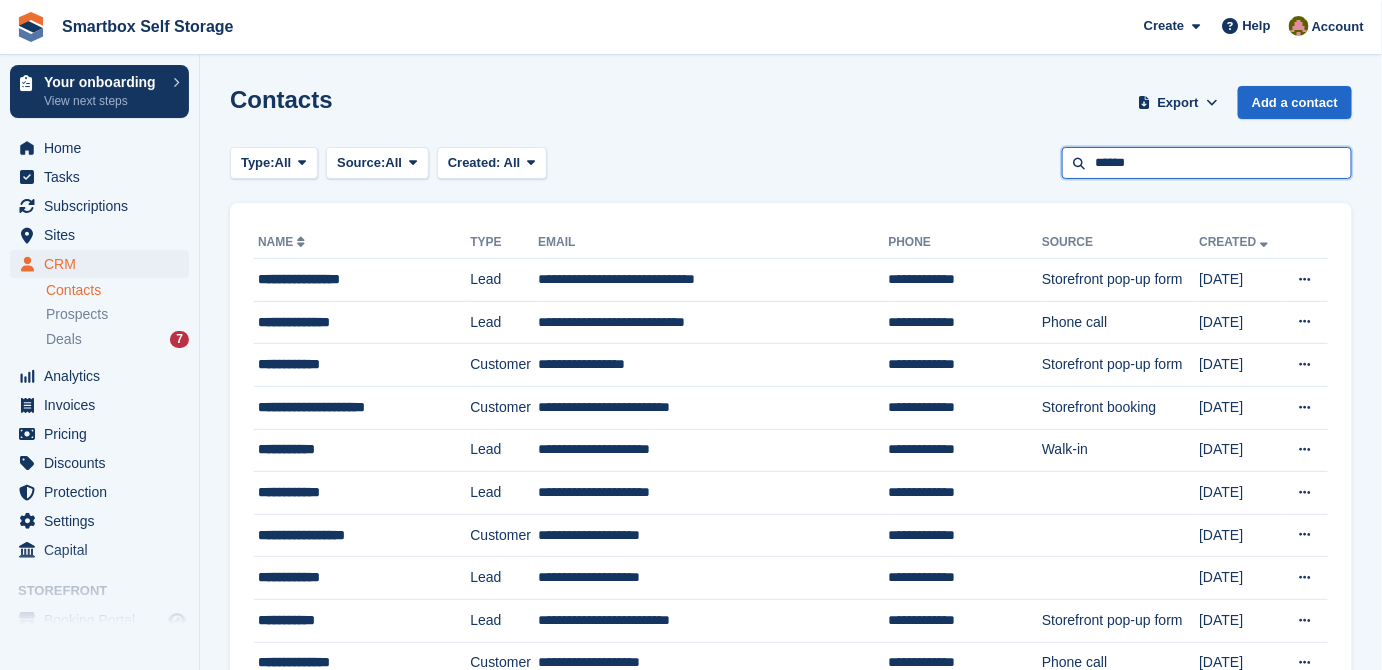 type on "******" 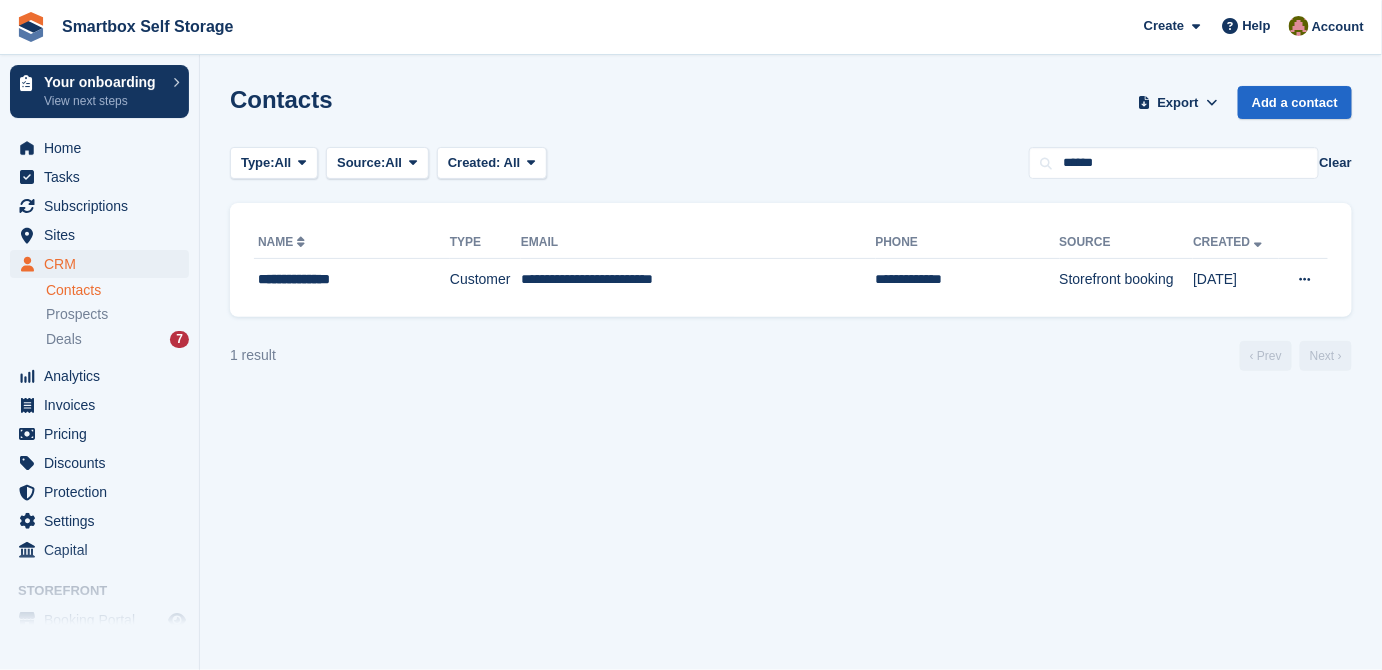 click on "Name" at bounding box center [352, 243] 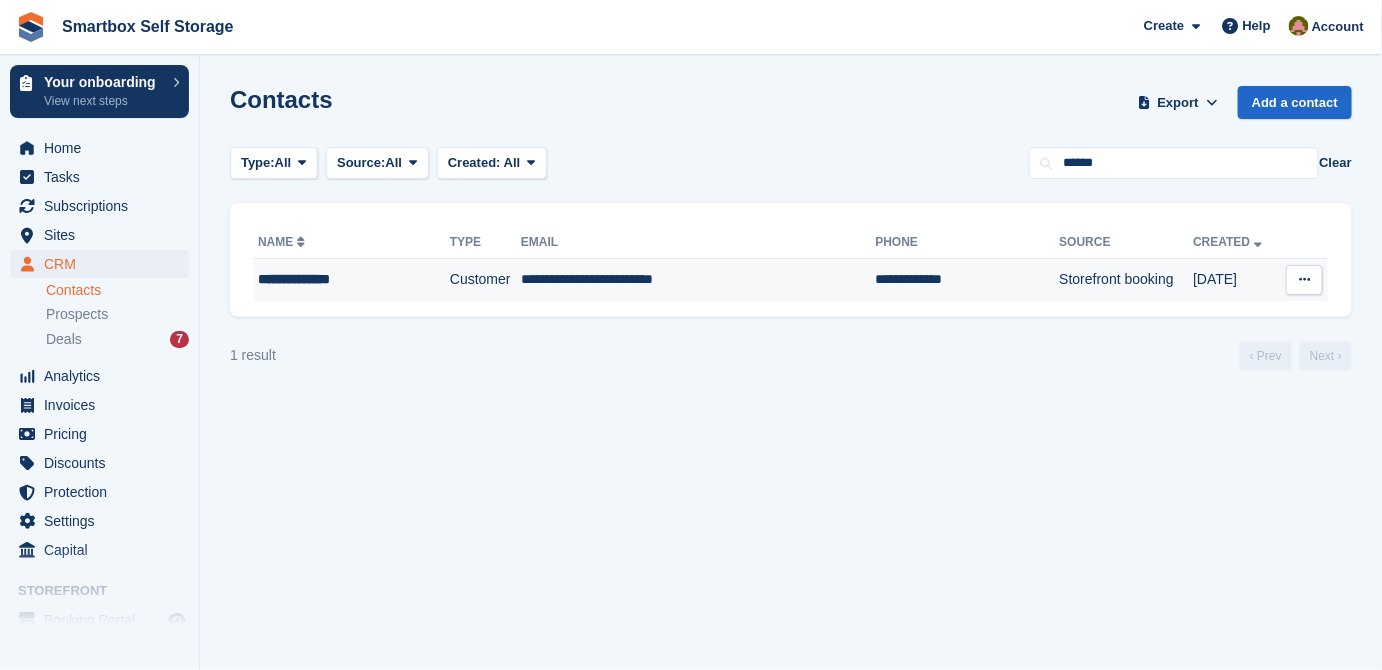 click on "**********" at bounding box center (339, 279) 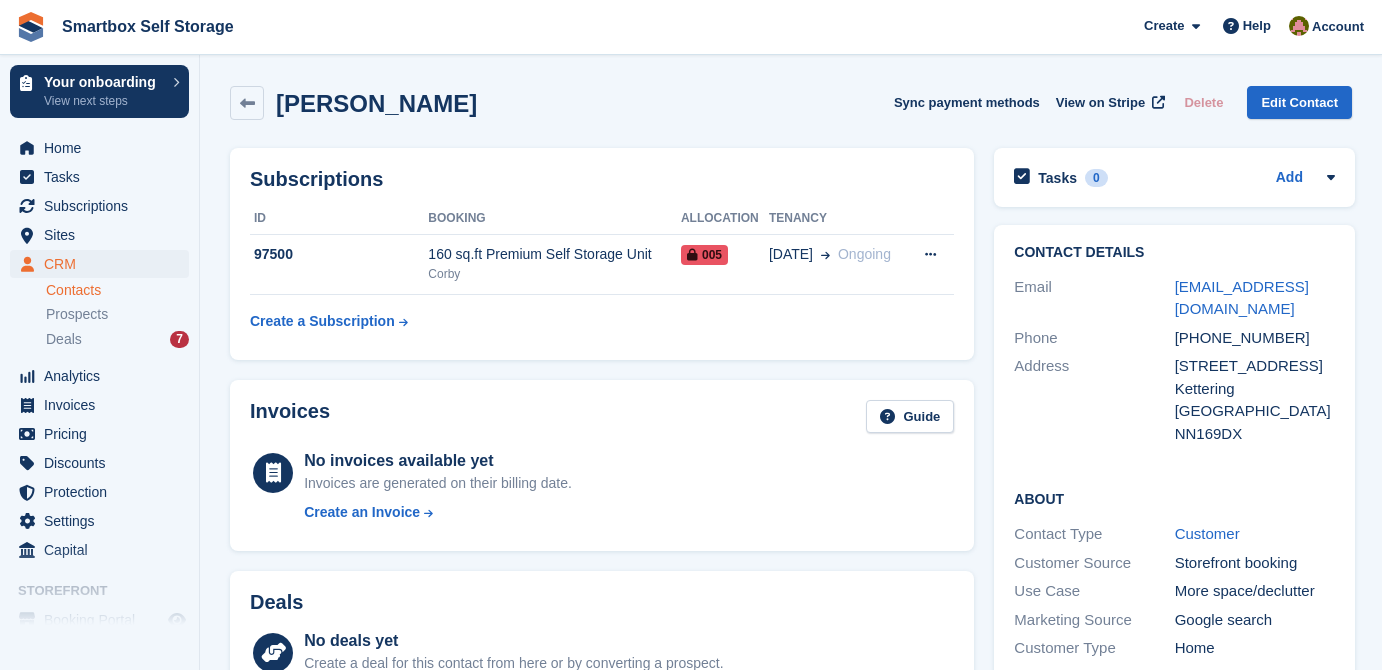 scroll, scrollTop: 0, scrollLeft: 0, axis: both 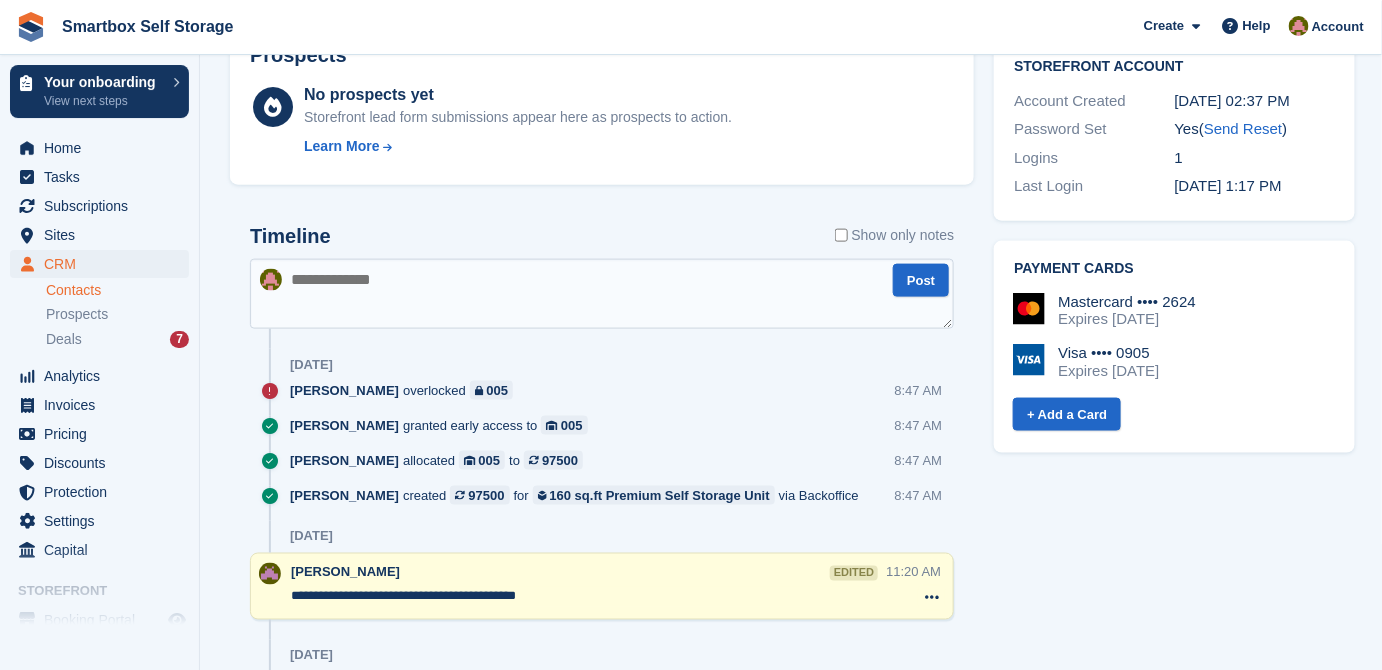 click at bounding box center [602, 294] 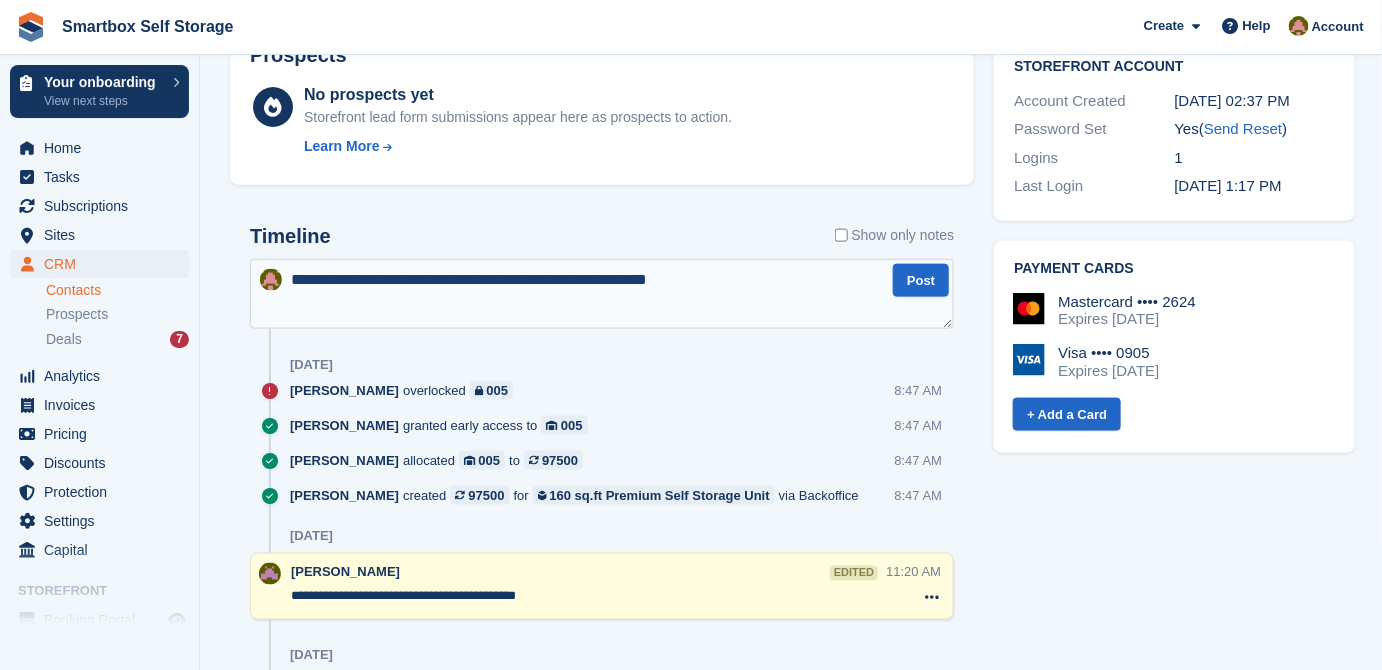 type on "**********" 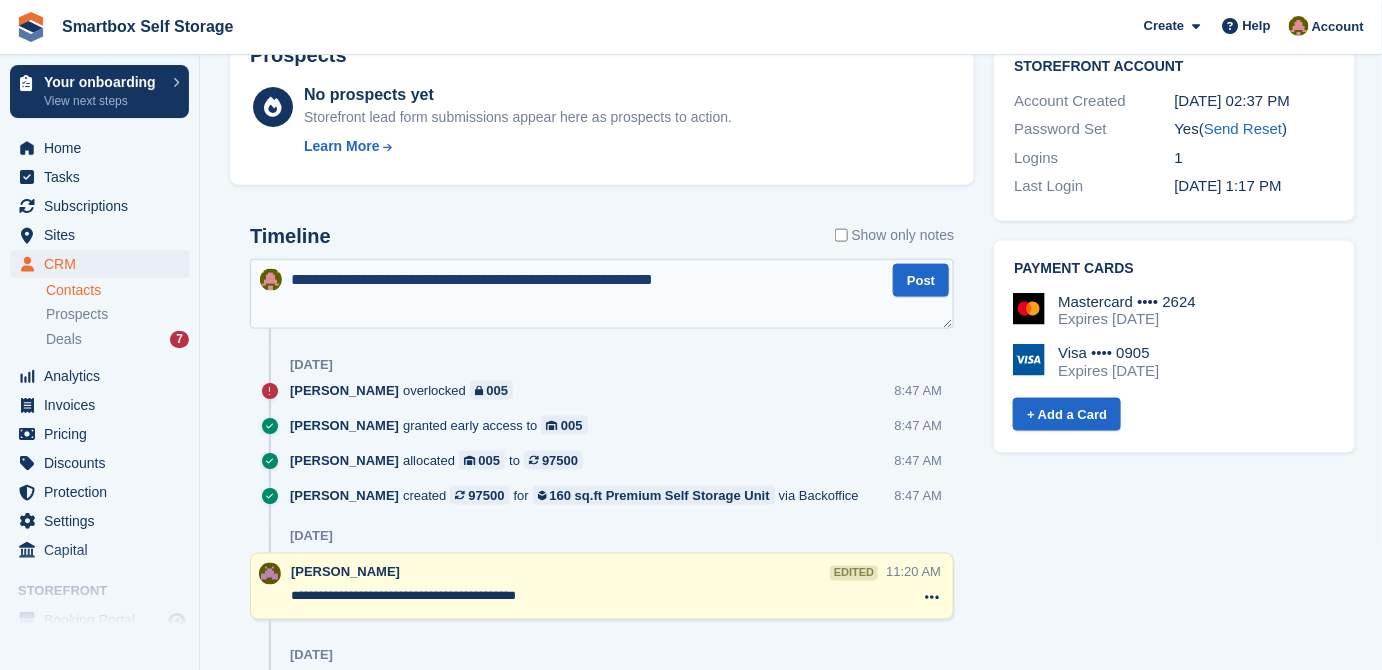 type 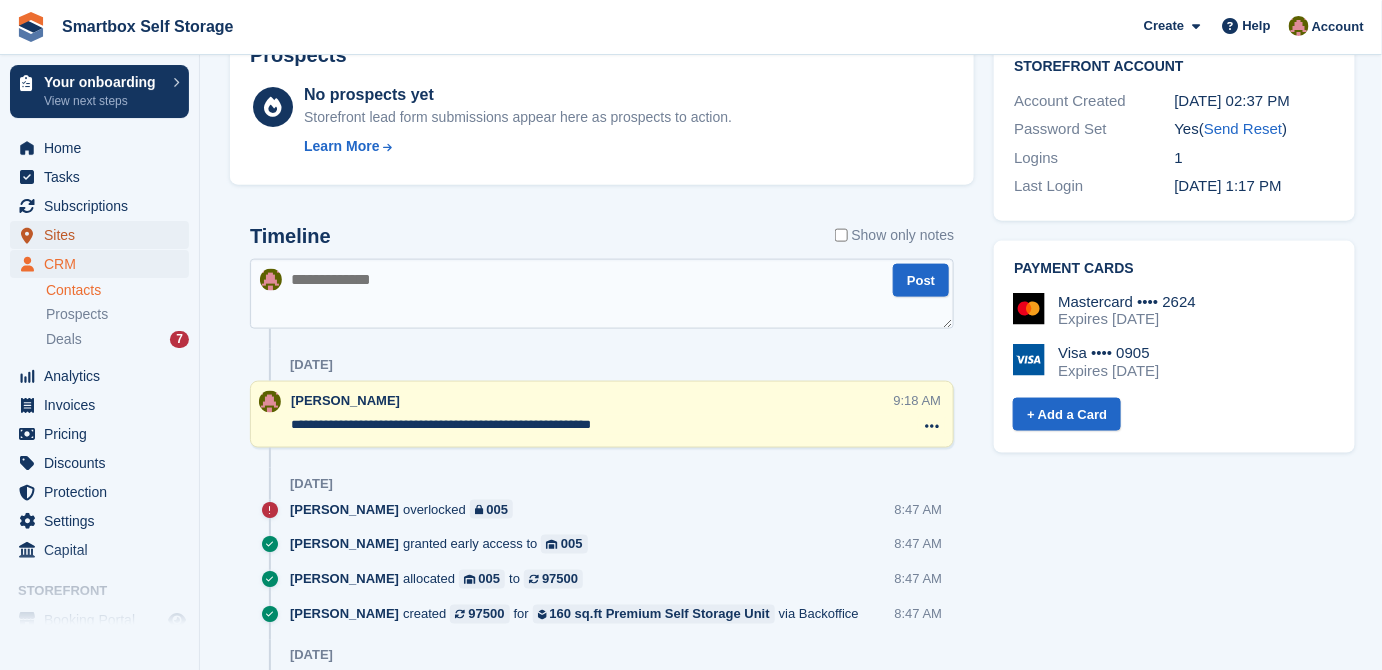 click on "Sites" at bounding box center (104, 235) 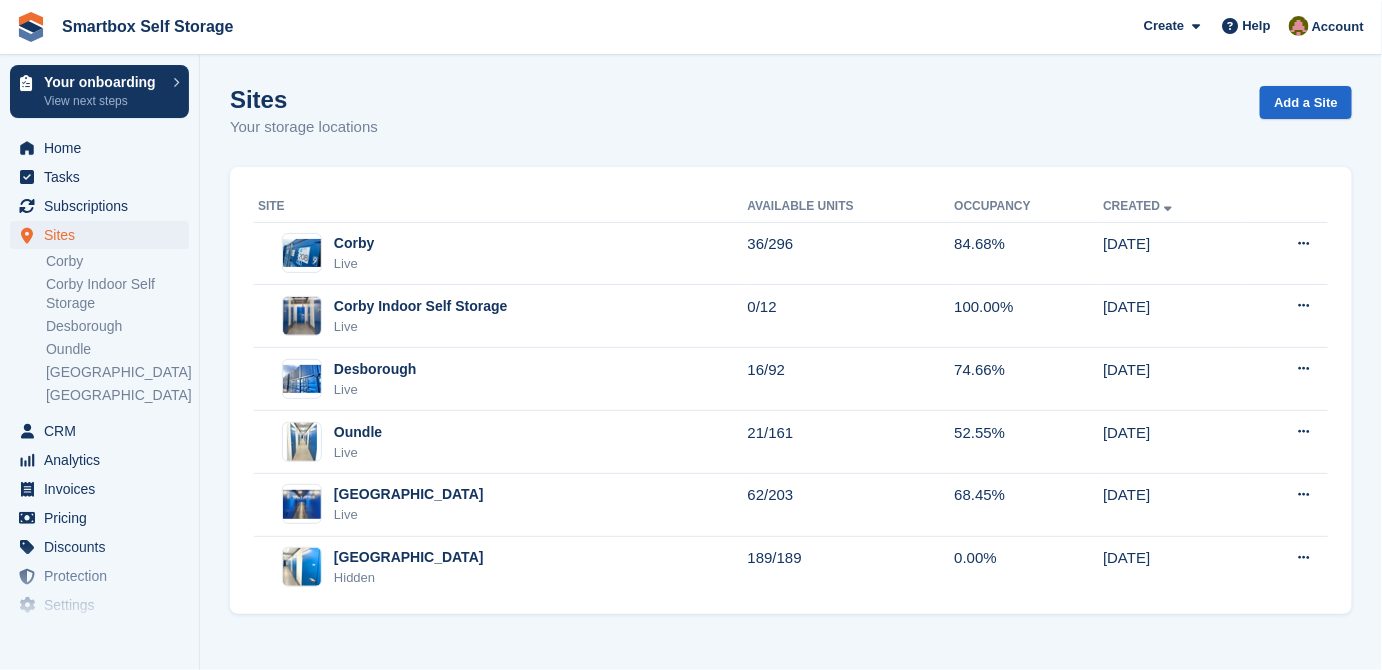 scroll, scrollTop: 0, scrollLeft: 0, axis: both 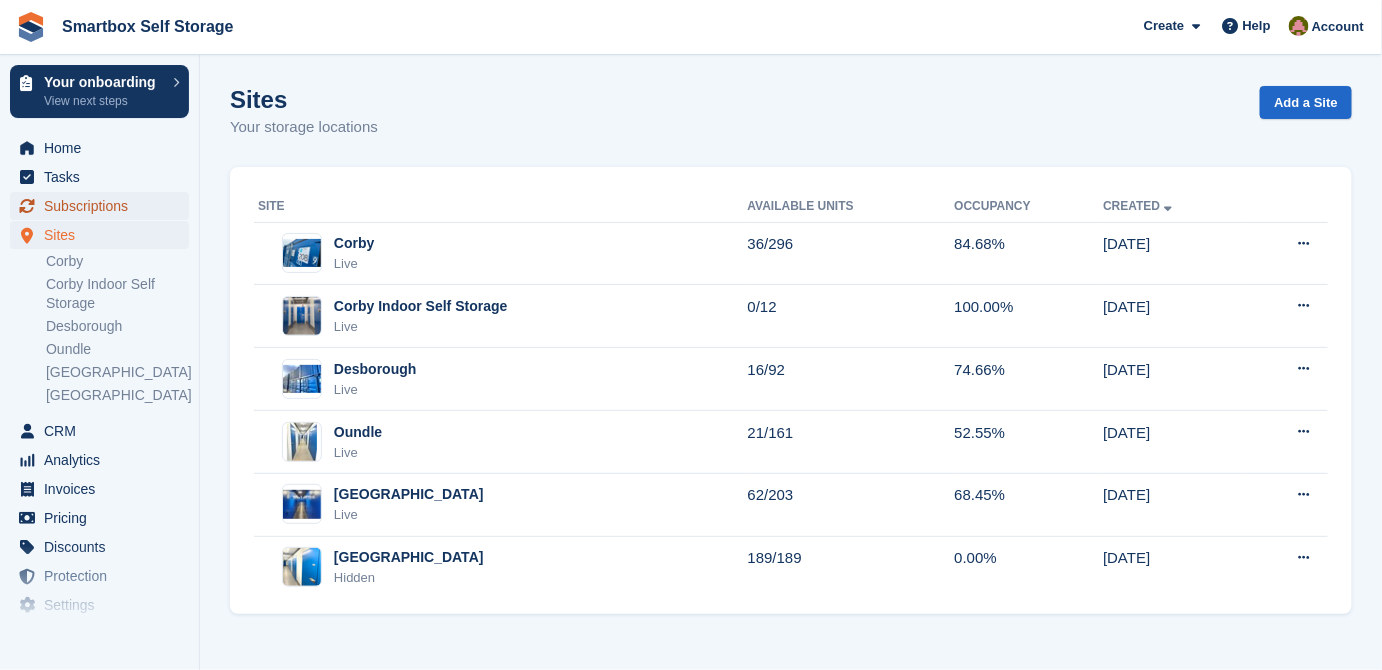 click on "Subscriptions" at bounding box center (104, 206) 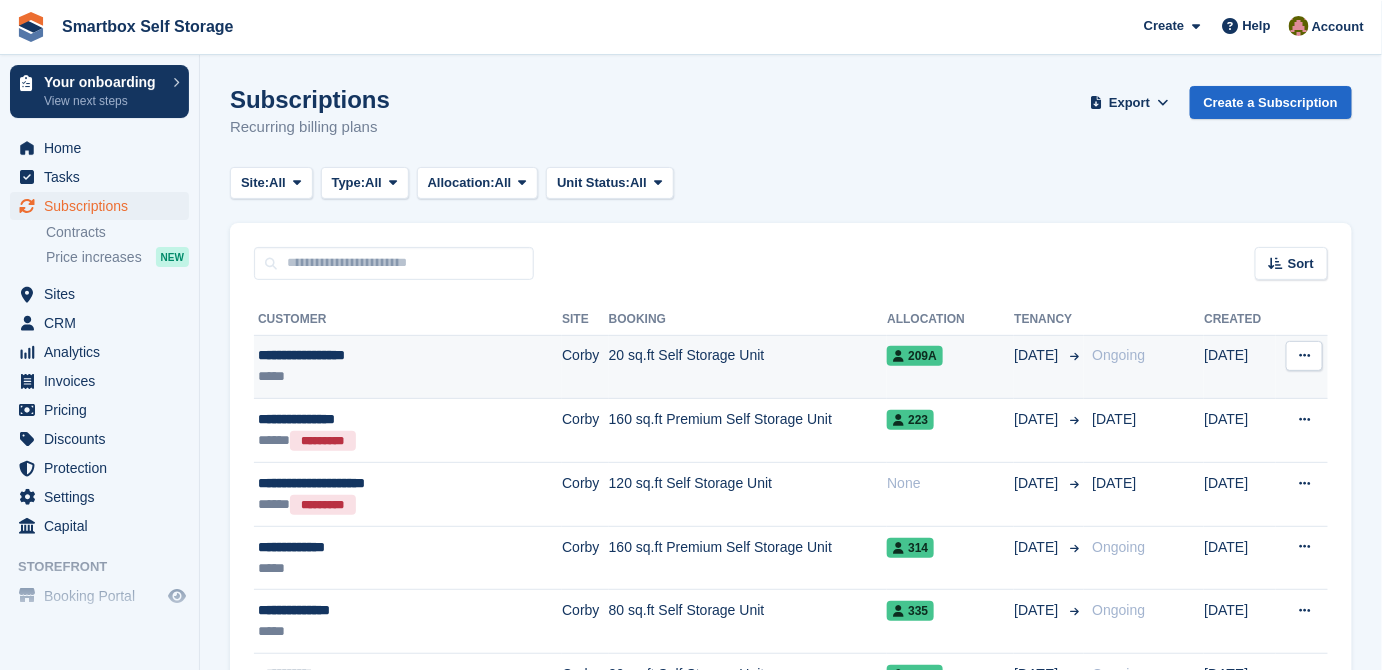 click on "20 sq.ft Self Storage Unit" at bounding box center (748, 367) 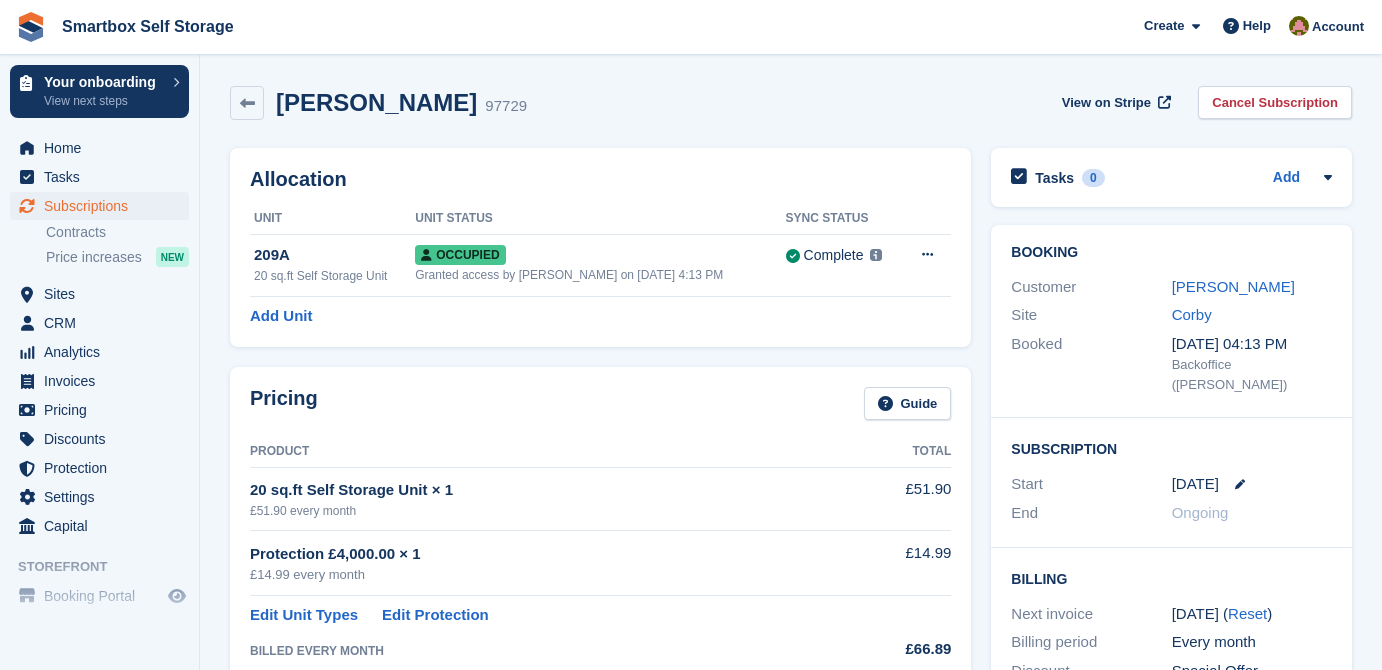 scroll, scrollTop: 0, scrollLeft: 0, axis: both 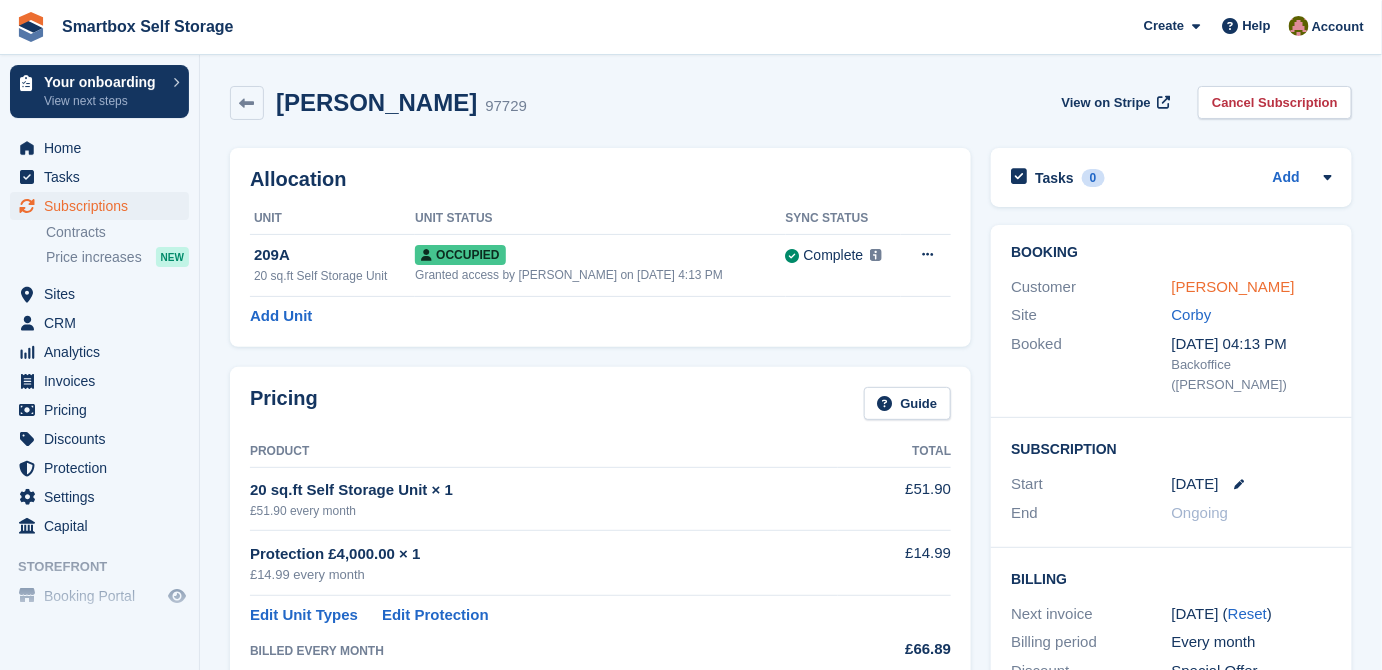 click on "Charlotte Proctor" at bounding box center [1233, 286] 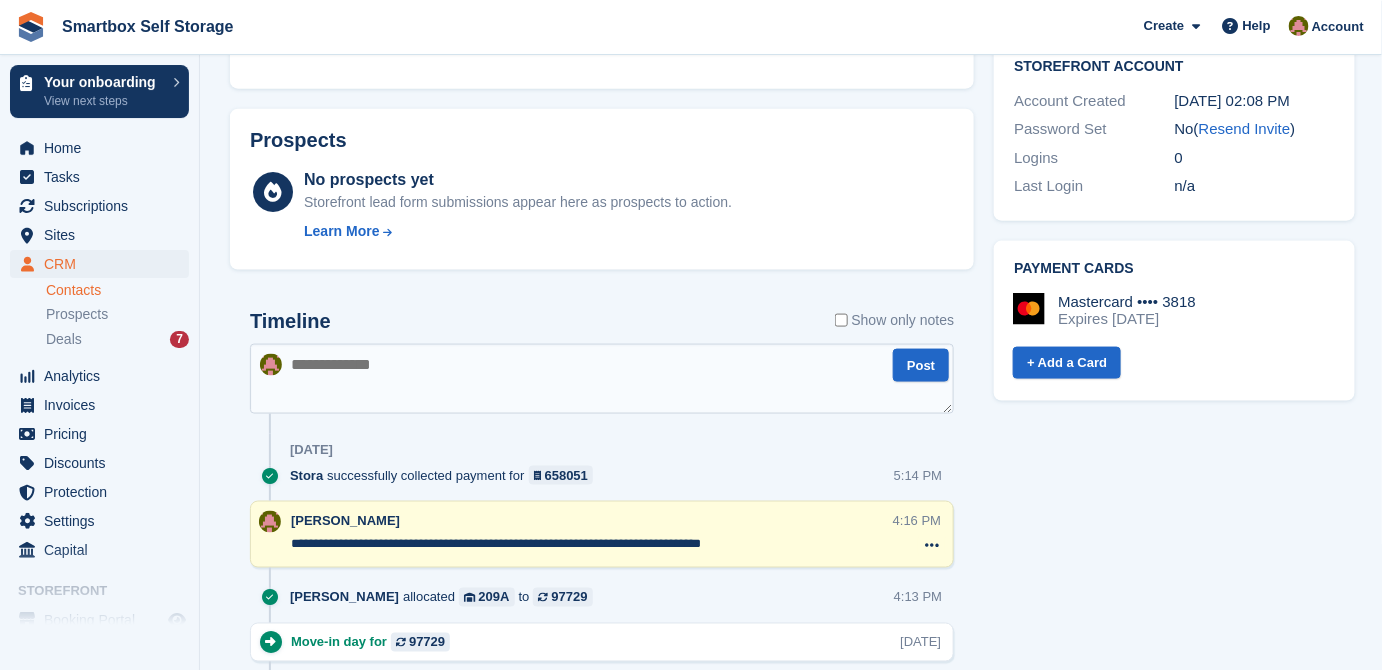 scroll, scrollTop: 1090, scrollLeft: 0, axis: vertical 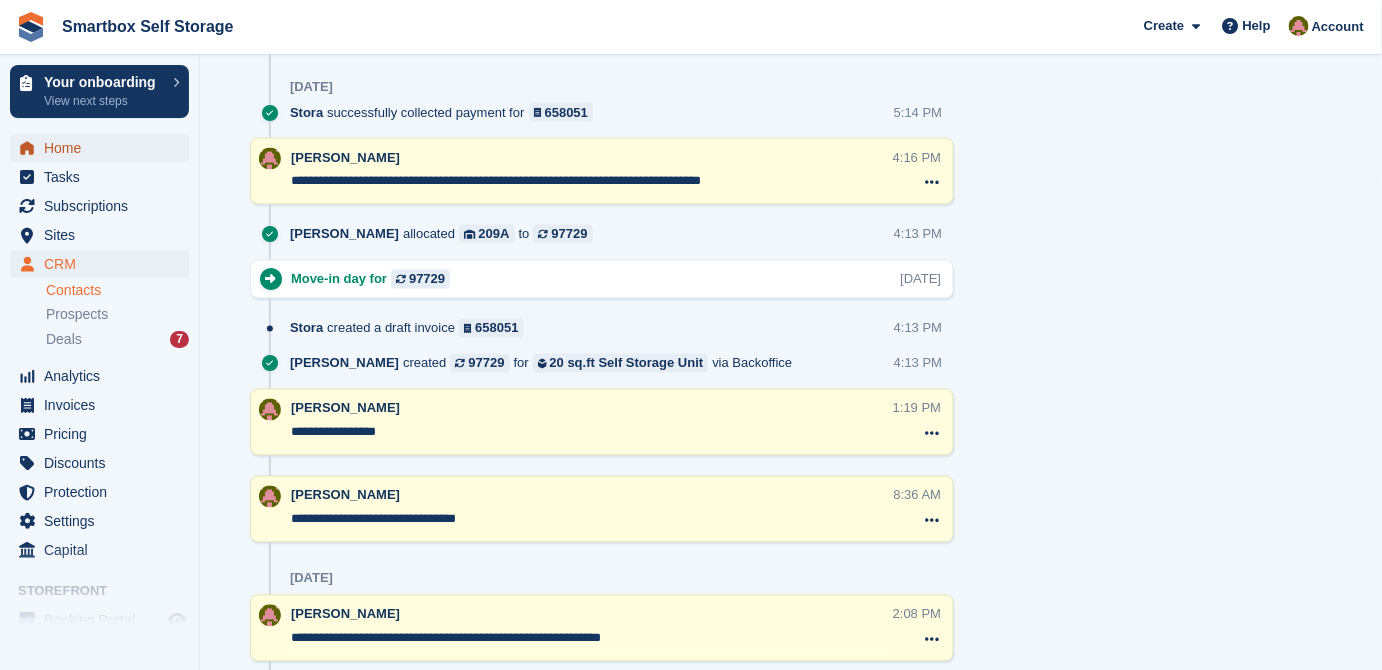 click on "Home" at bounding box center [104, 148] 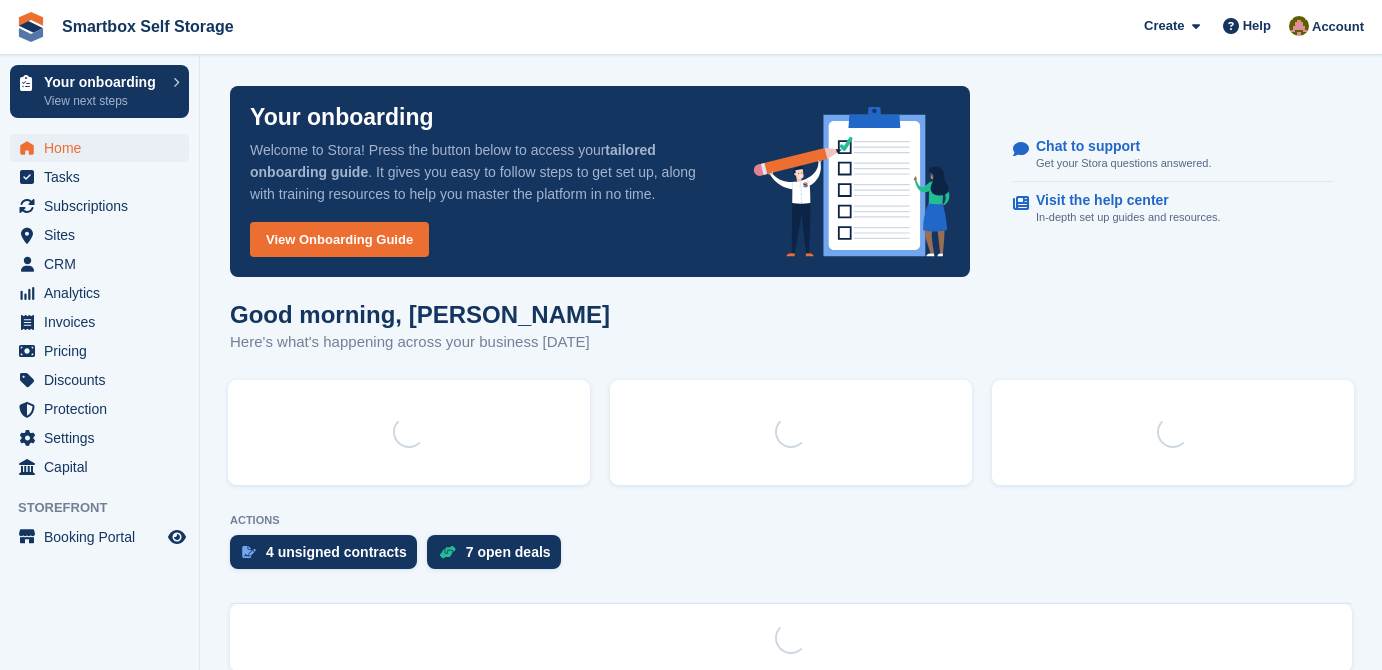 scroll, scrollTop: 0, scrollLeft: 0, axis: both 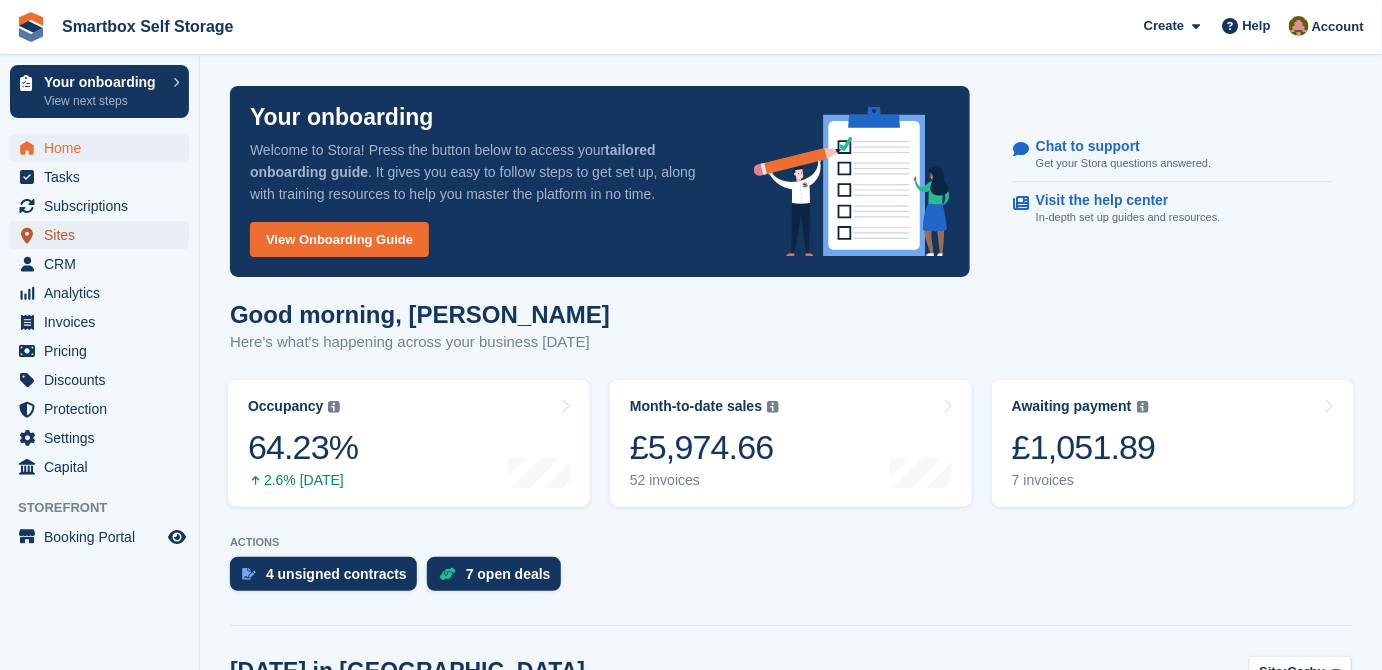 click on "Sites" at bounding box center (104, 235) 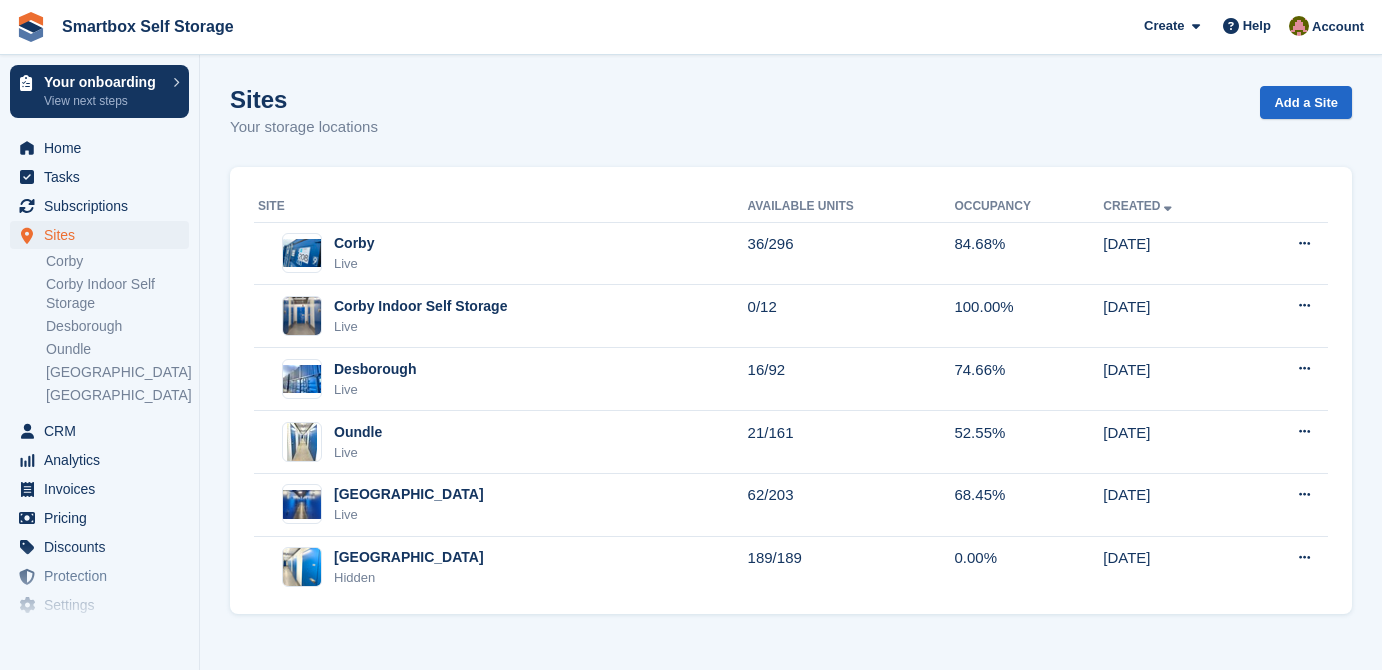 scroll, scrollTop: 0, scrollLeft: 0, axis: both 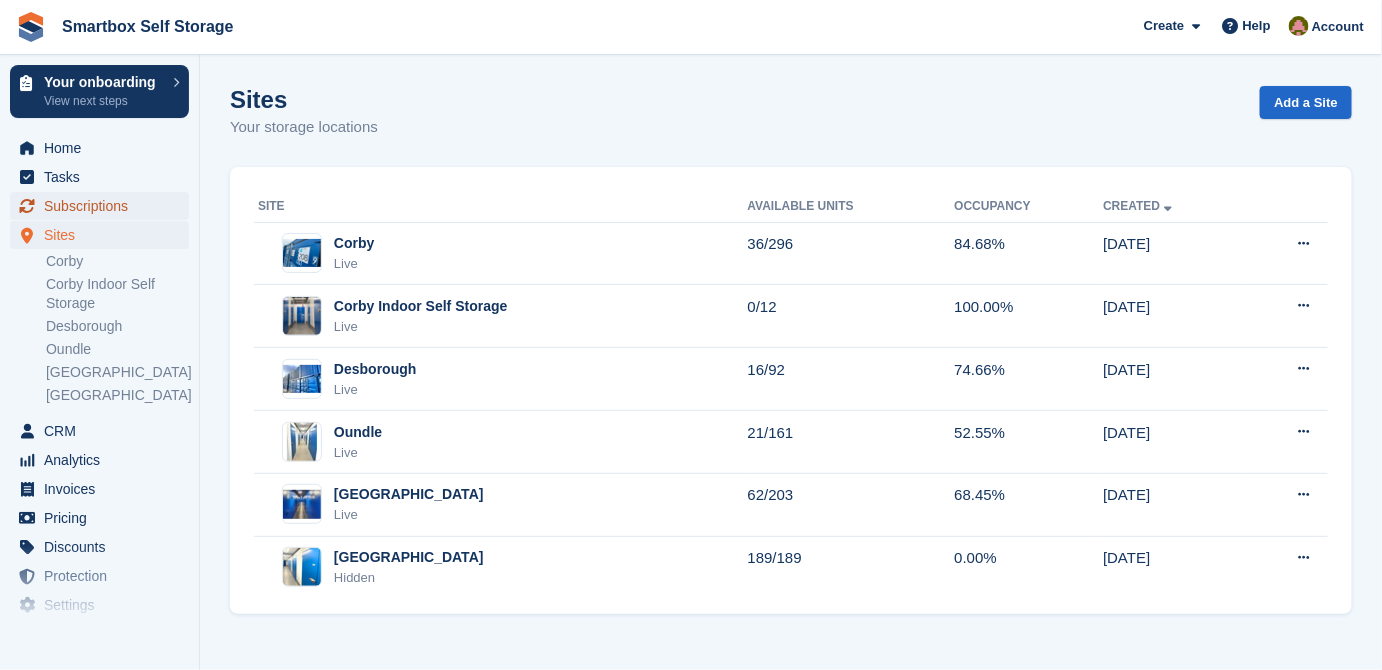 click on "Subscriptions" at bounding box center (104, 206) 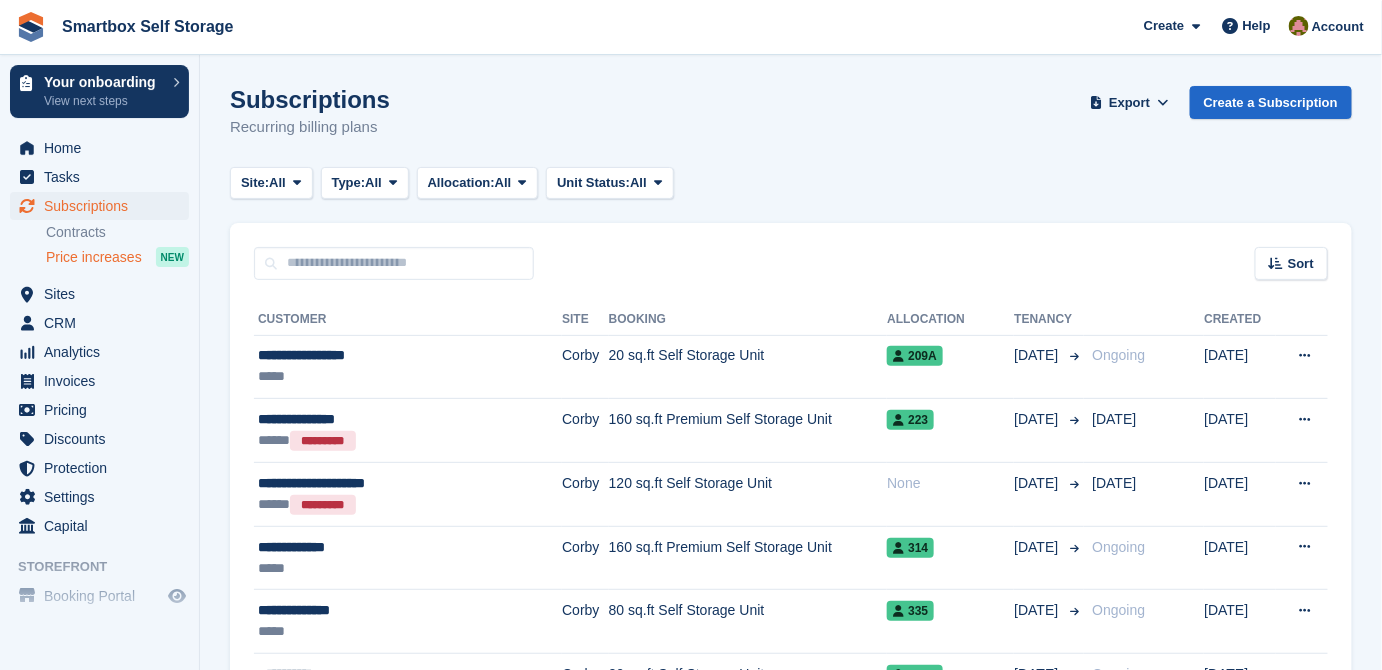 click on "Price increases" at bounding box center [94, 257] 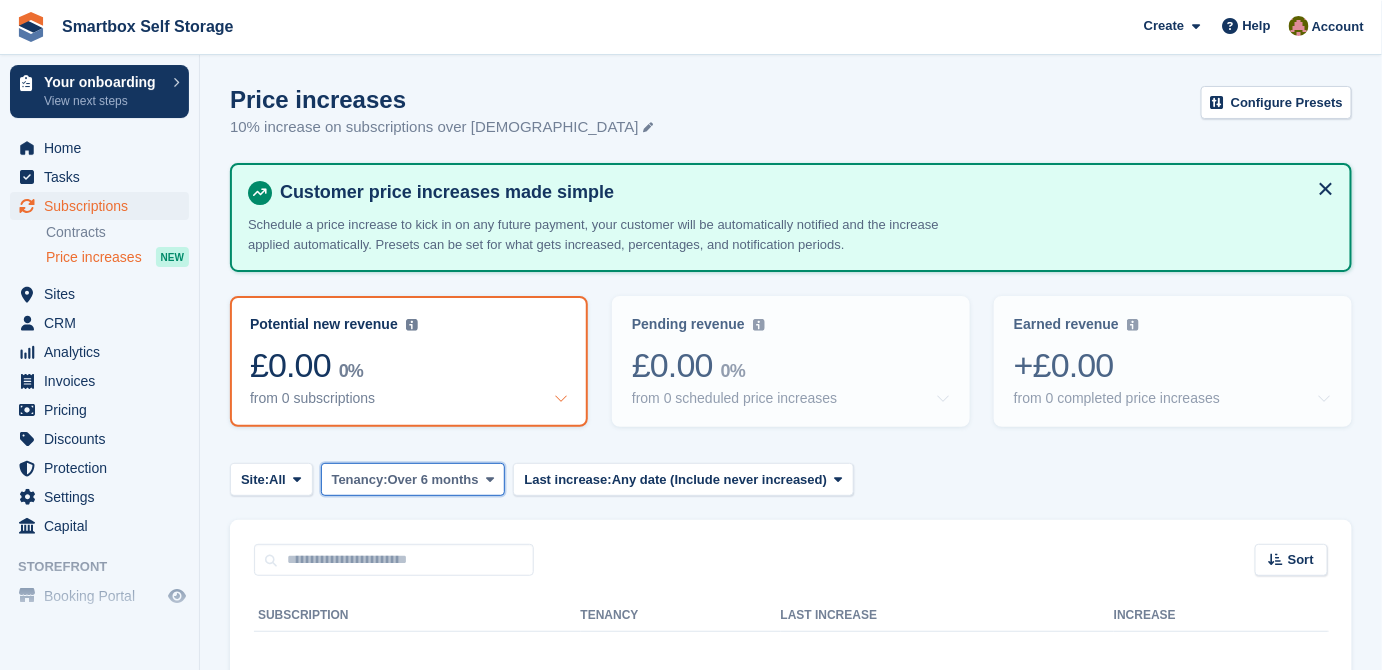 click on "Over 6 months" at bounding box center [433, 480] 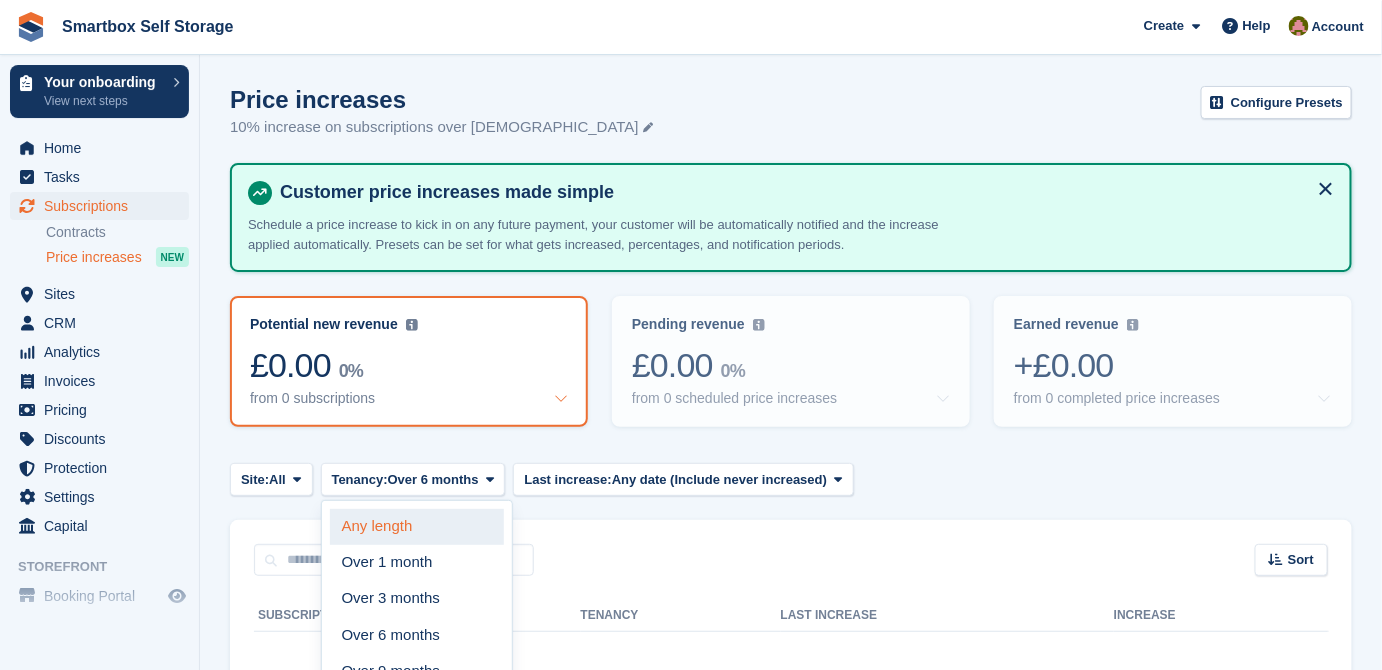 click on "Any length" at bounding box center (417, 527) 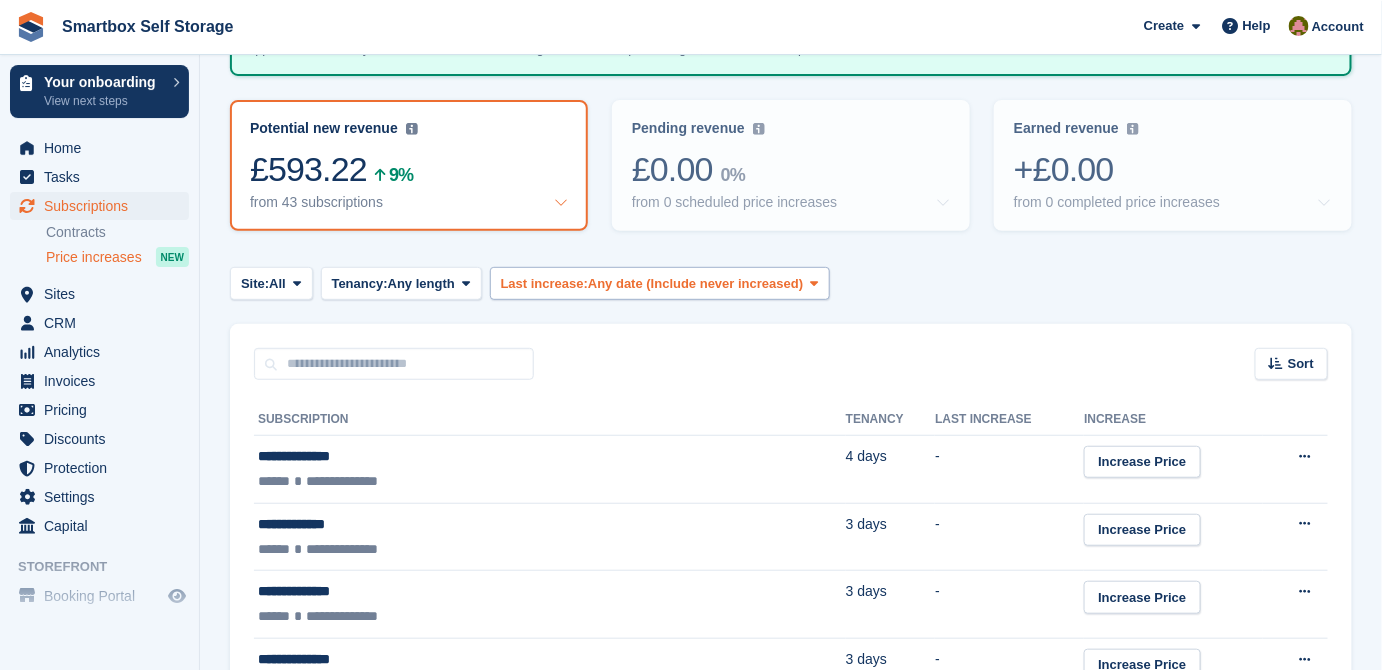 scroll, scrollTop: 272, scrollLeft: 0, axis: vertical 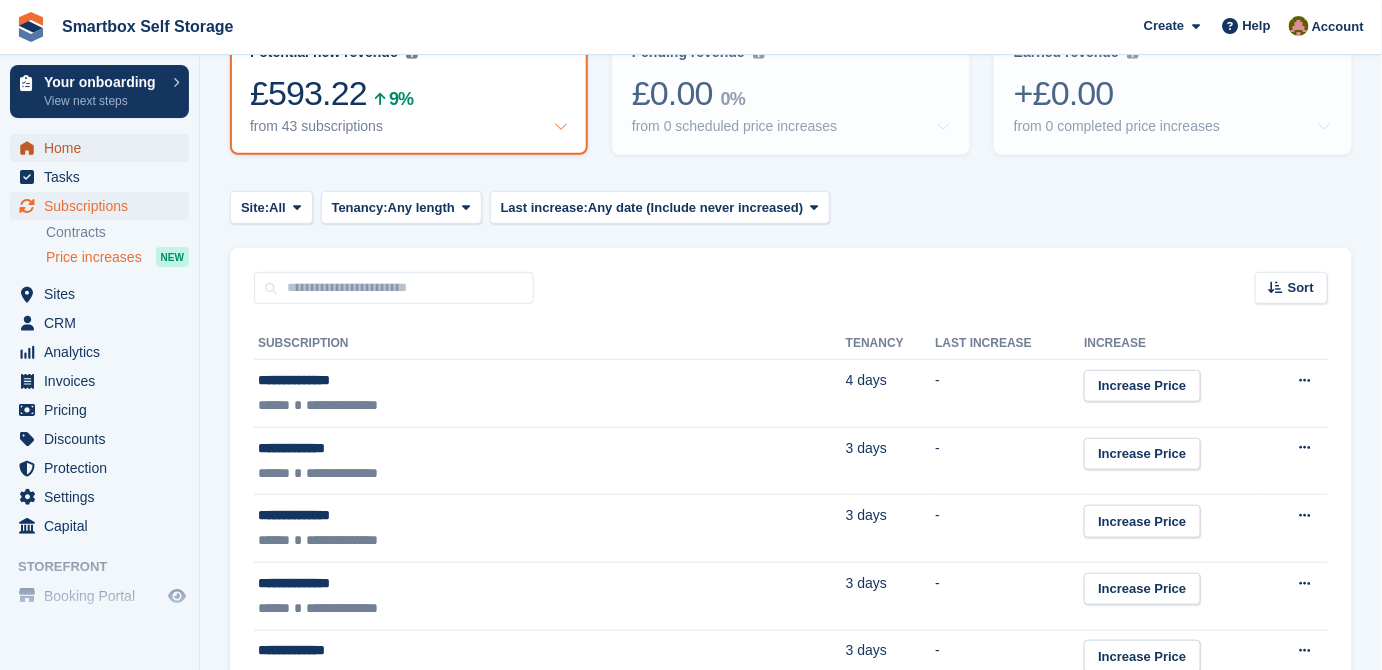 click on "Home" at bounding box center [104, 148] 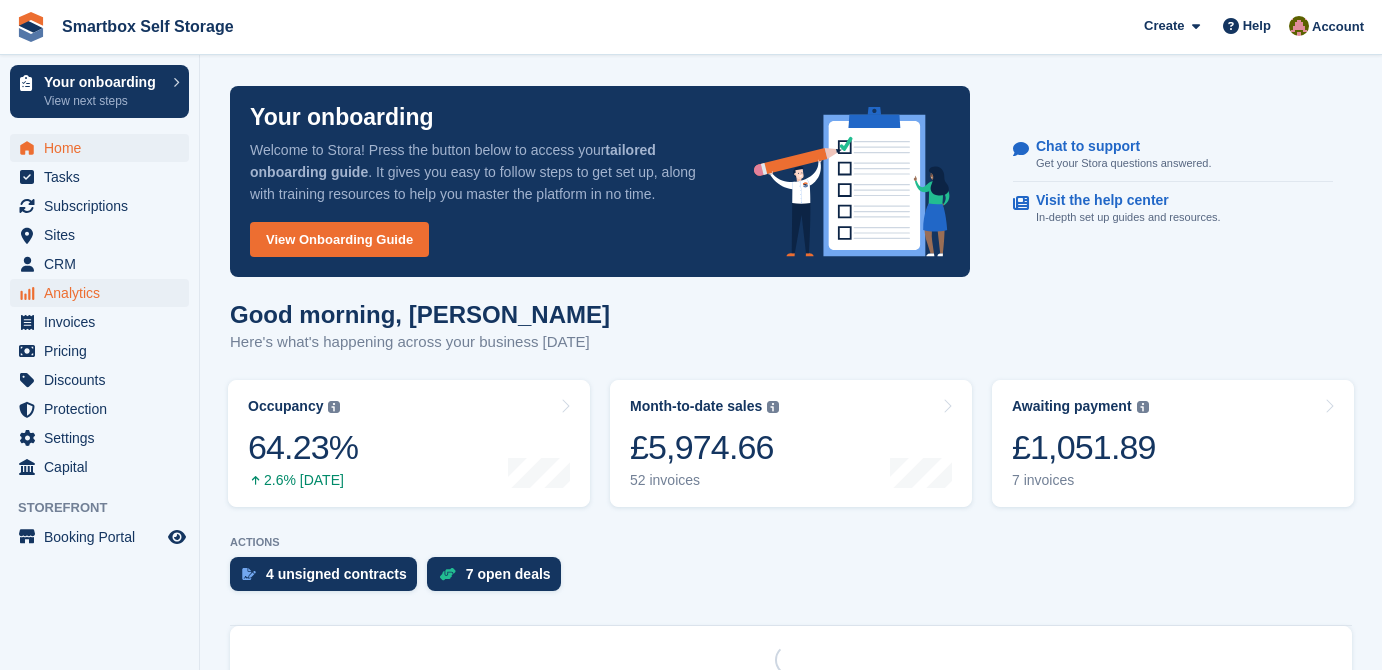 scroll, scrollTop: 0, scrollLeft: 0, axis: both 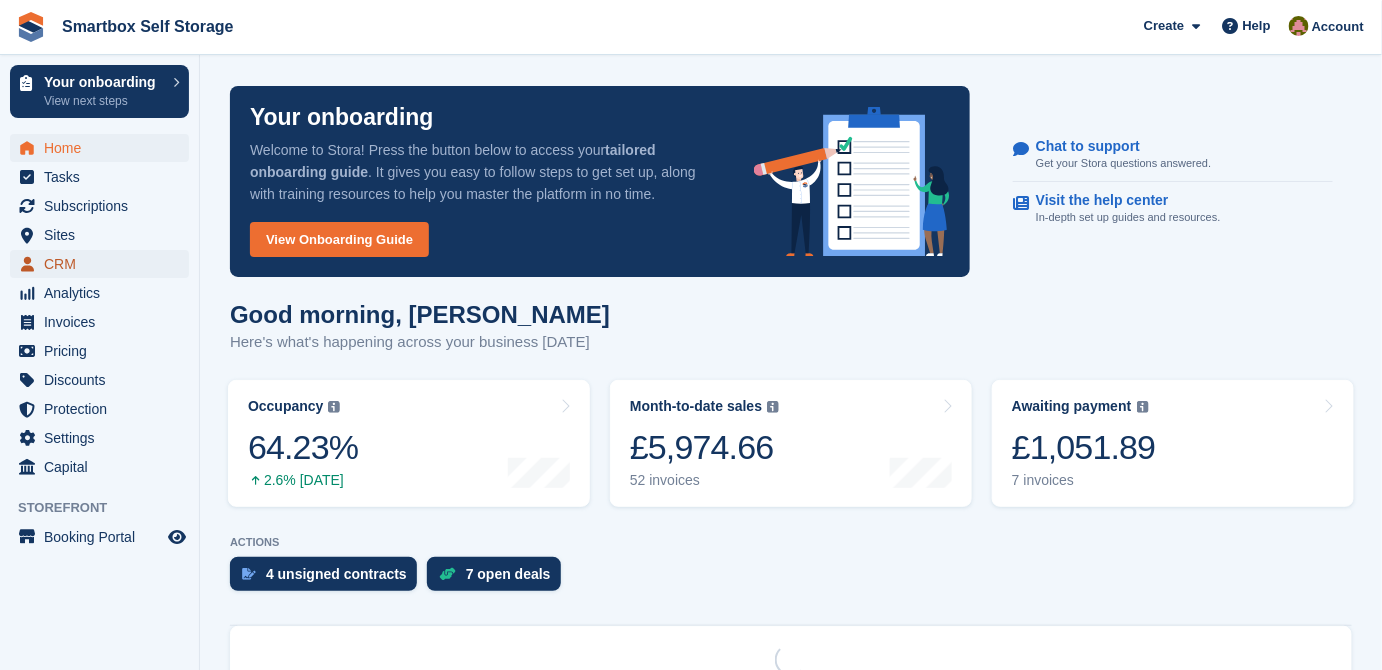 click on "CRM" at bounding box center (104, 264) 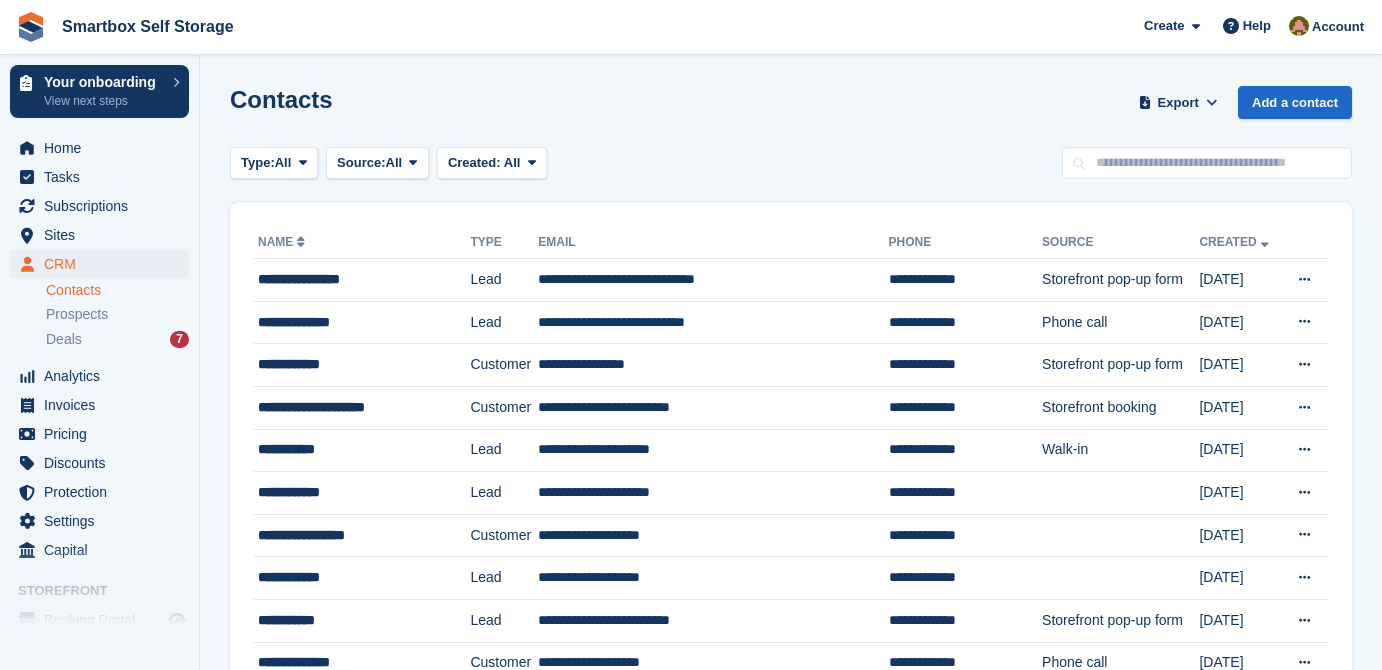 scroll, scrollTop: 0, scrollLeft: 0, axis: both 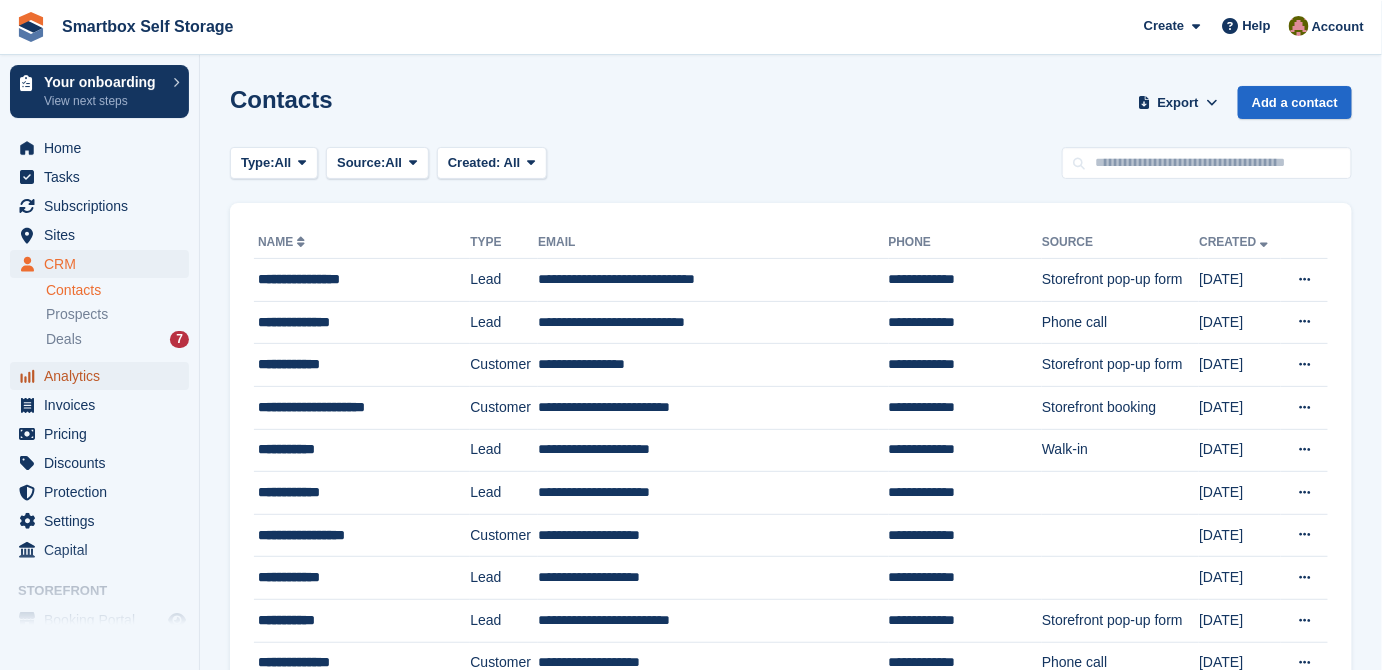 click on "Analytics" at bounding box center [104, 376] 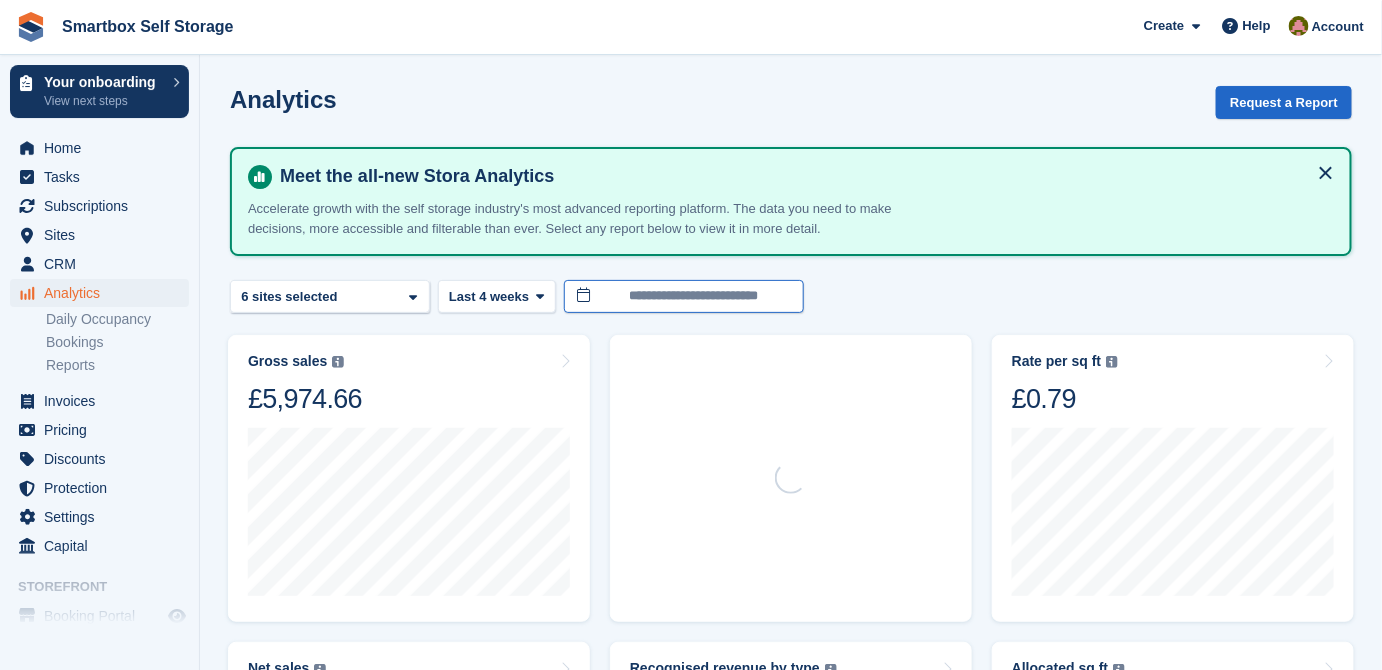 click on "**********" at bounding box center [684, 296] 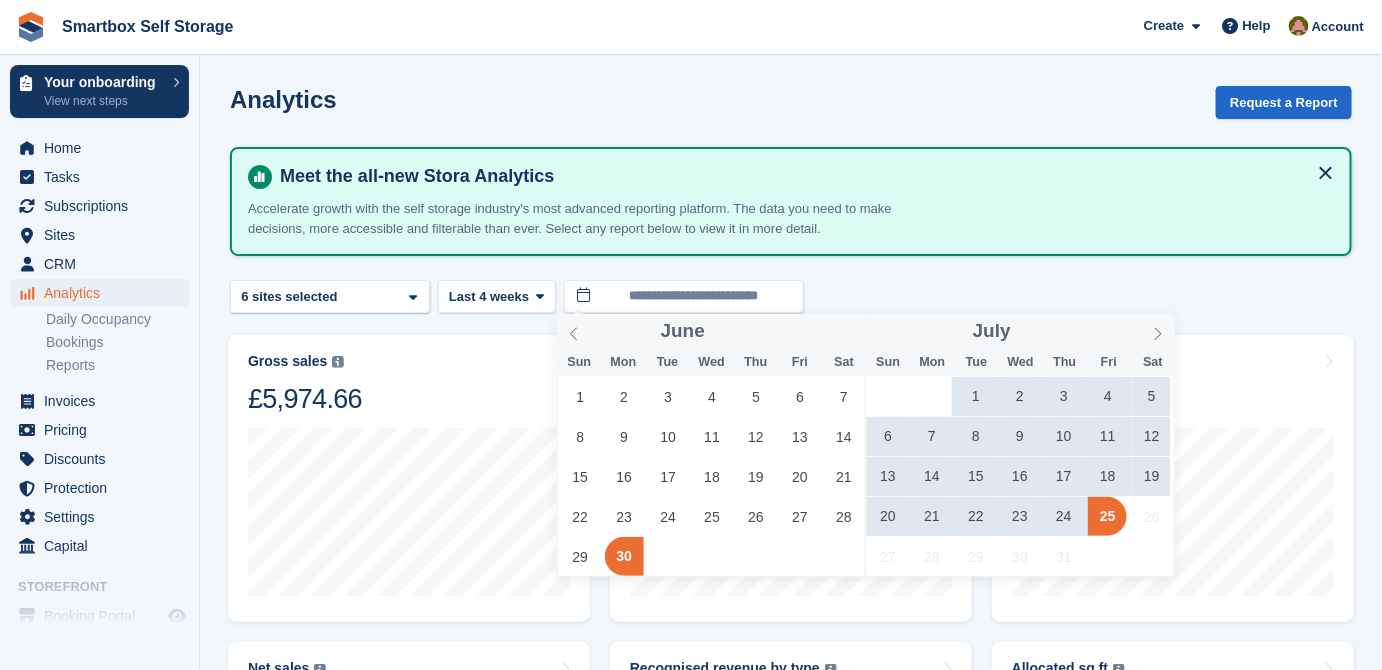 click on "1" at bounding box center (976, 396) 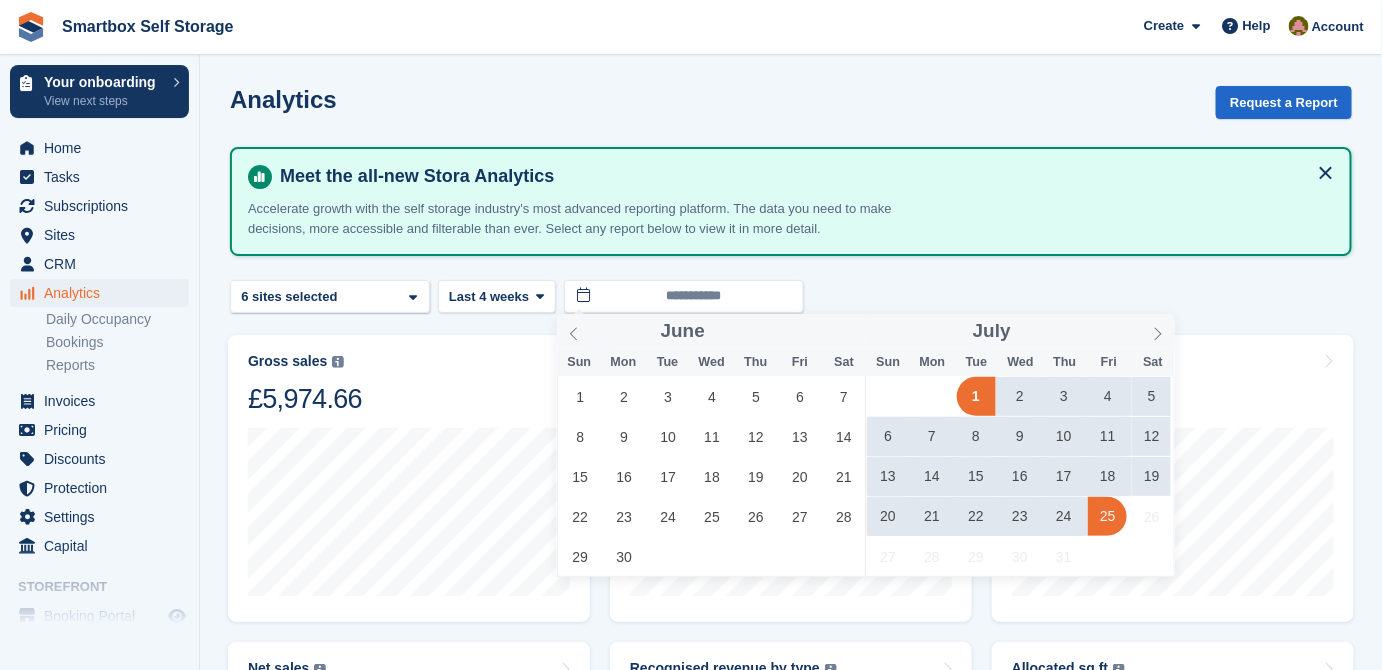 click on "25" at bounding box center [1107, 516] 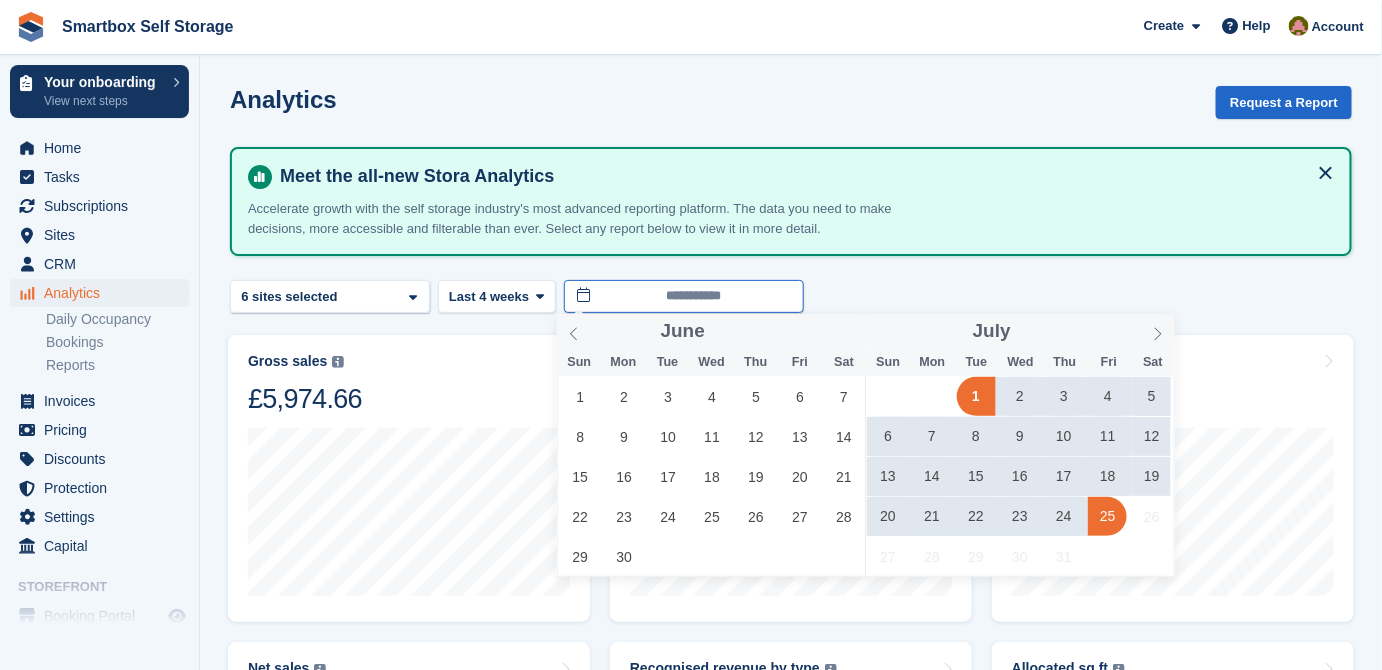 type on "**********" 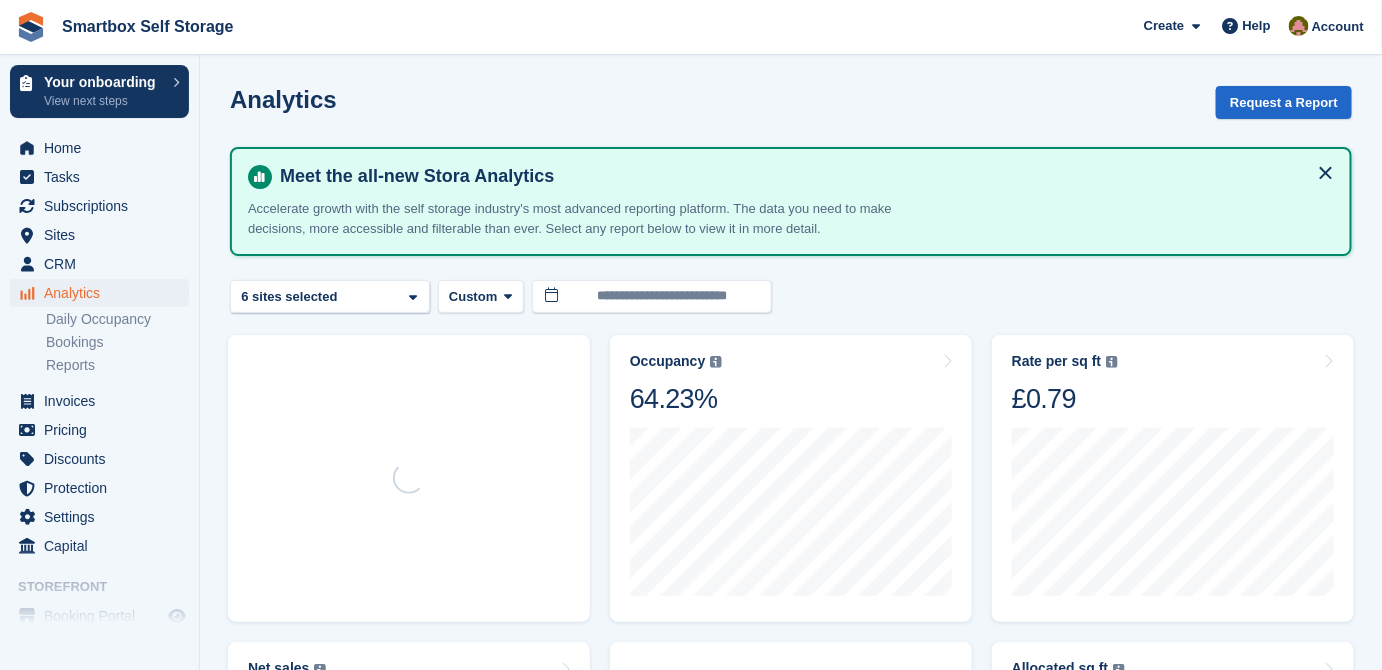 scroll, scrollTop: 363, scrollLeft: 0, axis: vertical 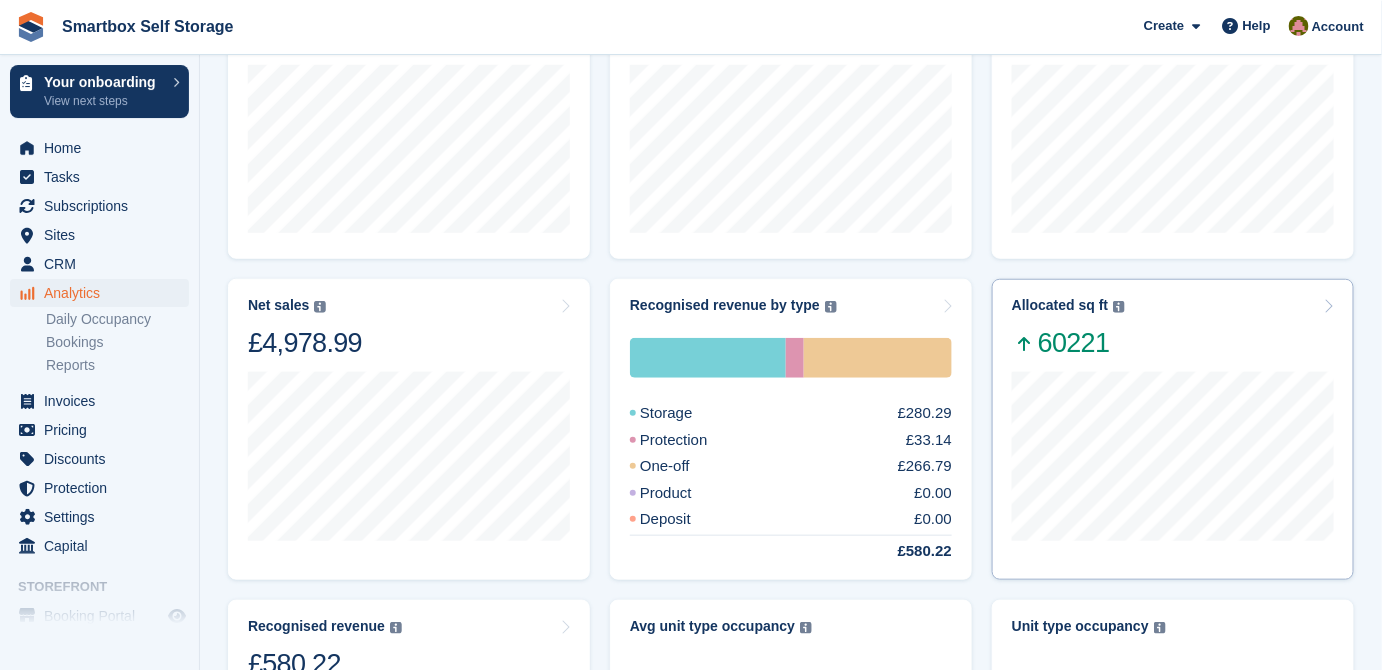 click on "60221" at bounding box center (1068, 343) 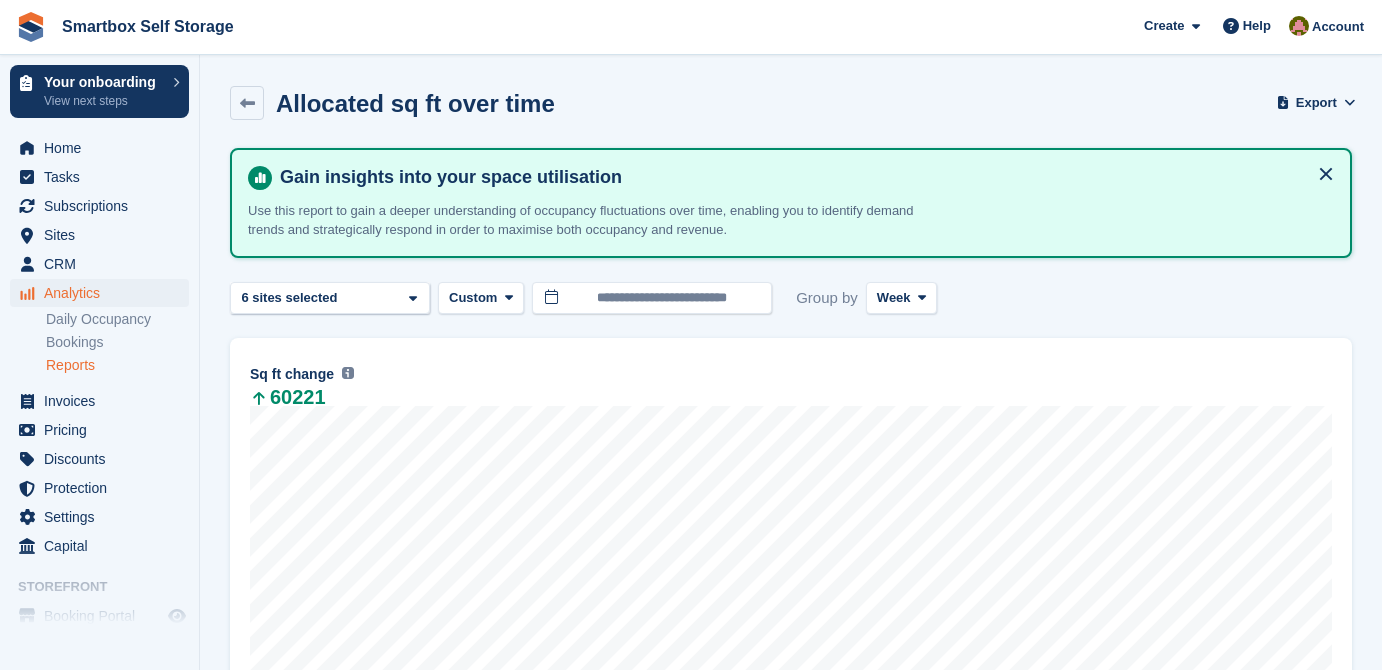 scroll, scrollTop: 0, scrollLeft: 0, axis: both 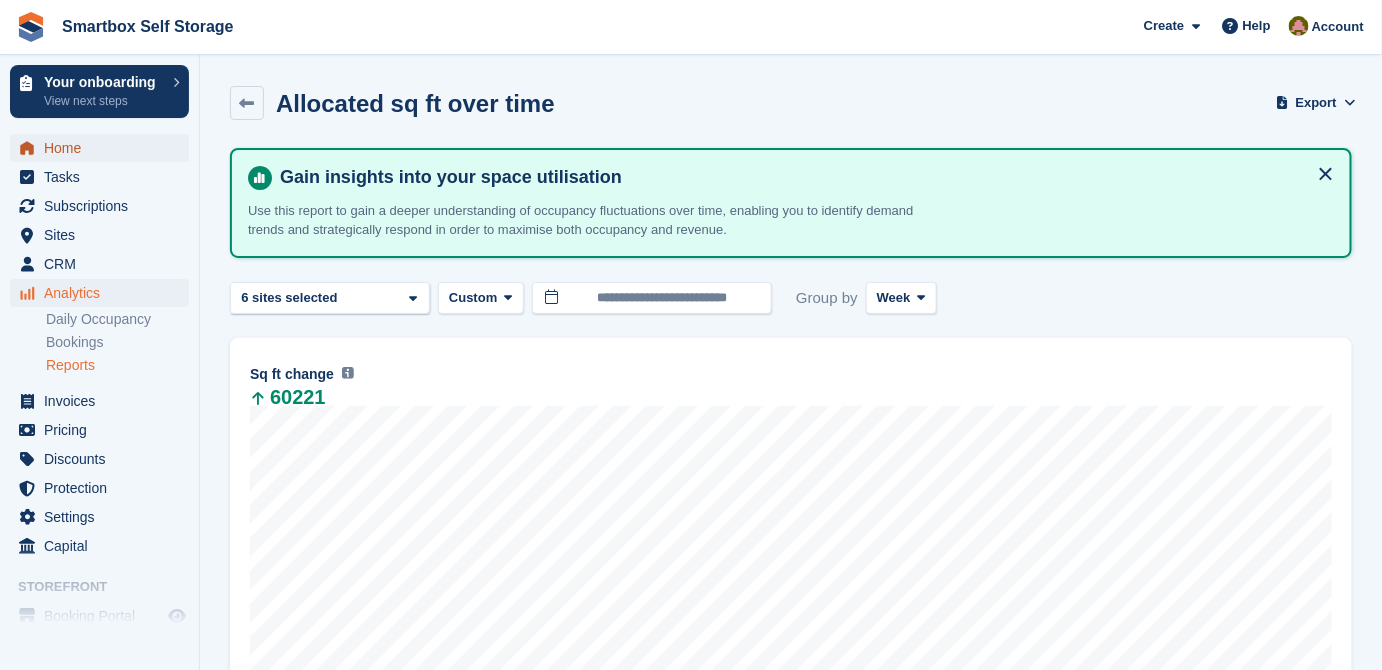 click on "Home" at bounding box center [104, 148] 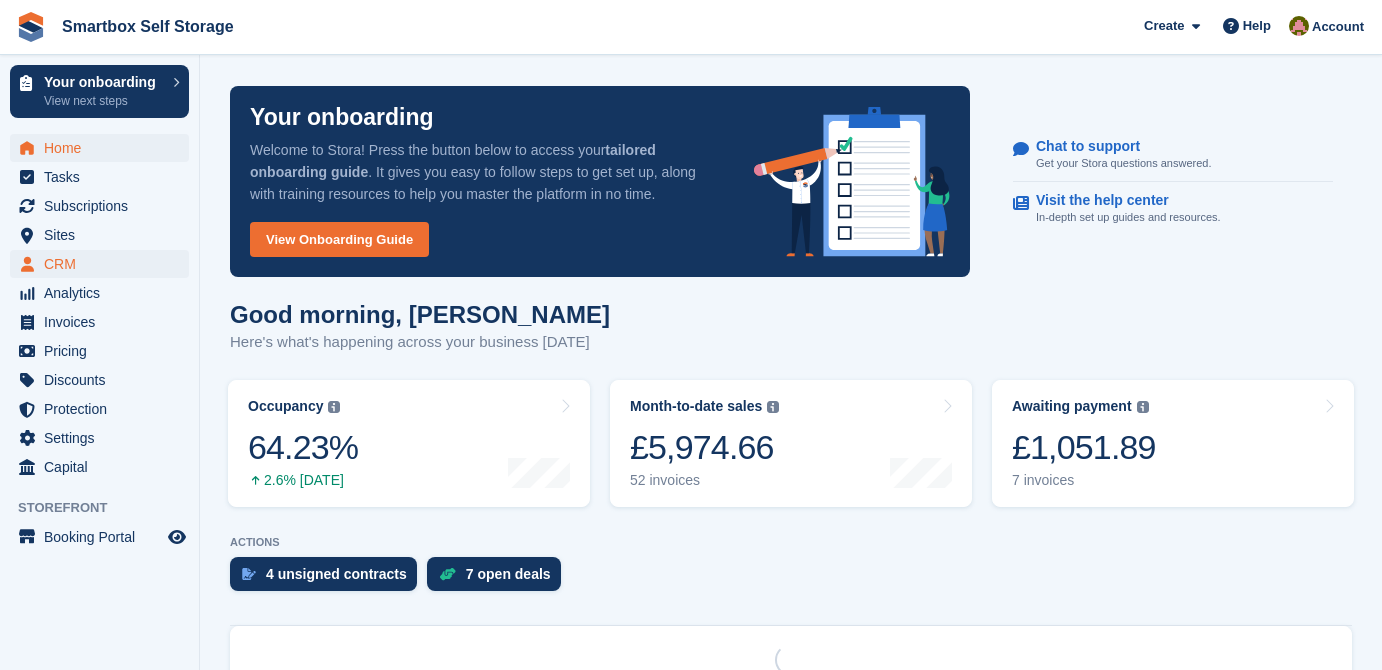 scroll, scrollTop: 0, scrollLeft: 0, axis: both 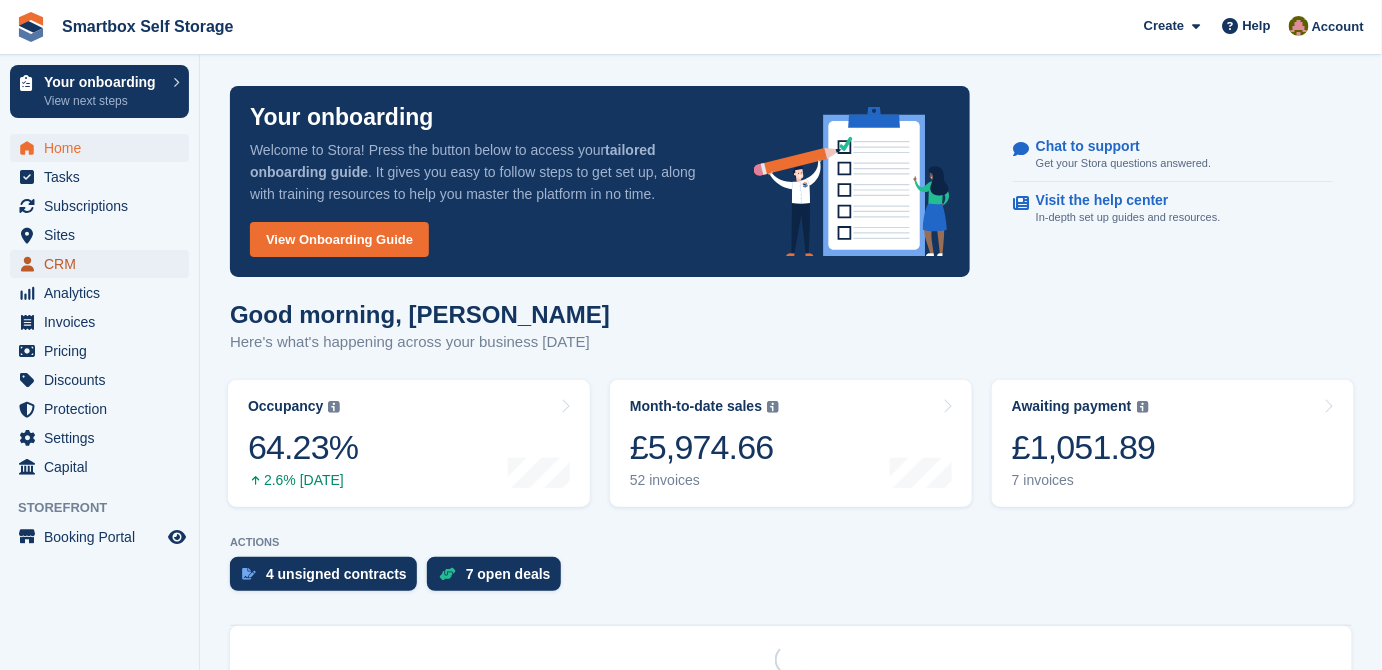 click on "CRM" at bounding box center [104, 264] 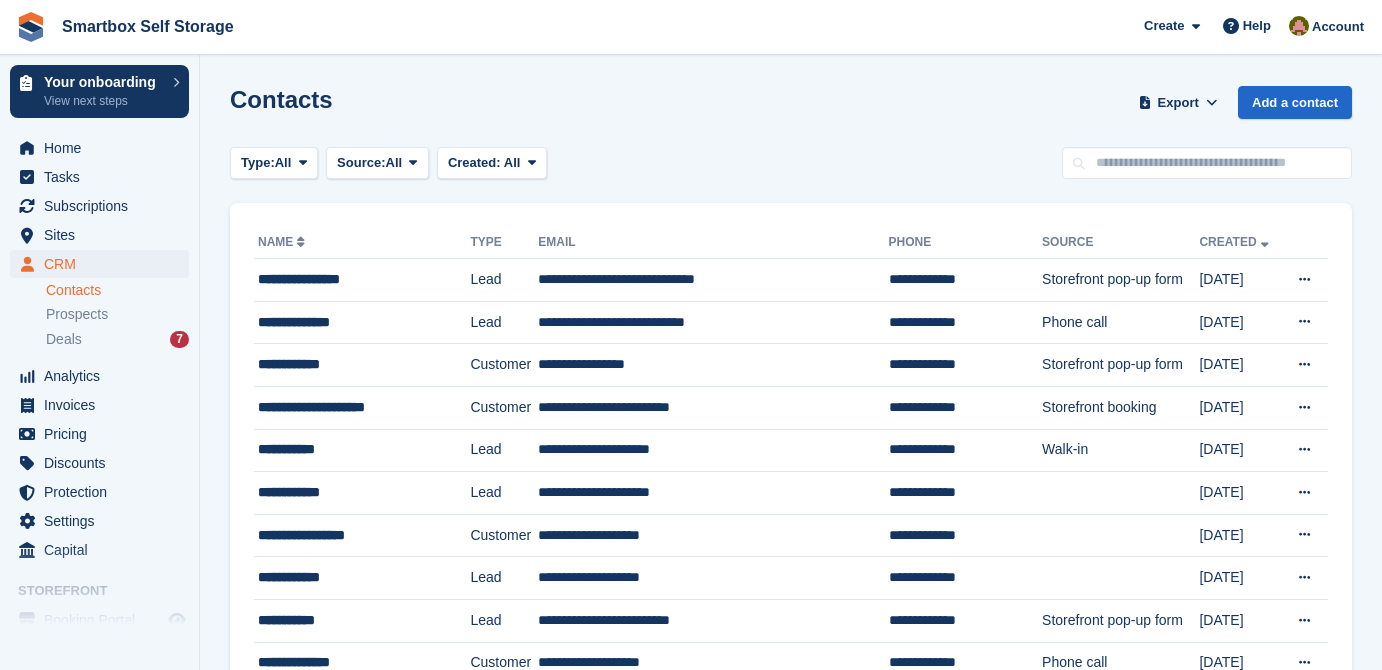 scroll, scrollTop: 0, scrollLeft: 0, axis: both 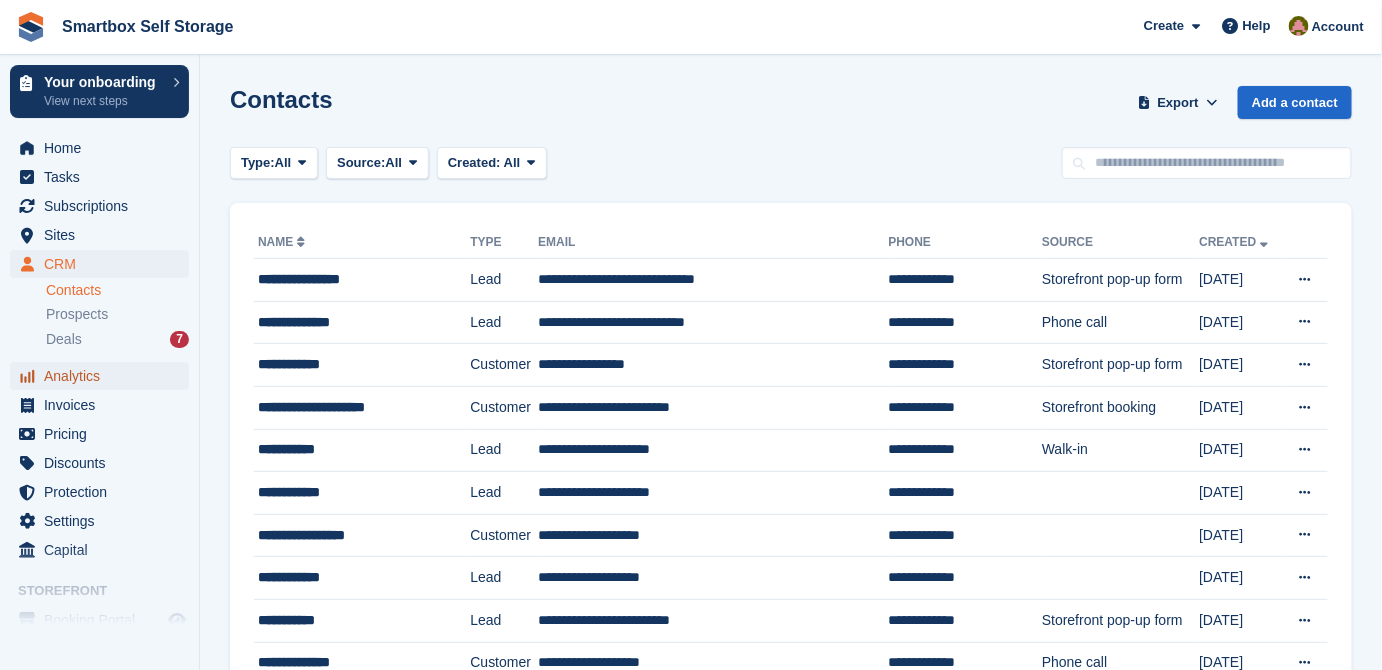 click on "Analytics" at bounding box center [104, 376] 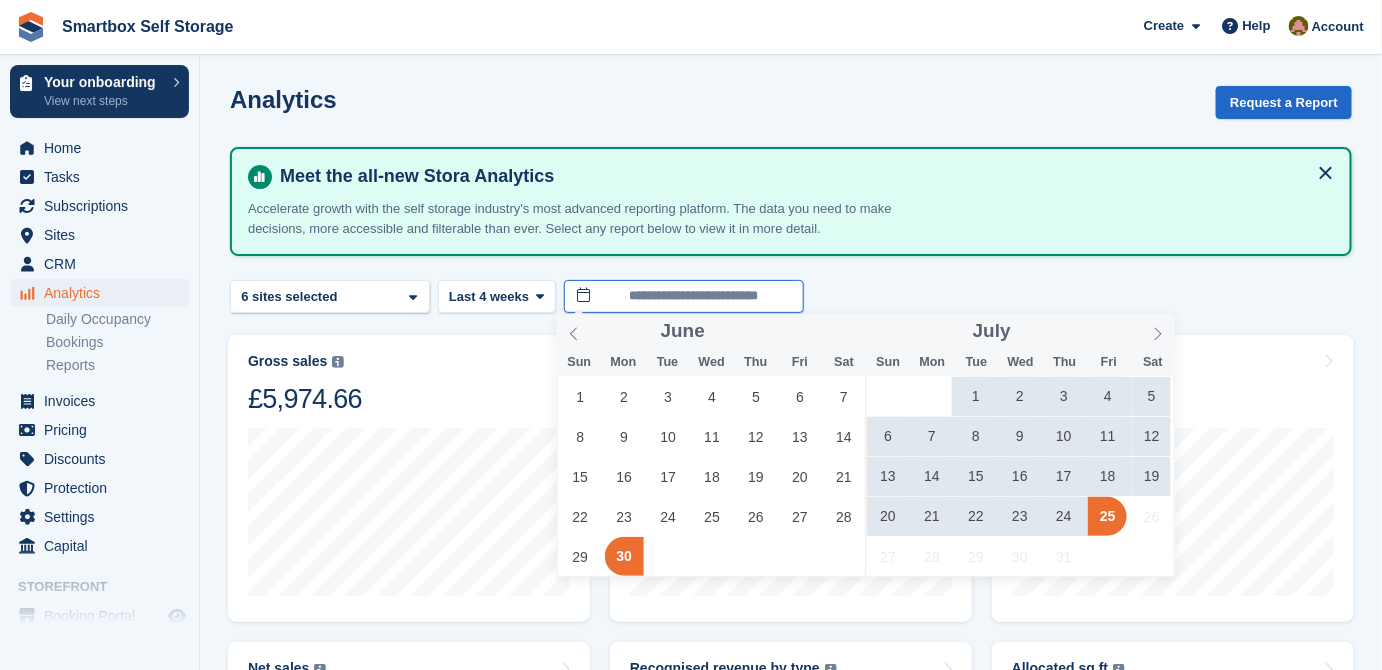 click on "**********" at bounding box center (684, 296) 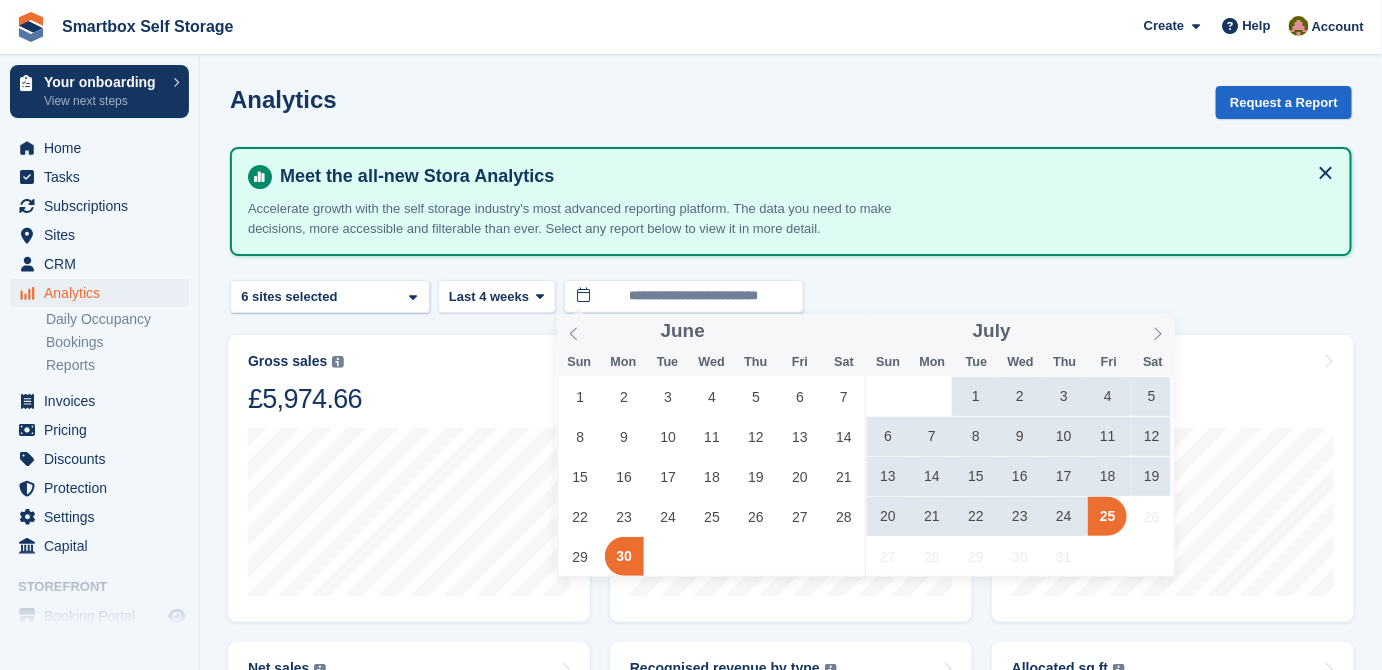 click on "1" at bounding box center [976, 396] 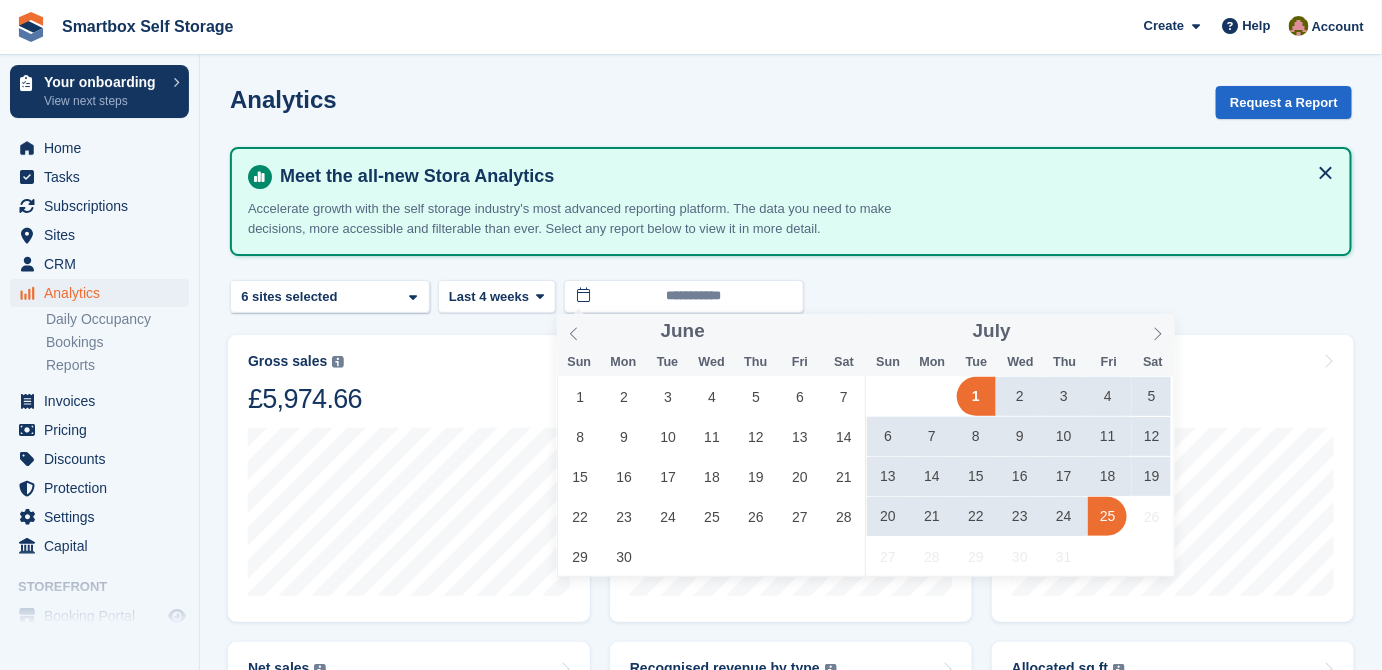 click on "25" at bounding box center (1107, 516) 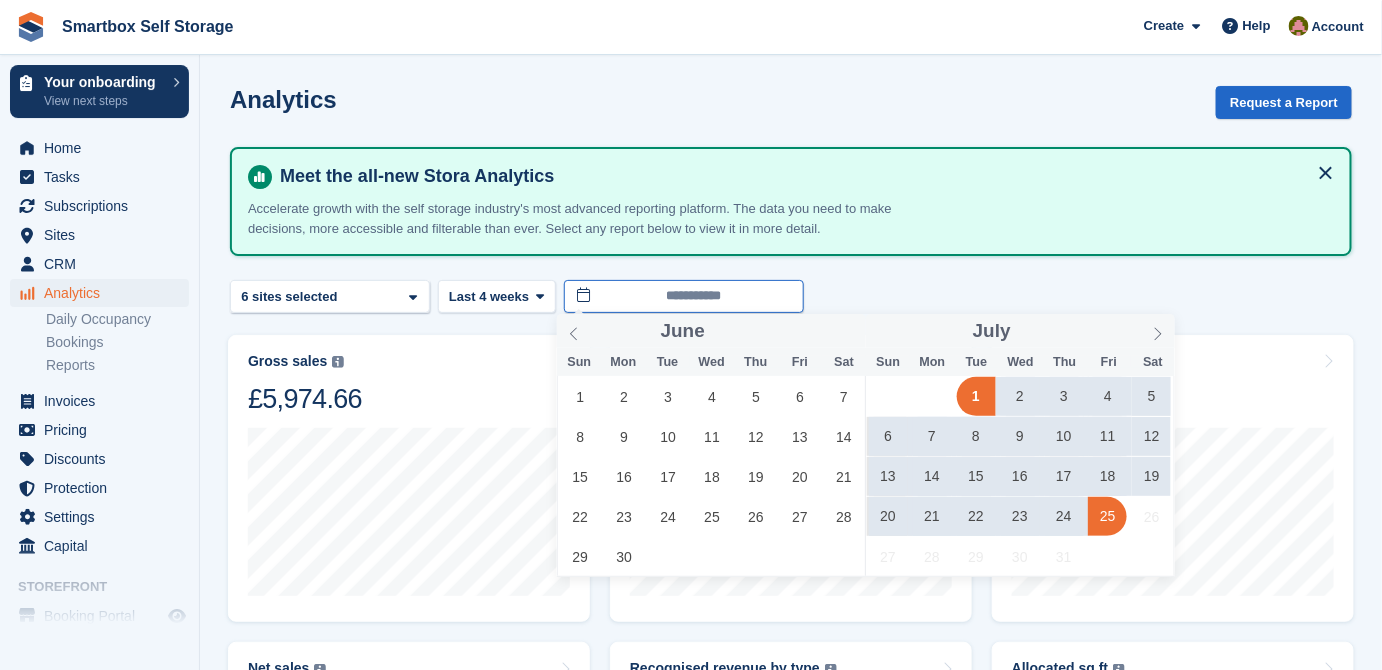 type on "**********" 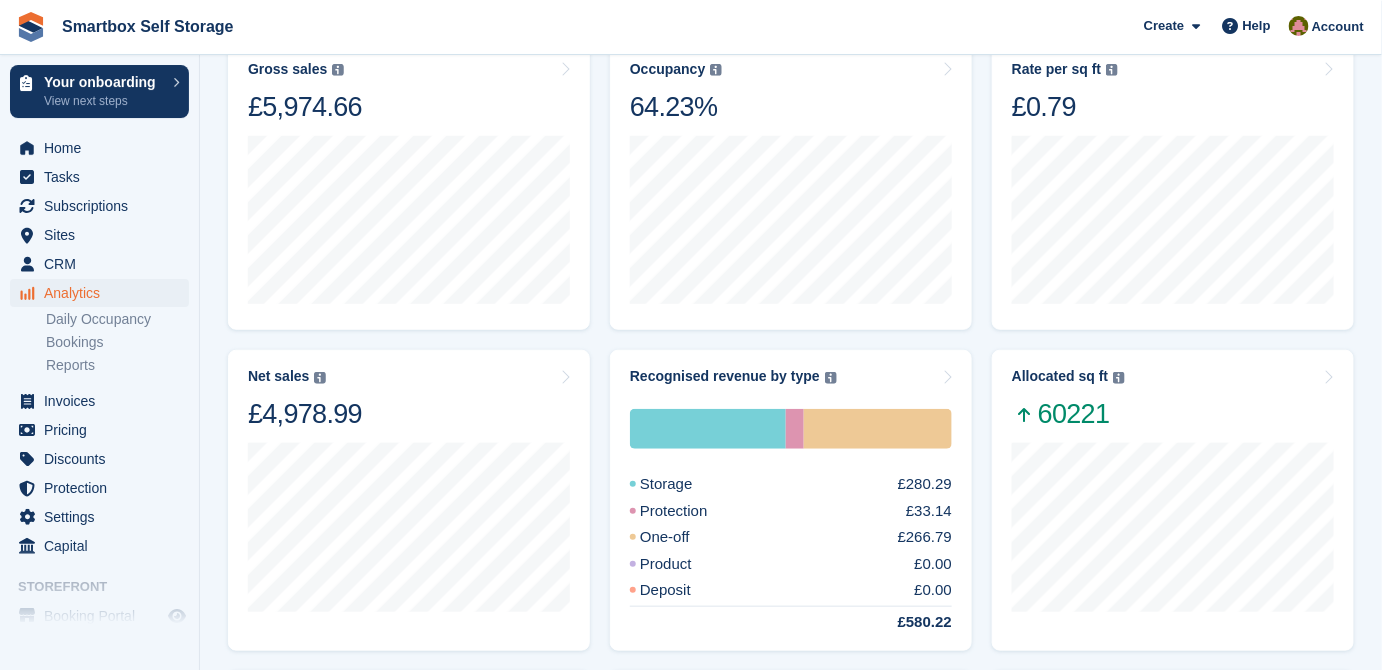scroll, scrollTop: 363, scrollLeft: 0, axis: vertical 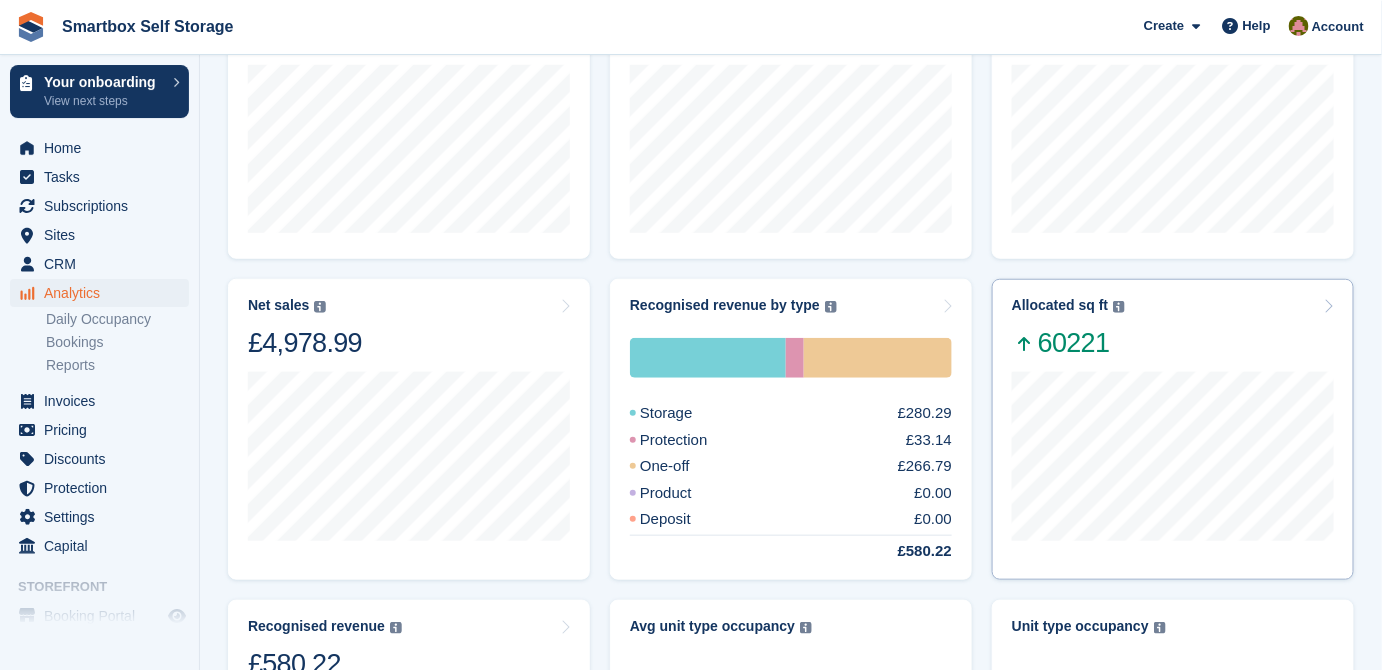 click on "Allocated sq ft
The total change in allocated area from the beginning to the end of the selected period. Reserved units are not included in the data until they move to occupied on their move in day. If unit access is granted early, it is included from that date.
60221" at bounding box center (1173, 328) 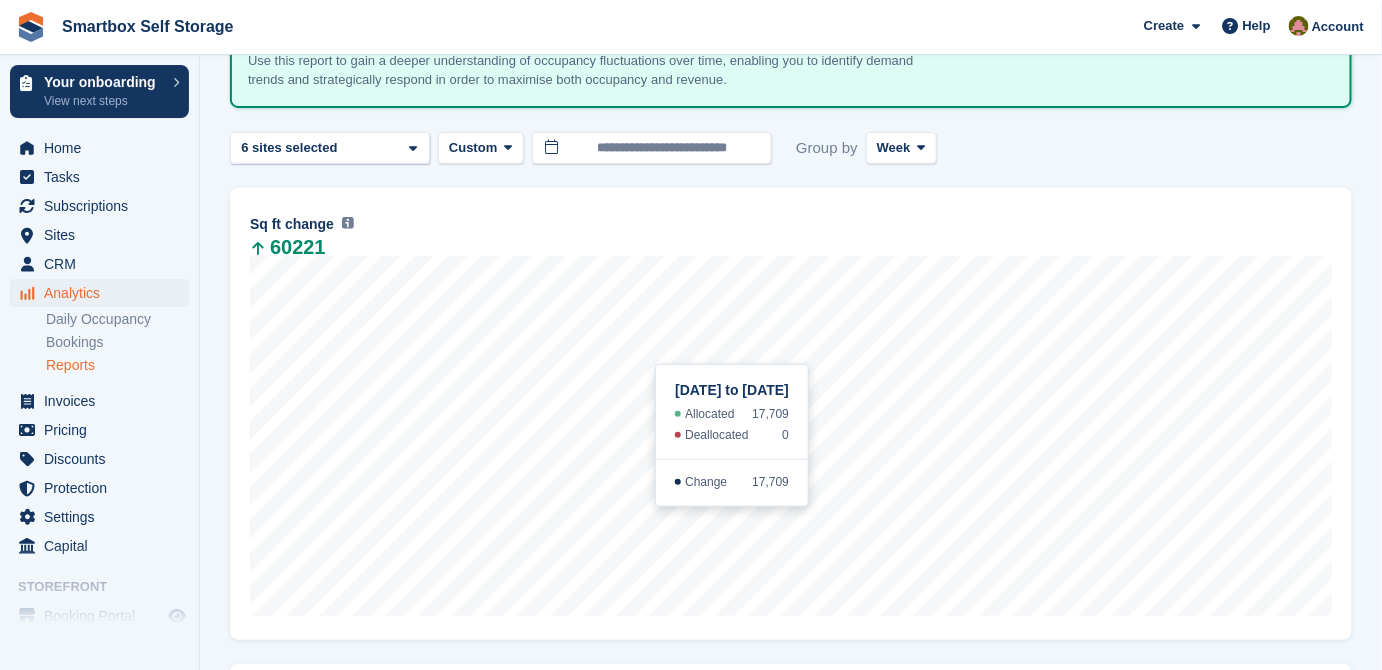 scroll, scrollTop: 0, scrollLeft: 0, axis: both 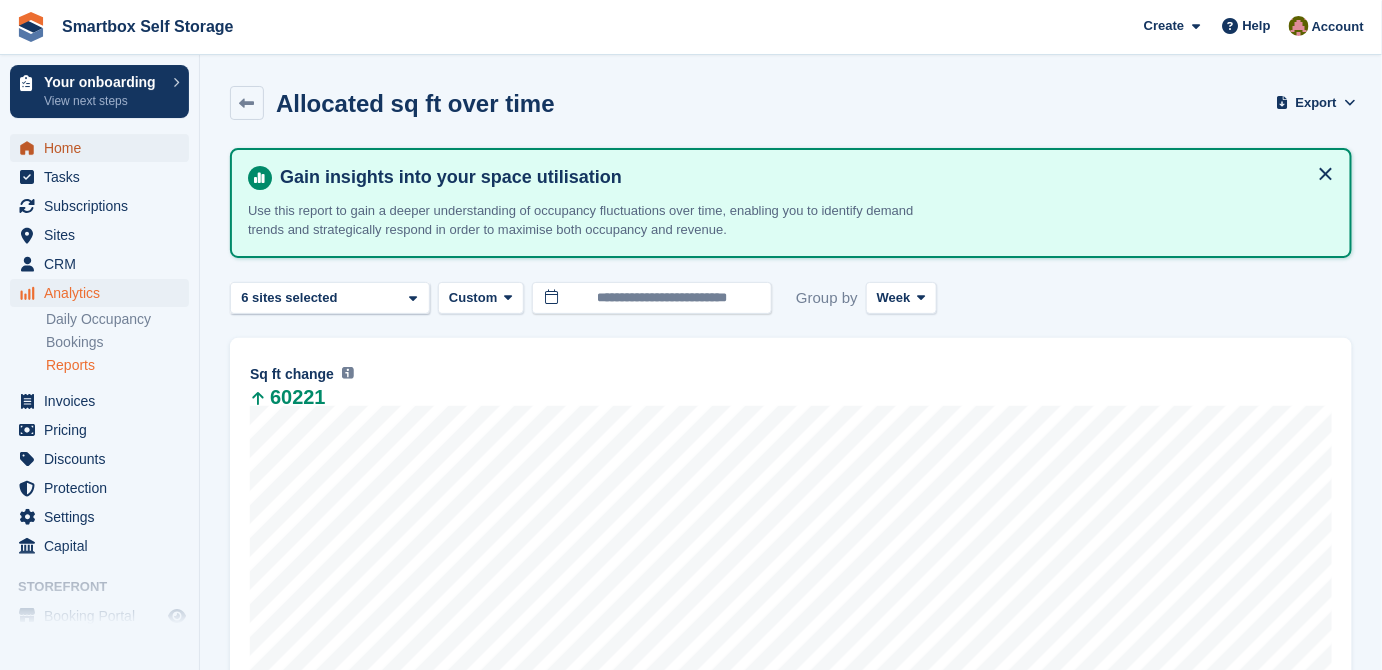 click on "Home" at bounding box center (104, 148) 